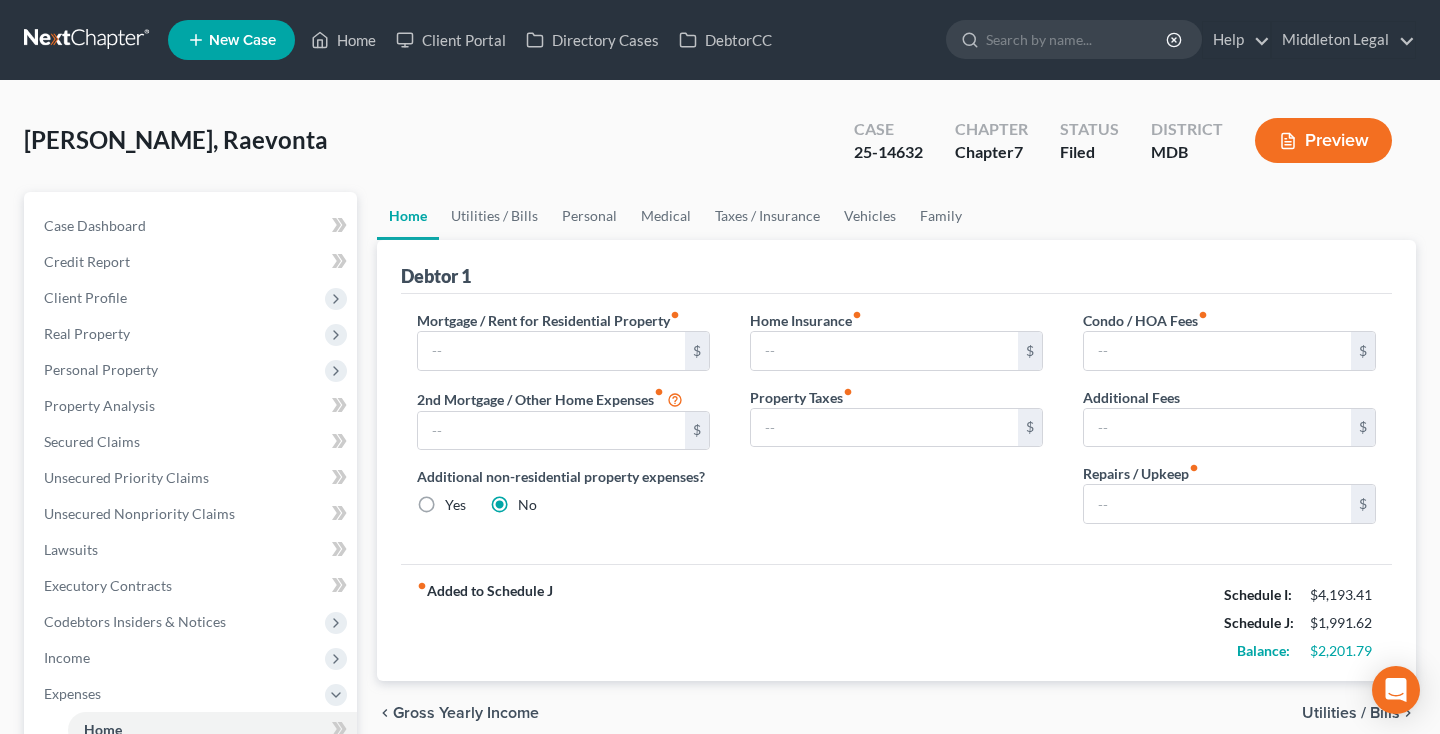 scroll, scrollTop: 0, scrollLeft: 0, axis: both 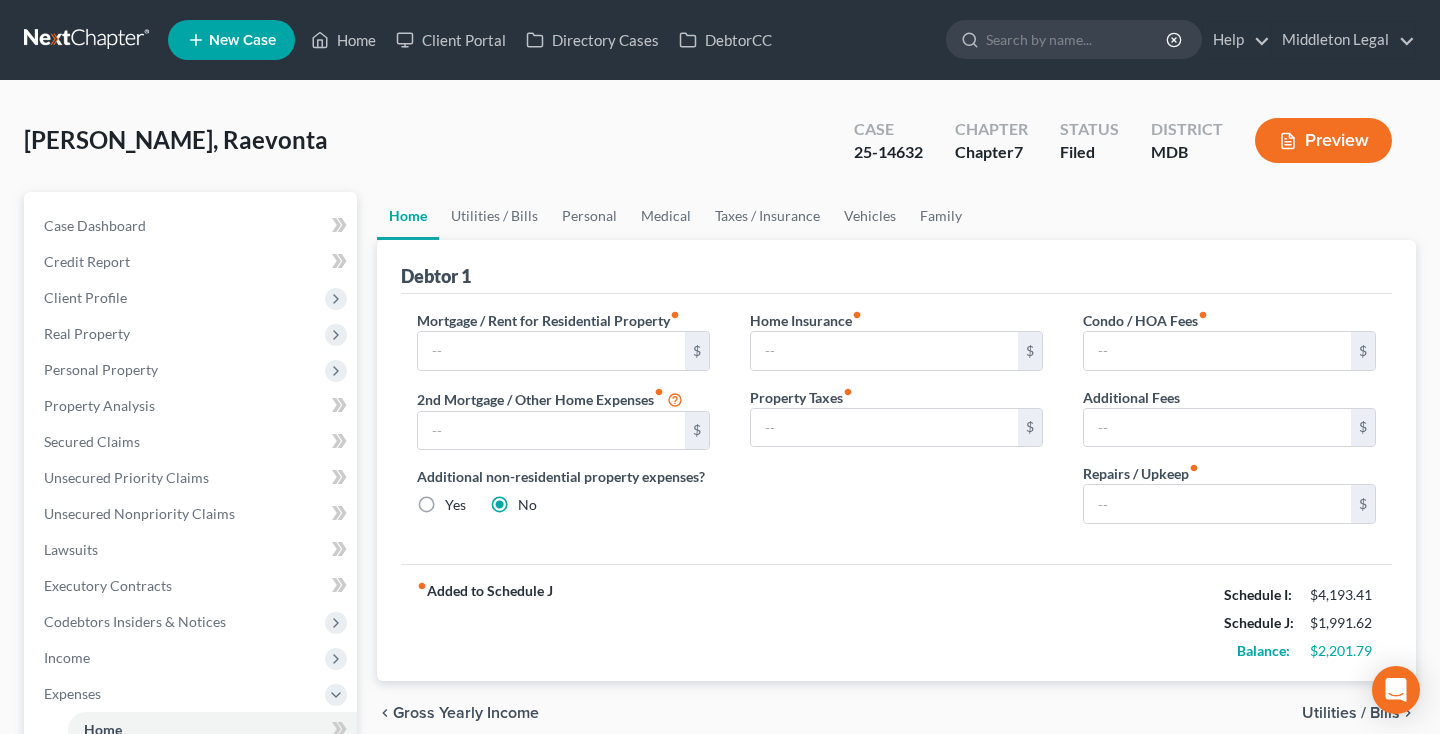 click at bounding box center (88, 40) 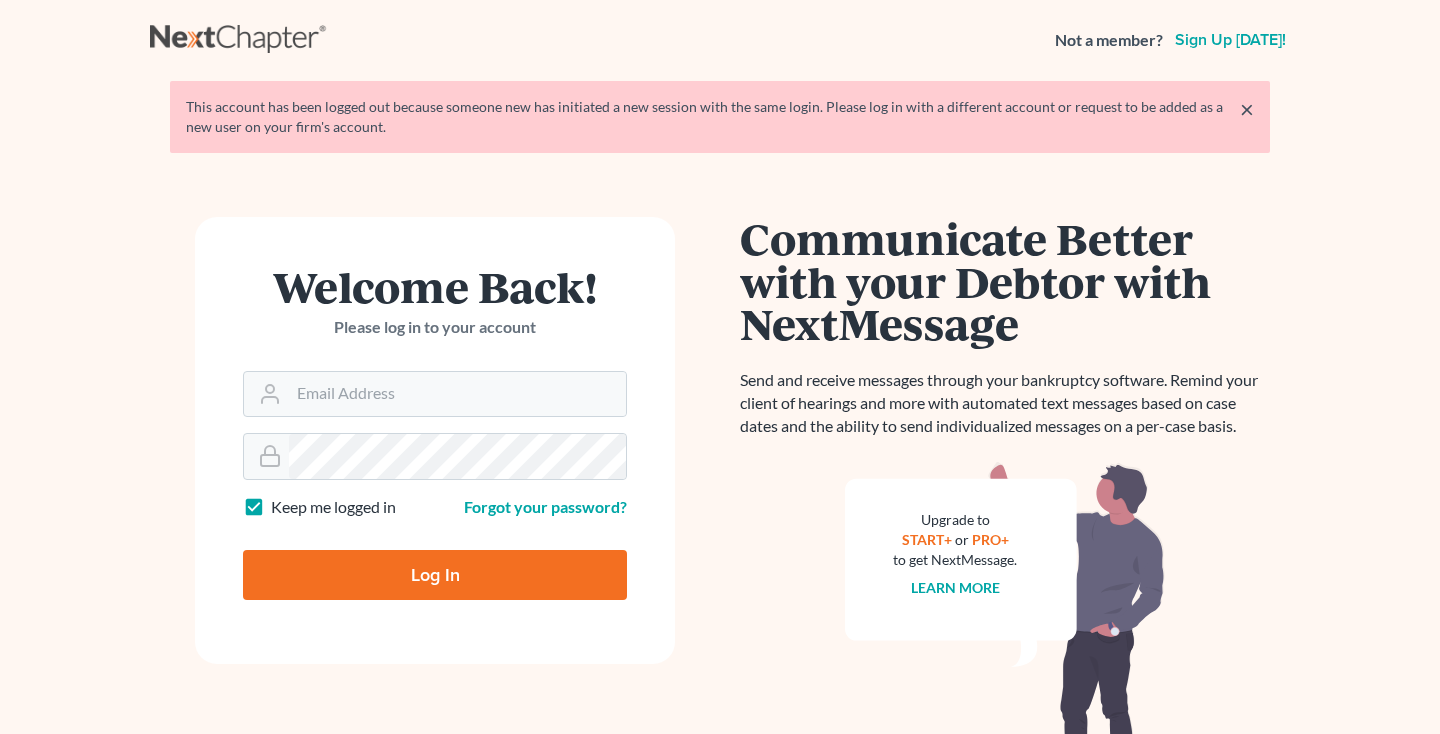 scroll, scrollTop: 0, scrollLeft: 0, axis: both 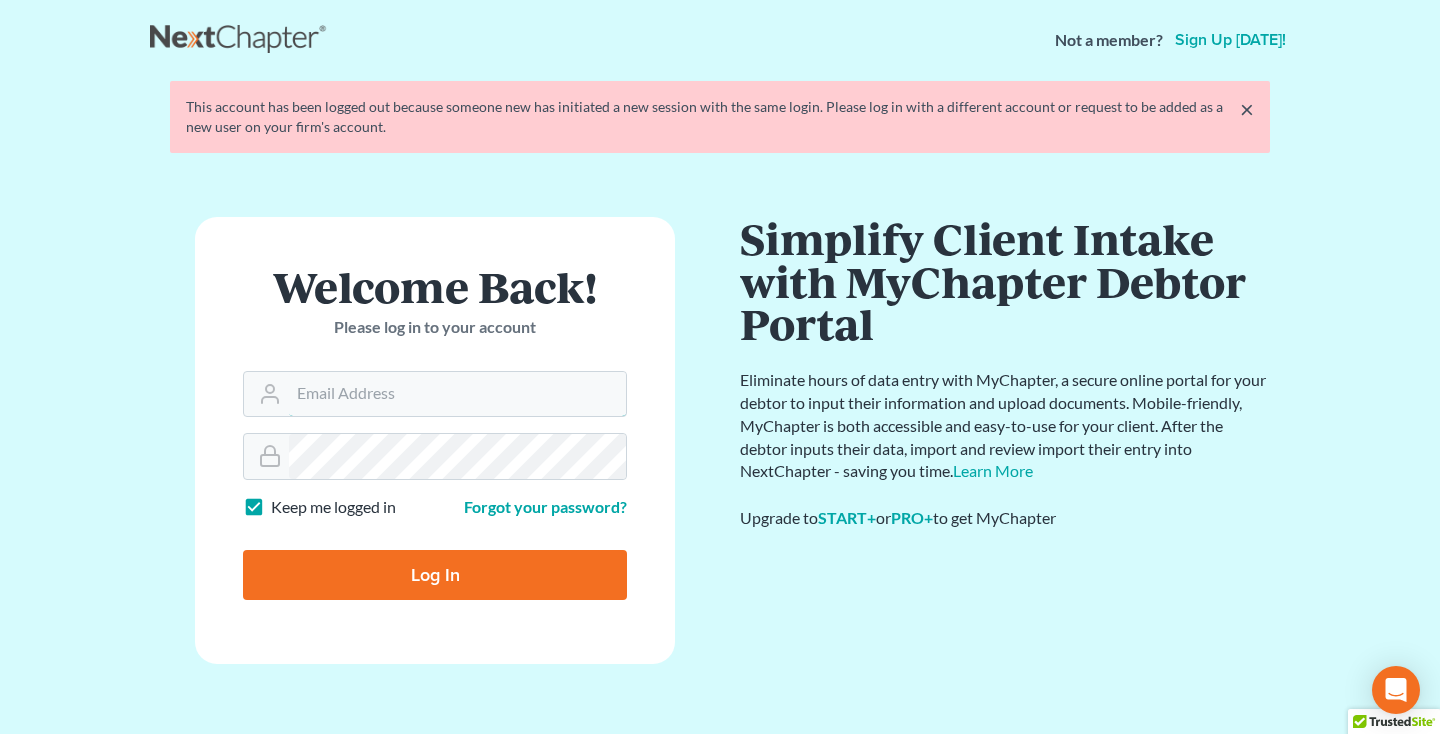 type on "[EMAIL_ADDRESS][DOMAIN_NAME]" 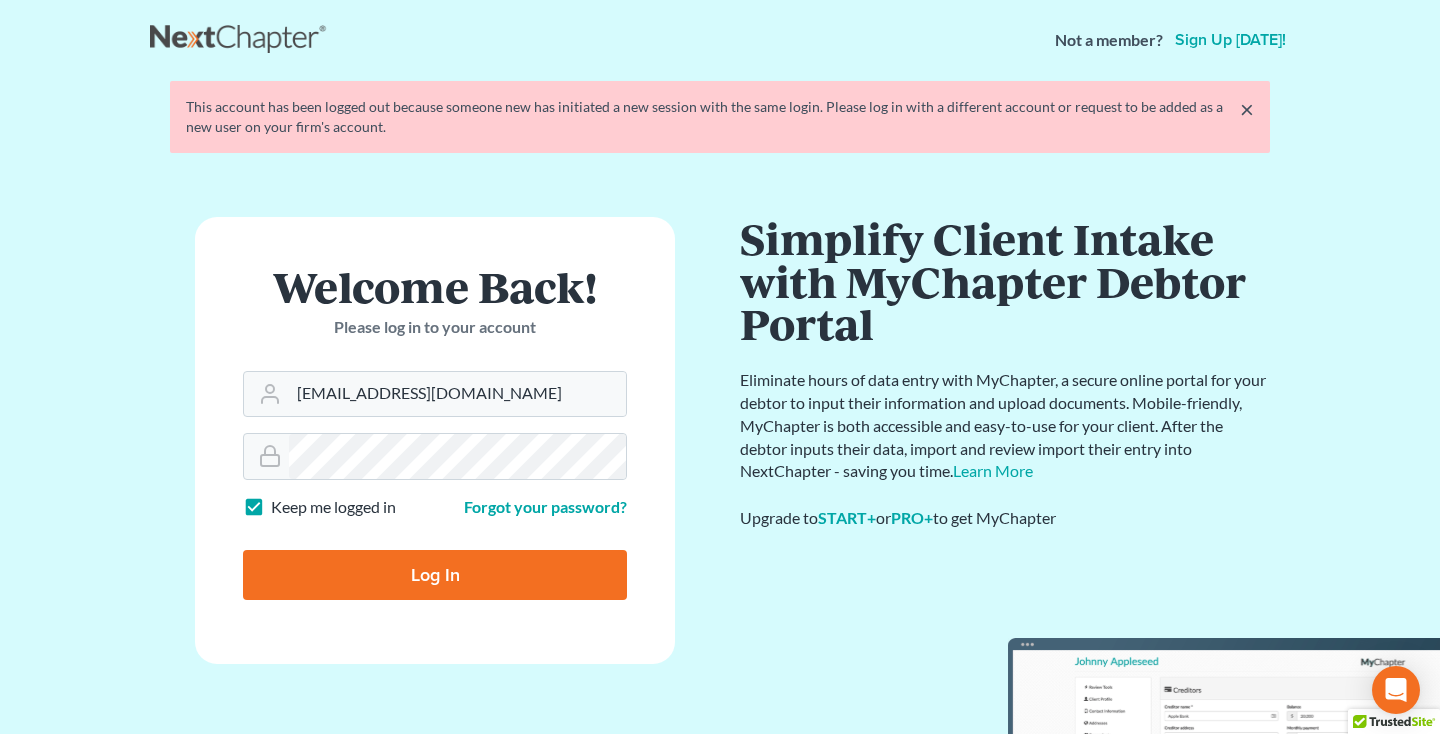 click on "Log In" at bounding box center [435, 575] 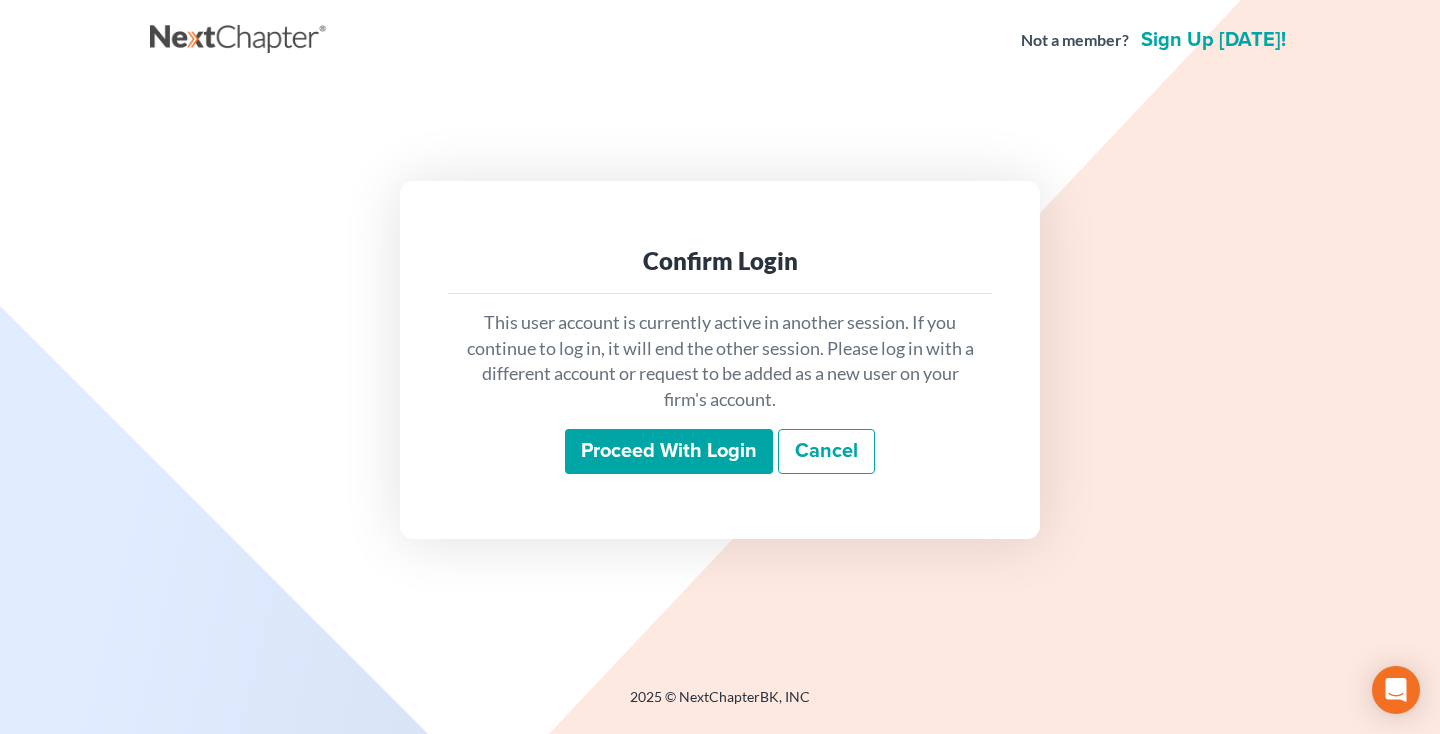 scroll, scrollTop: 0, scrollLeft: 0, axis: both 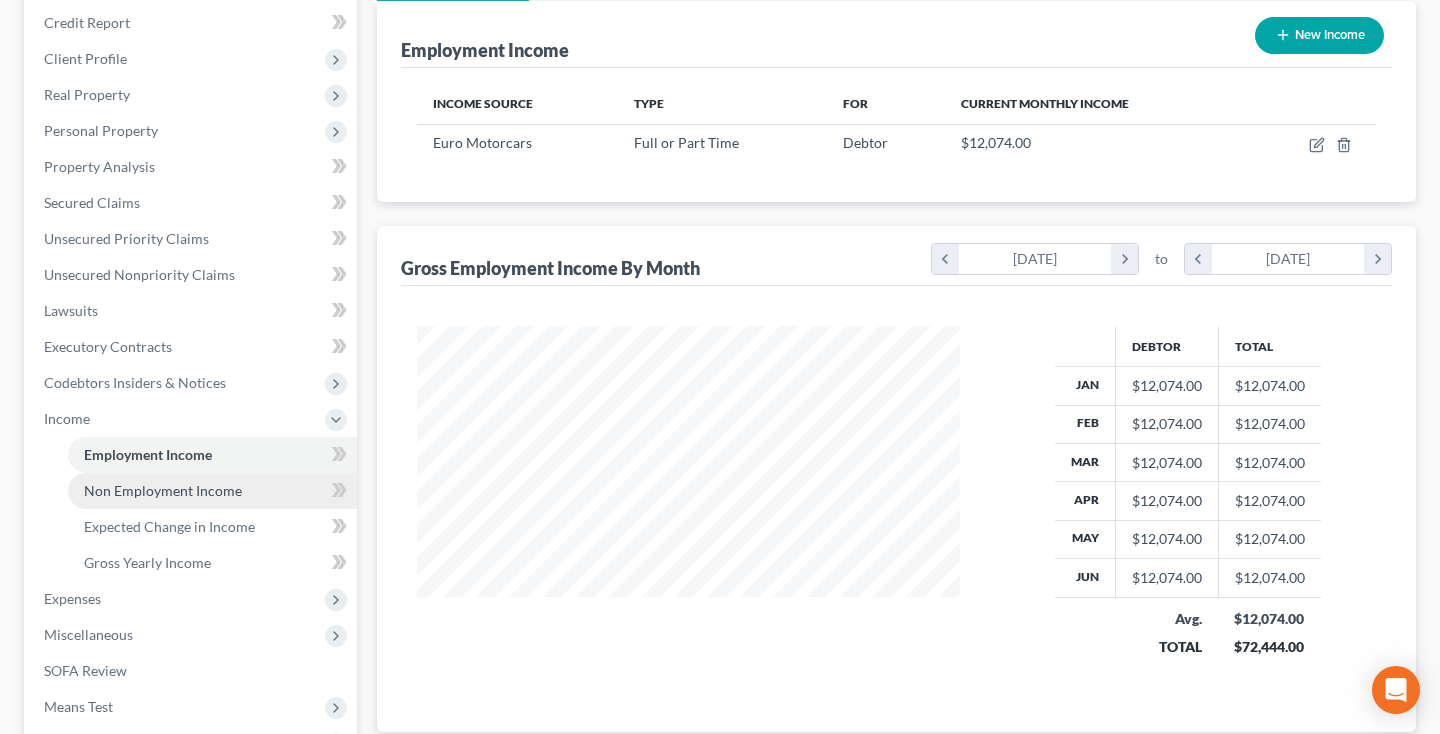 click on "Non Employment Income" at bounding box center (163, 490) 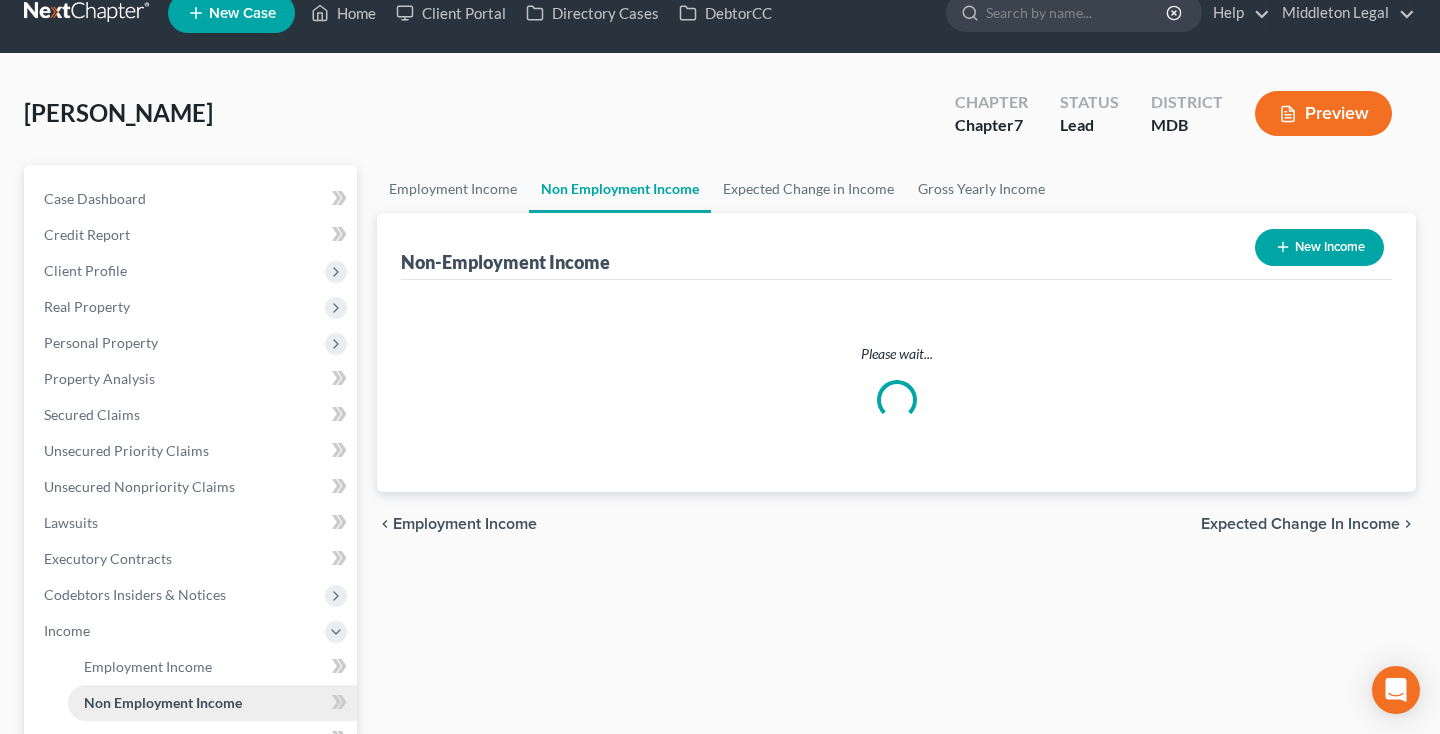 scroll, scrollTop: 0, scrollLeft: 0, axis: both 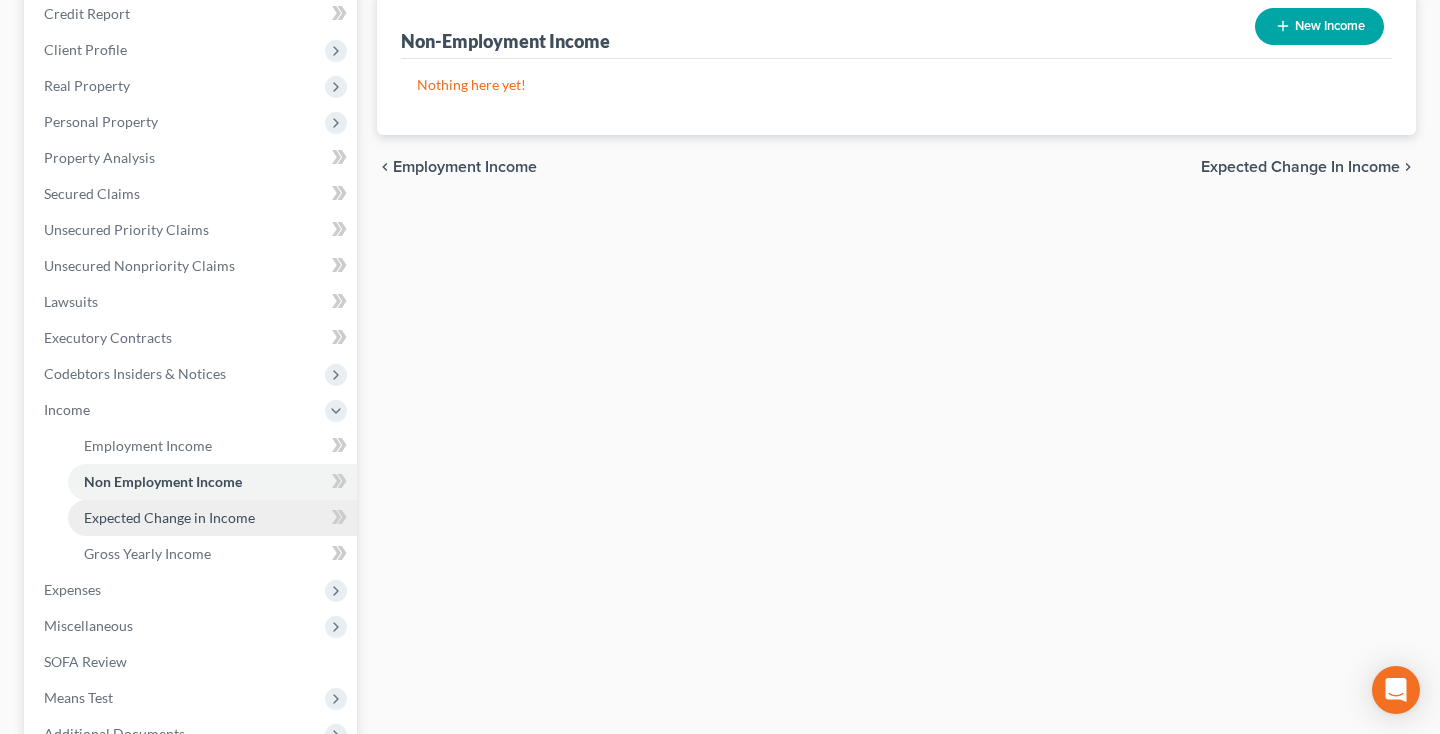 click on "Expected Change in Income" at bounding box center (169, 517) 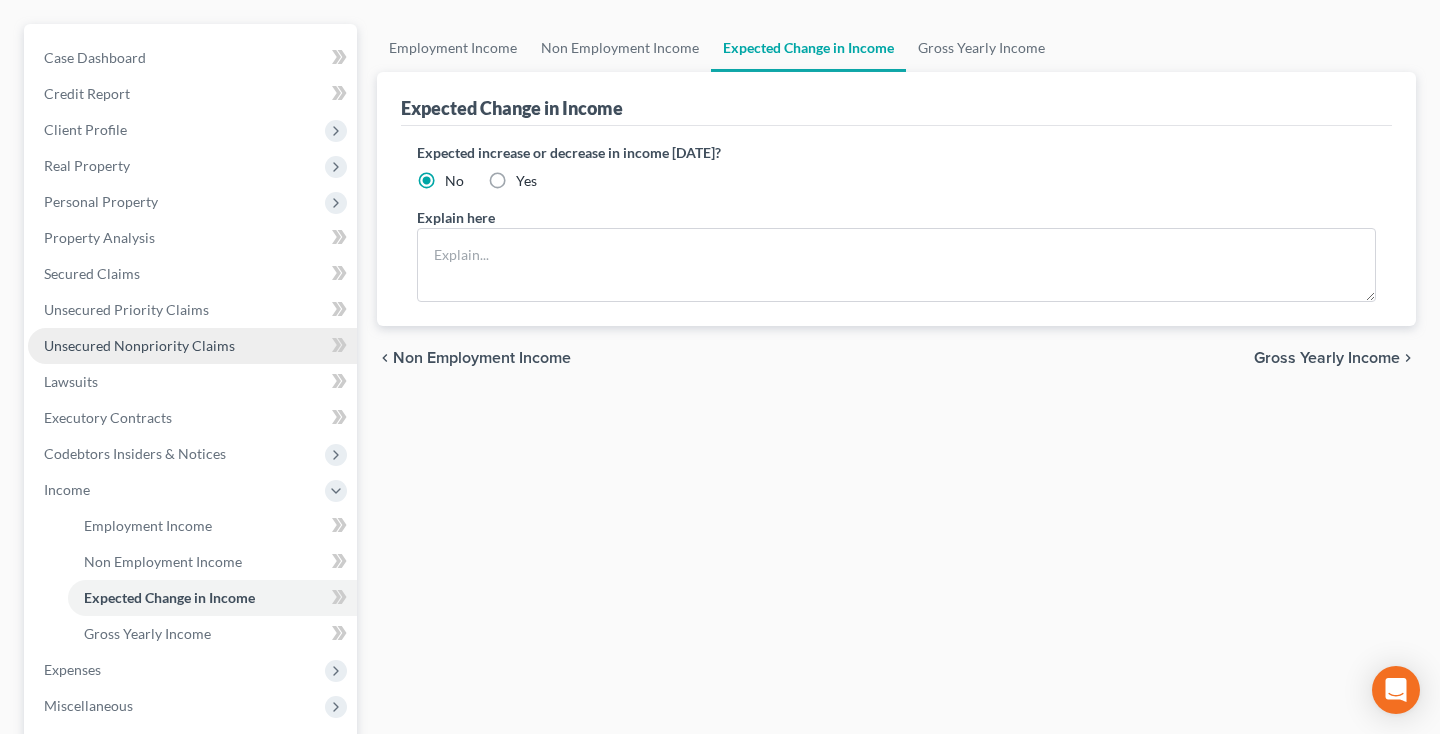 scroll, scrollTop: 293, scrollLeft: 0, axis: vertical 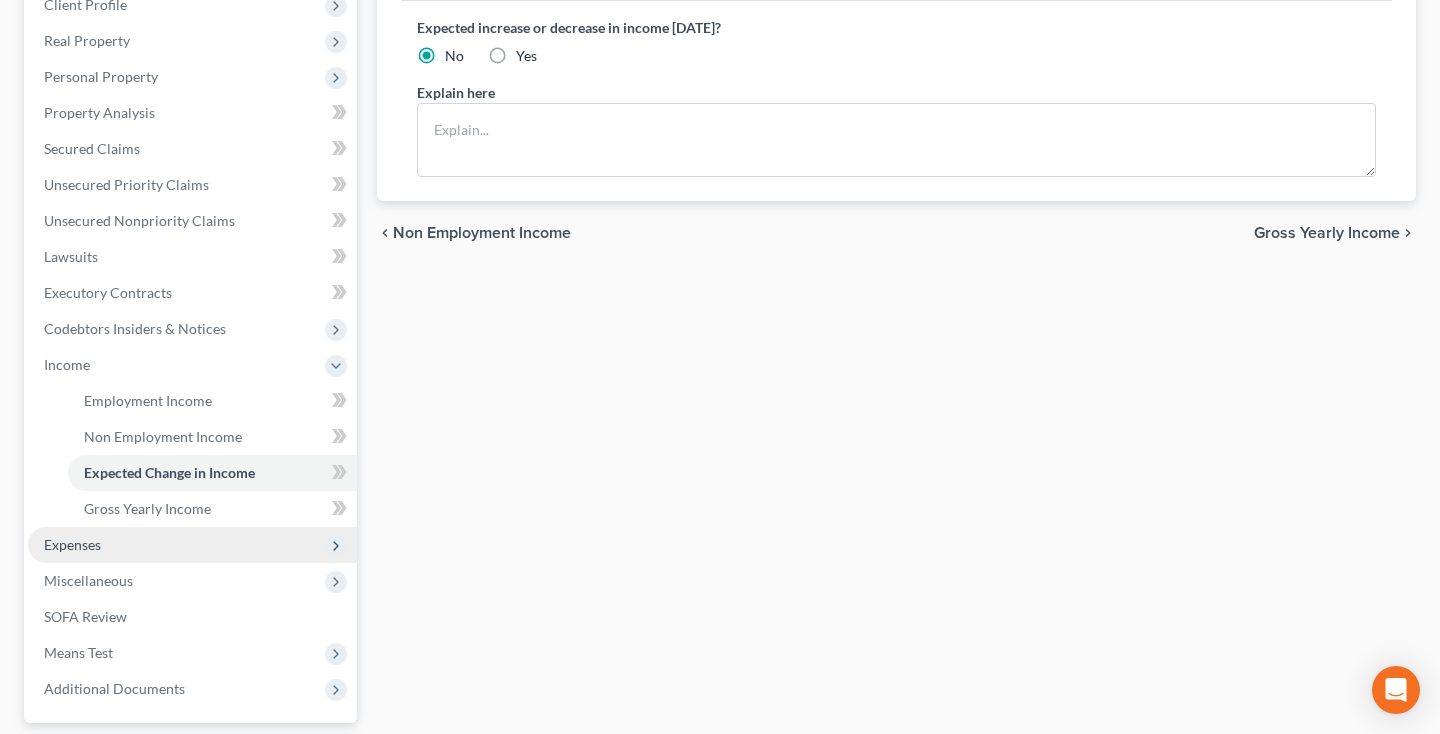 click on "Expenses" at bounding box center [192, 545] 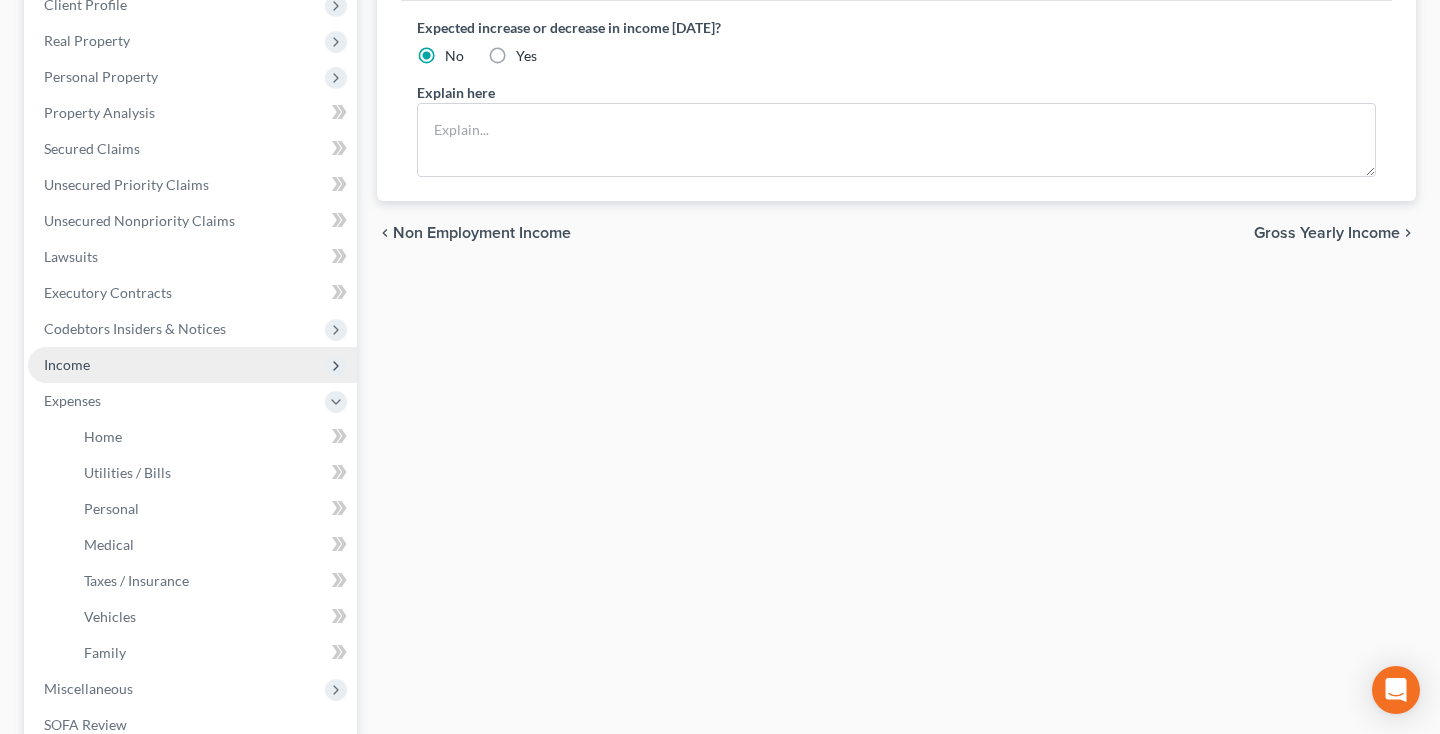 click on "Income" at bounding box center [192, 365] 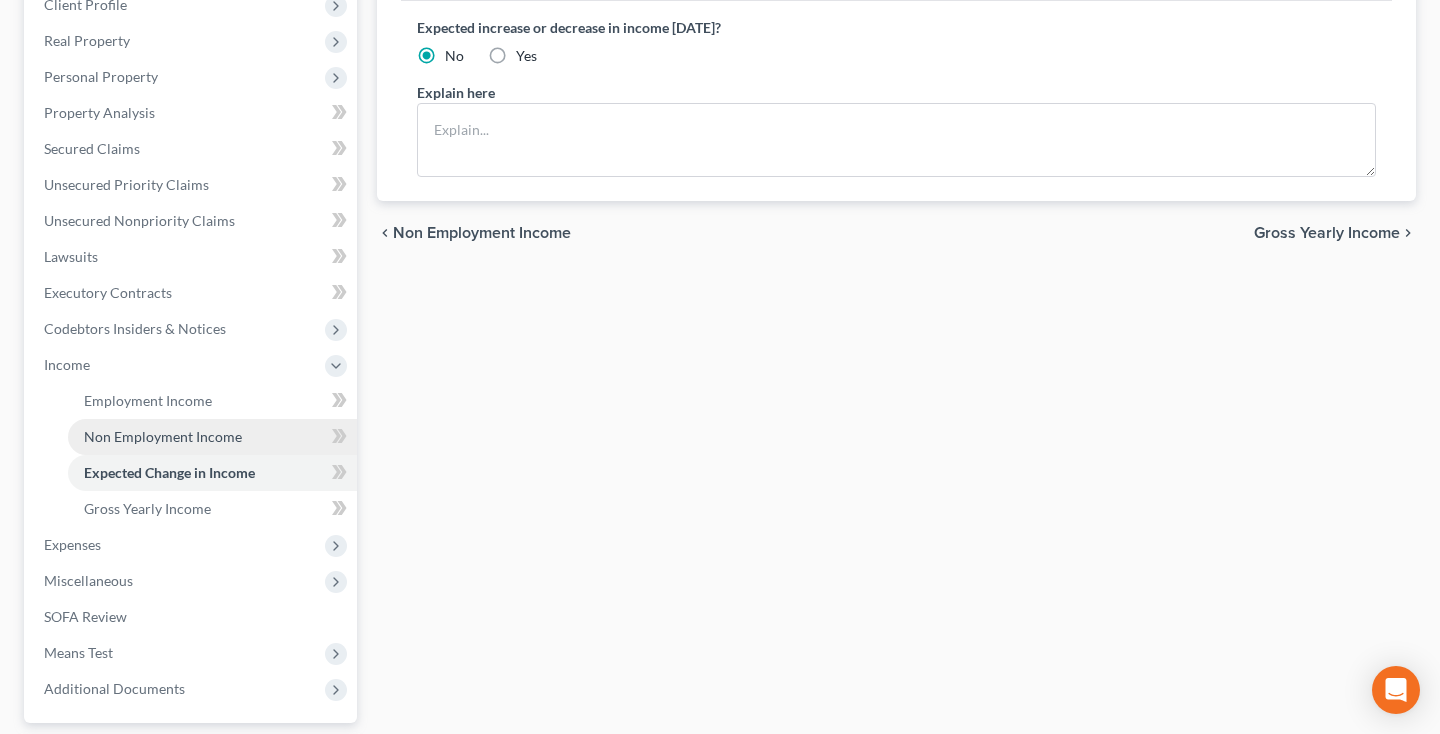 click on "Gross Yearly Income" at bounding box center [147, 508] 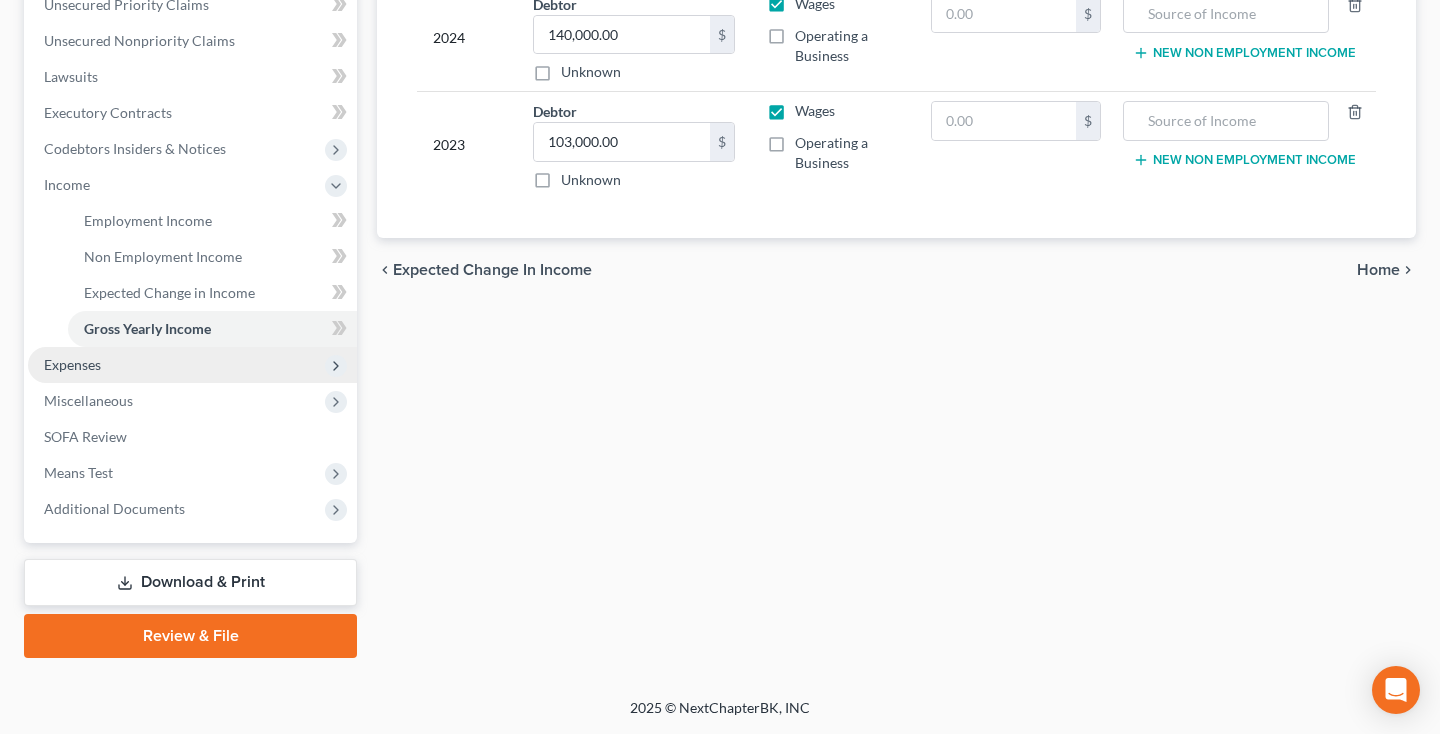 scroll, scrollTop: 473, scrollLeft: 0, axis: vertical 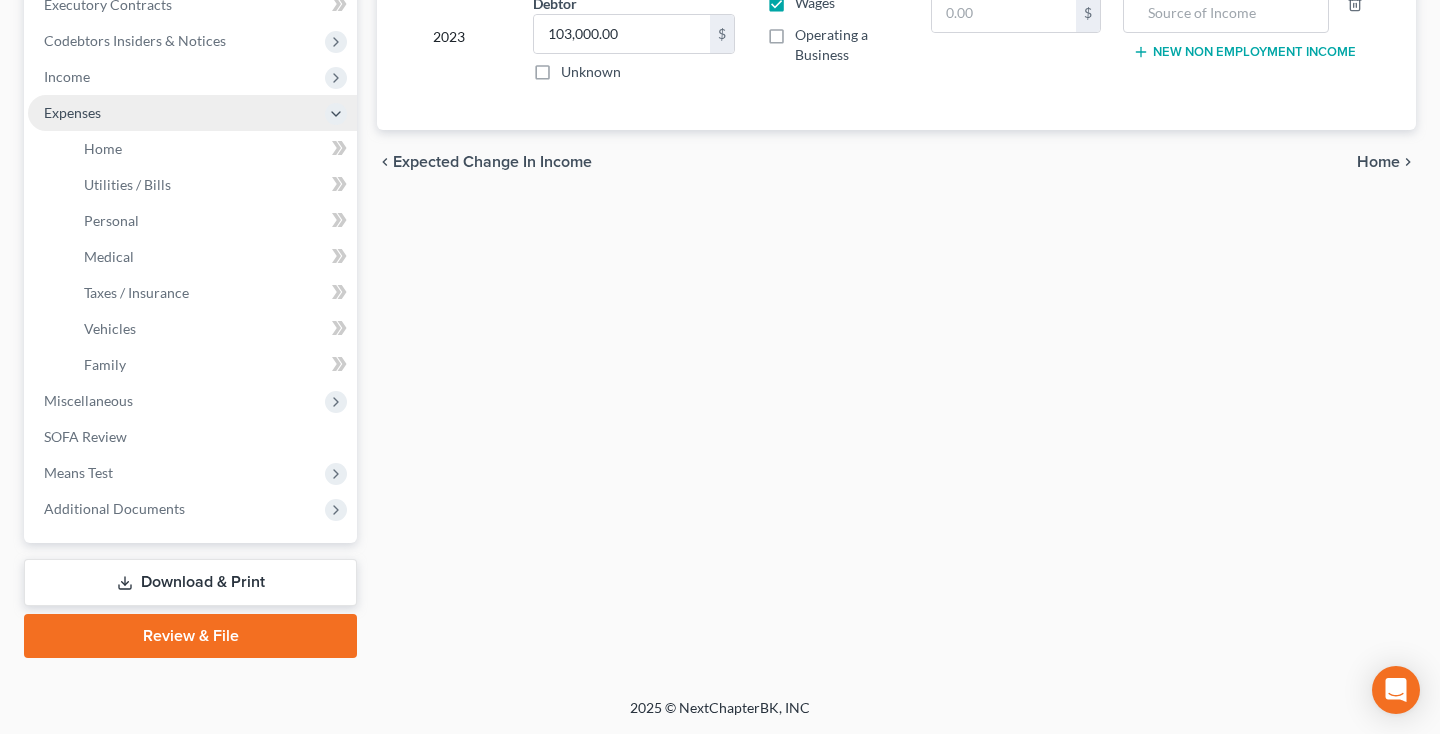 click on "Family" at bounding box center (105, 364) 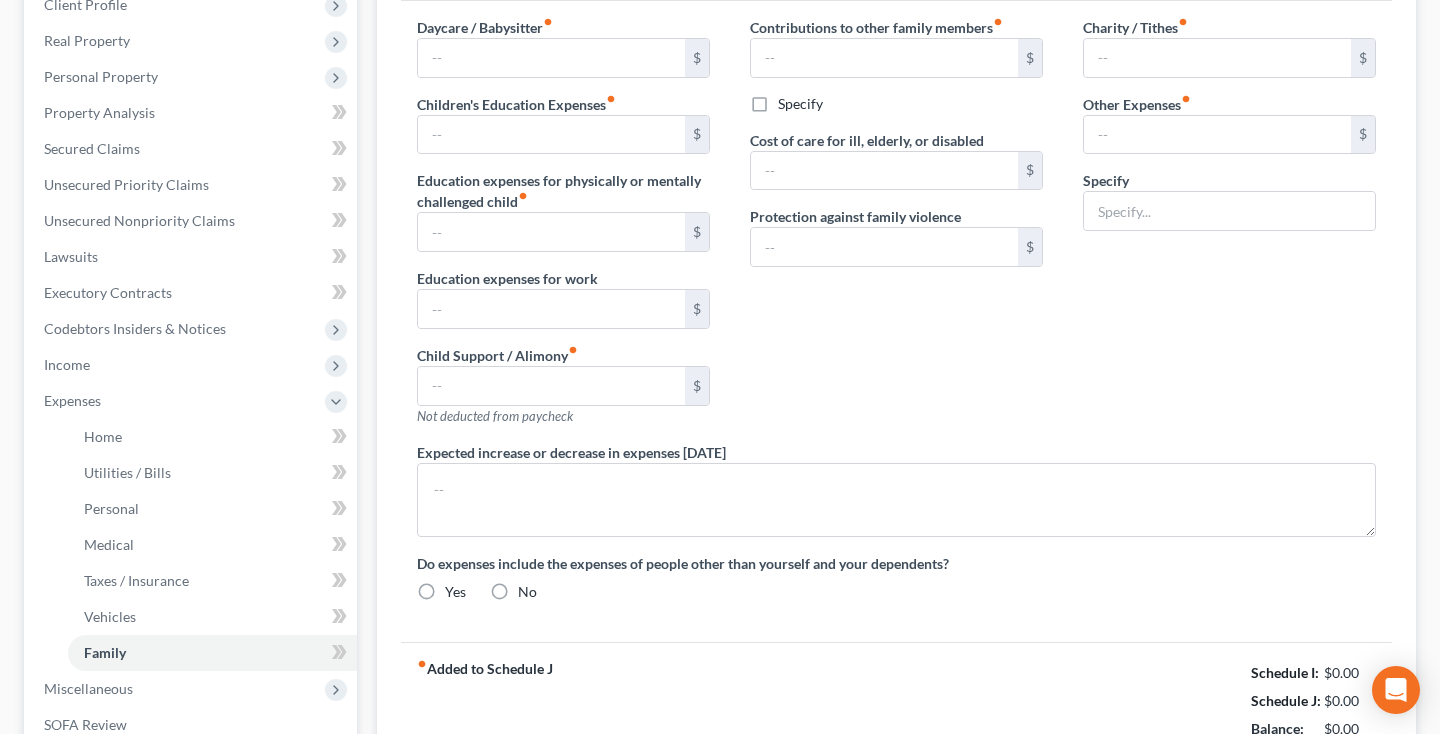 scroll, scrollTop: 1, scrollLeft: 0, axis: vertical 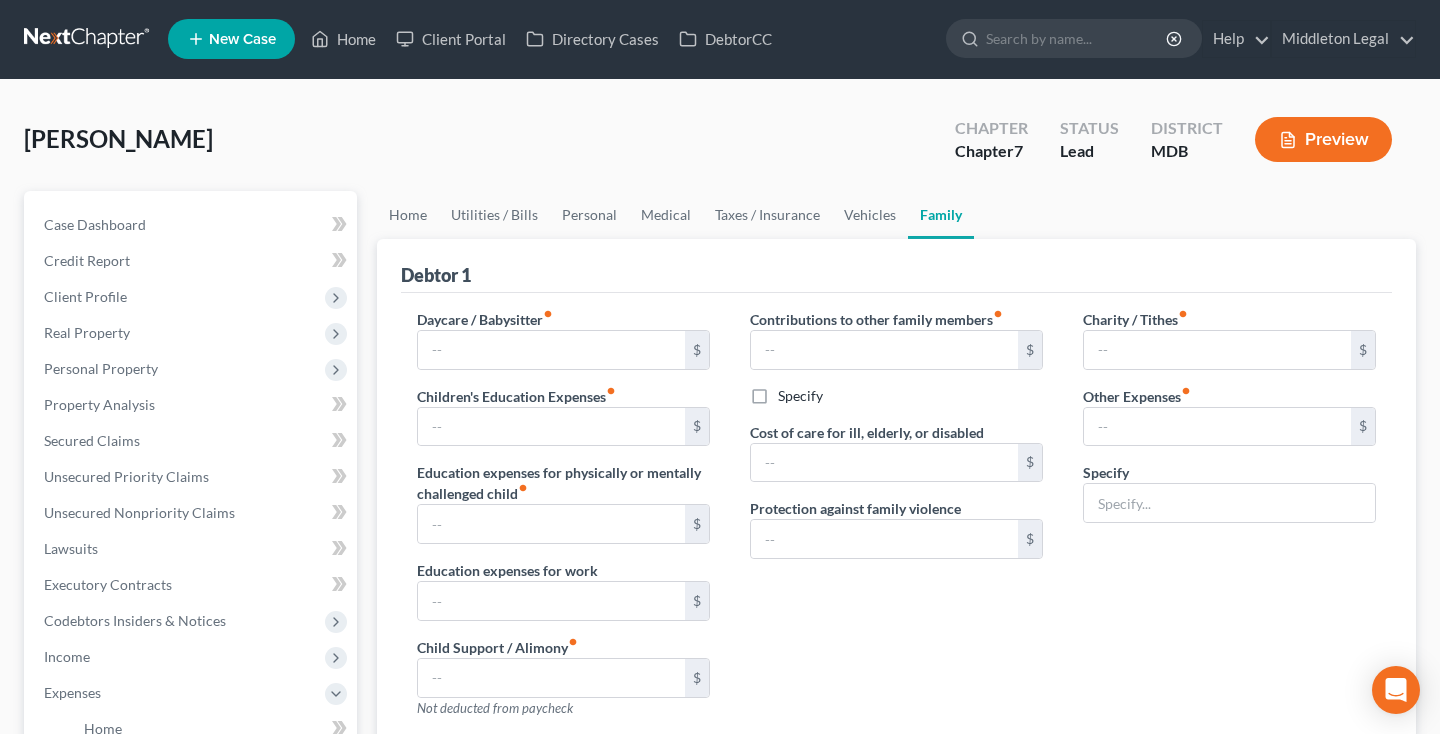 type on "0.00" 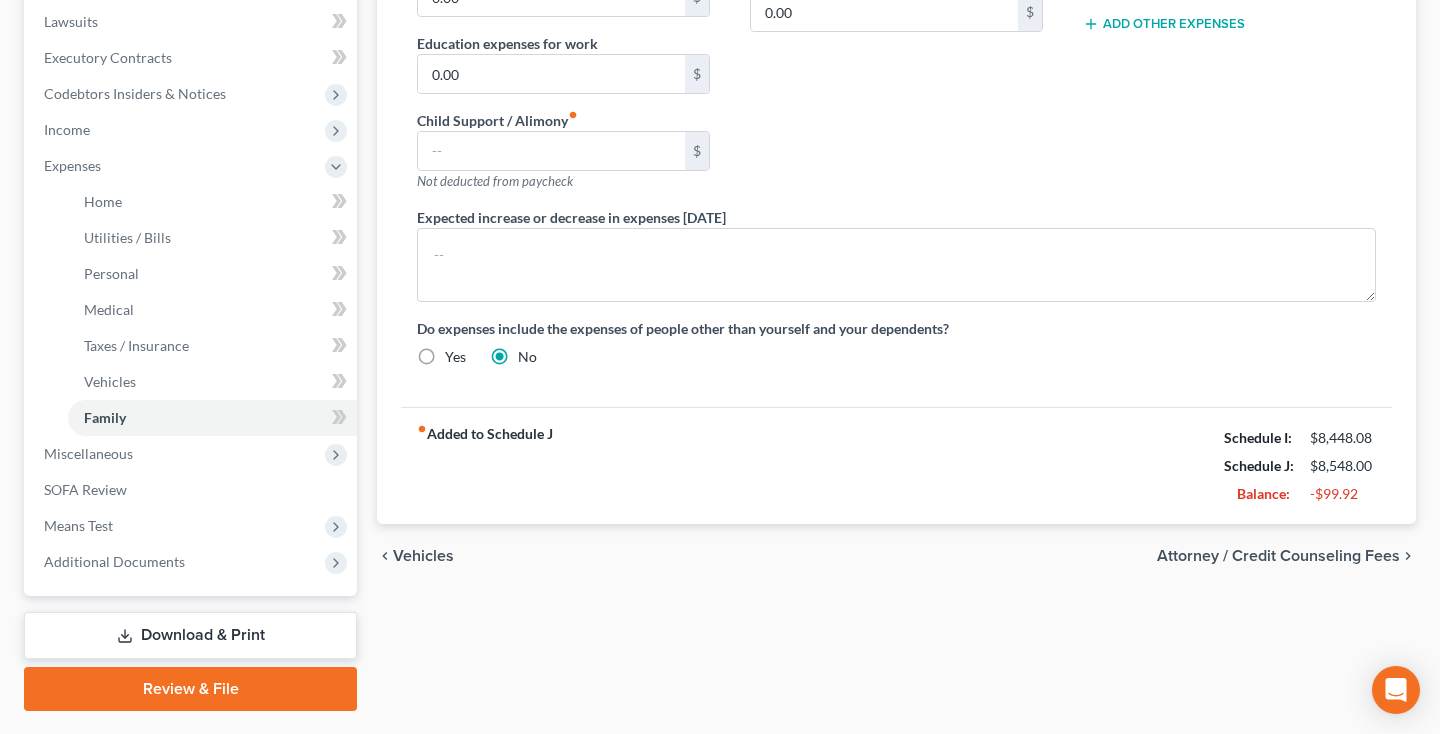 scroll, scrollTop: 533, scrollLeft: 0, axis: vertical 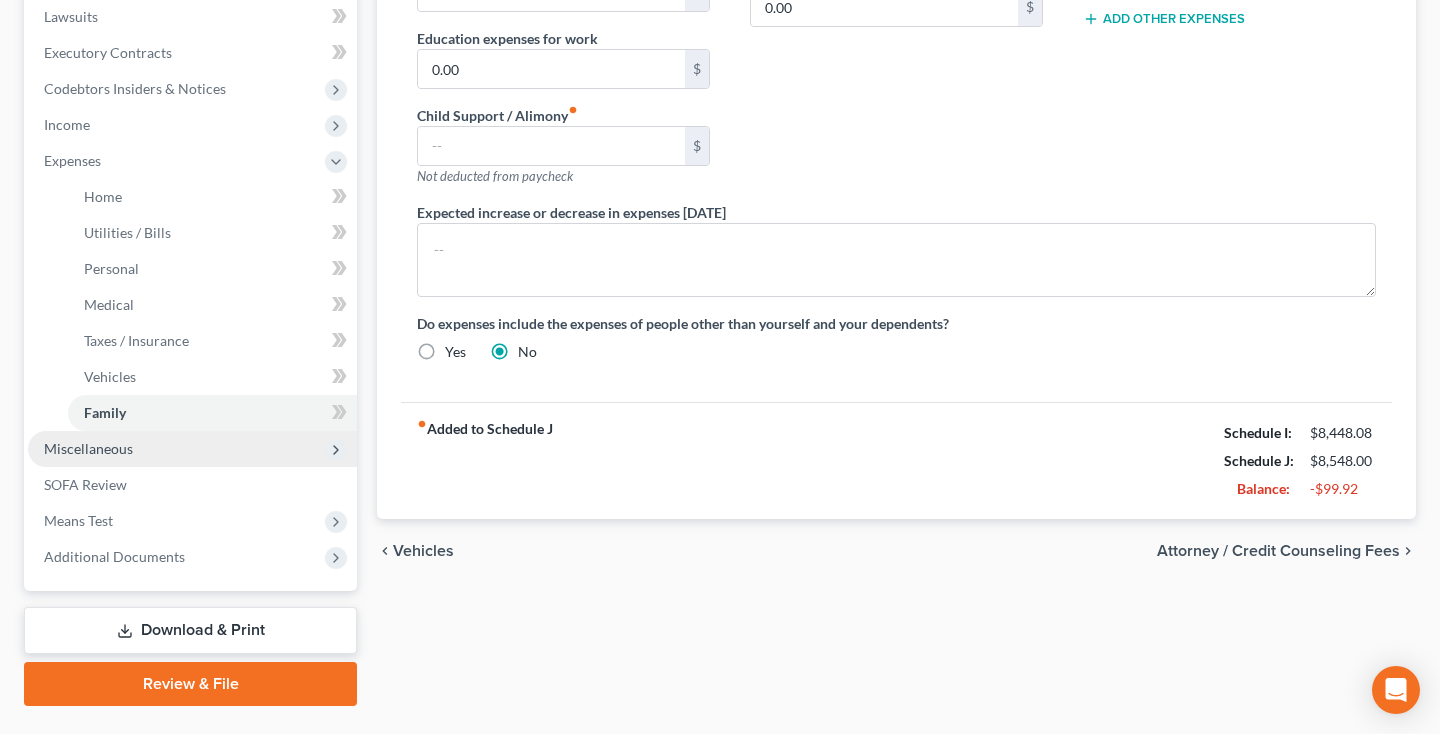 click on "Miscellaneous" at bounding box center (192, 449) 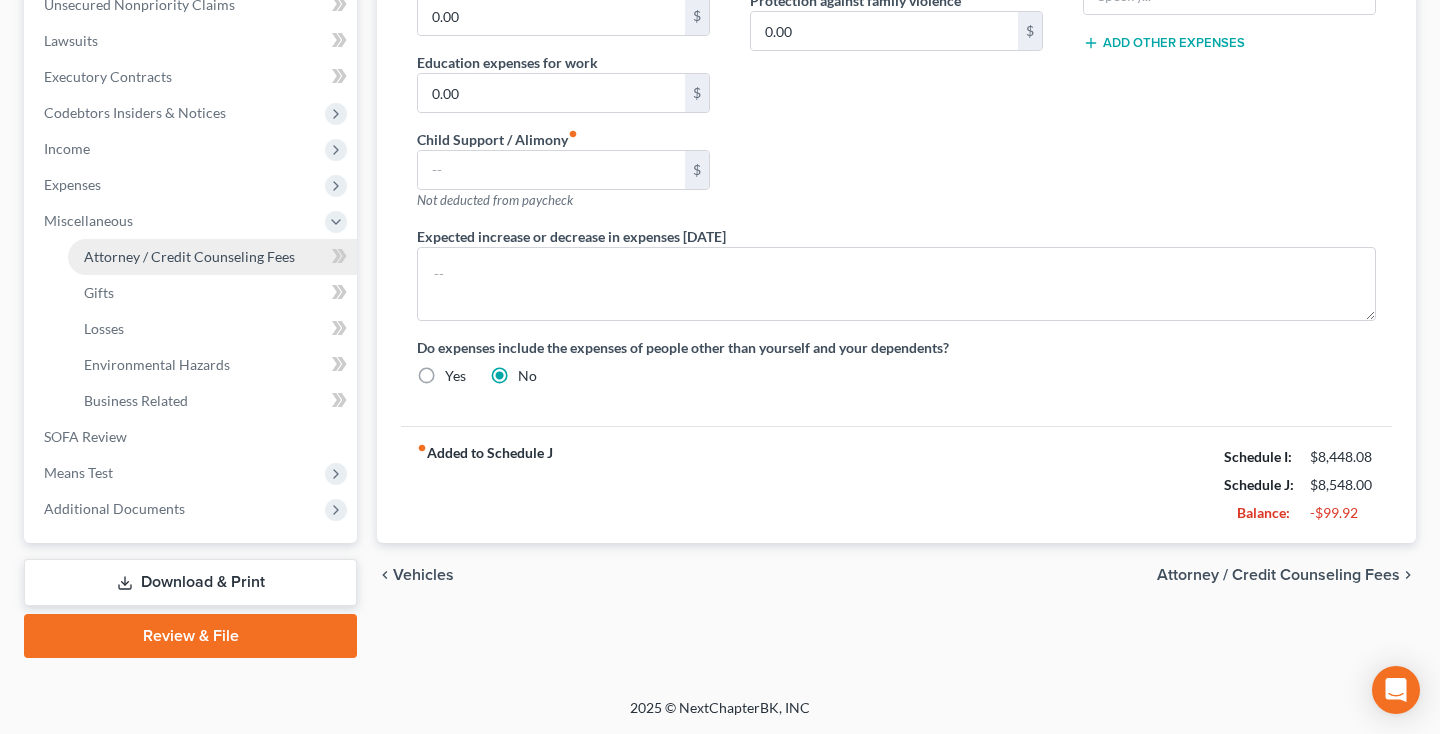 click on "Attorney / Credit Counseling Fees" at bounding box center [189, 256] 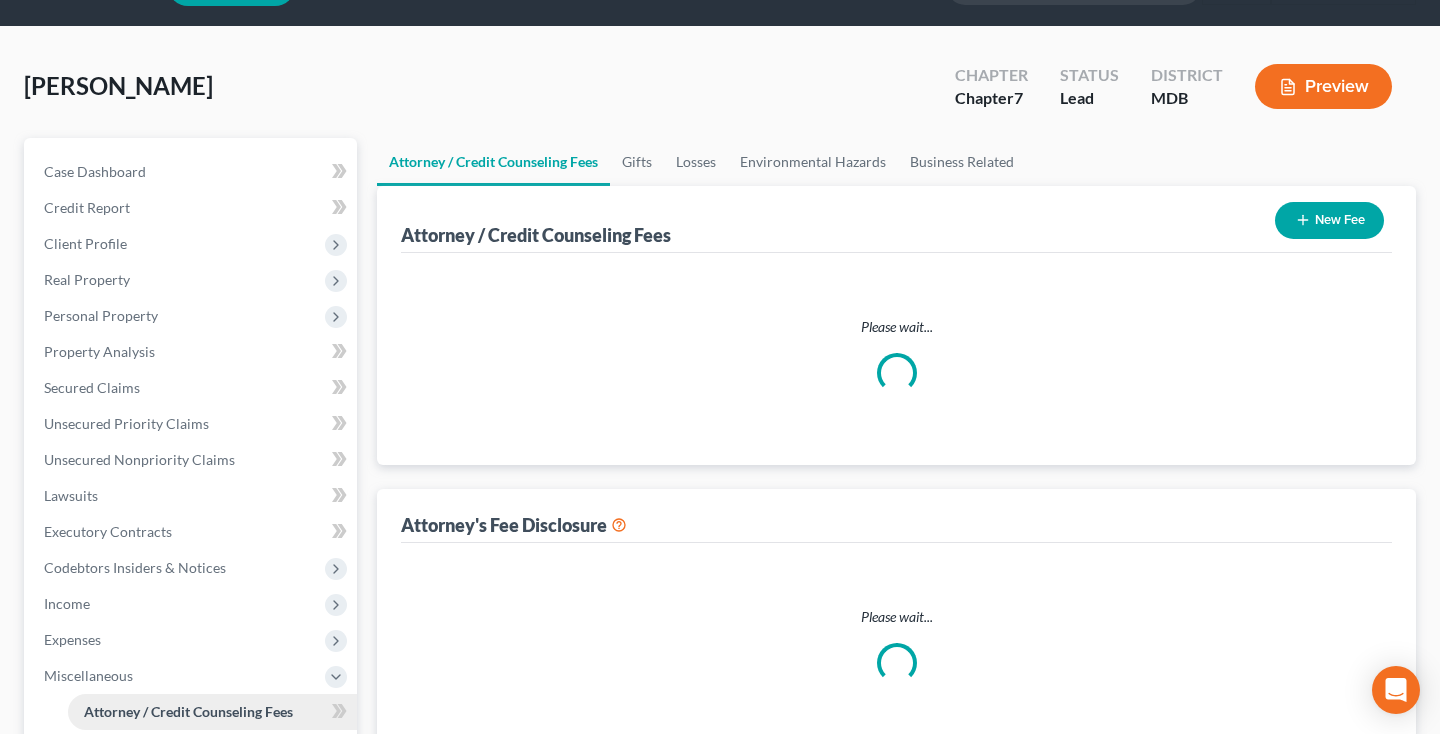 scroll, scrollTop: 0, scrollLeft: 0, axis: both 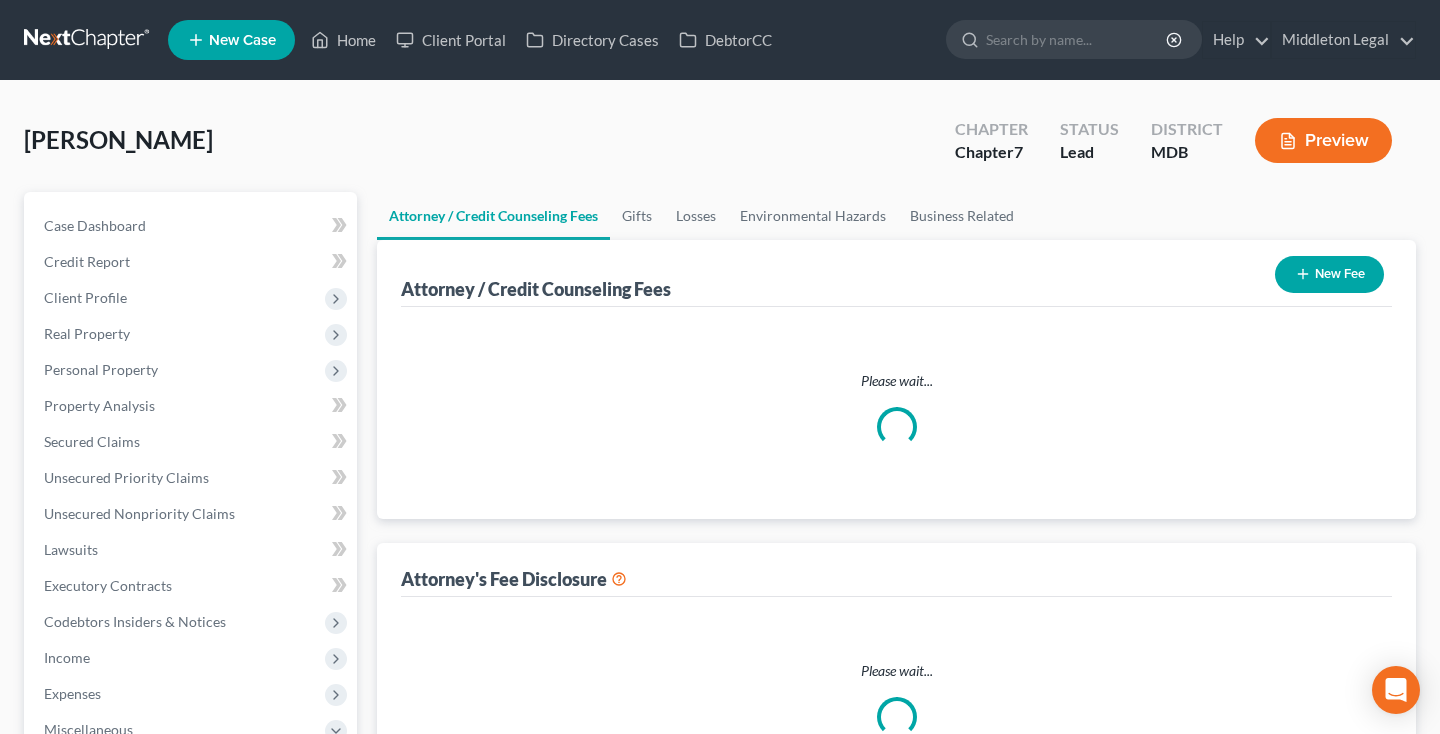 select on "2" 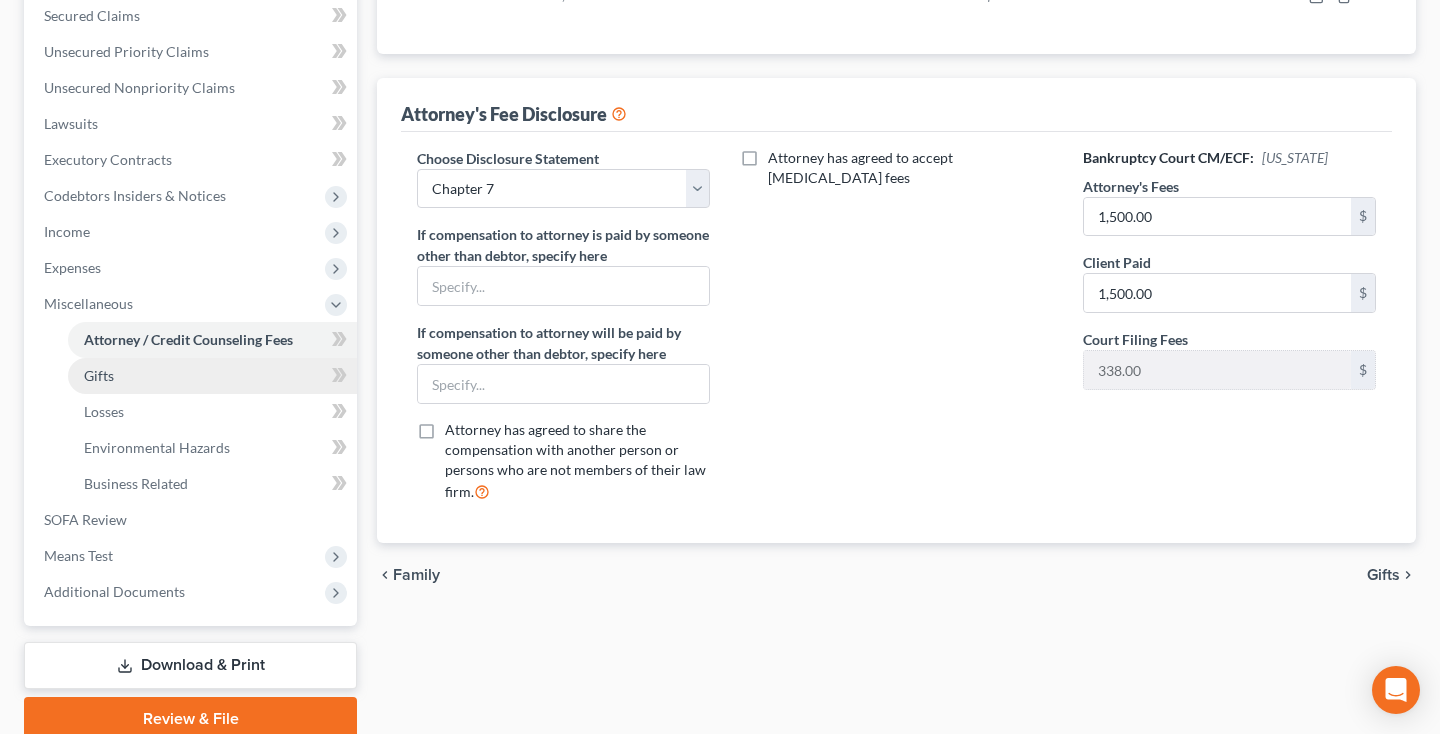 click on "Gifts" at bounding box center (212, 376) 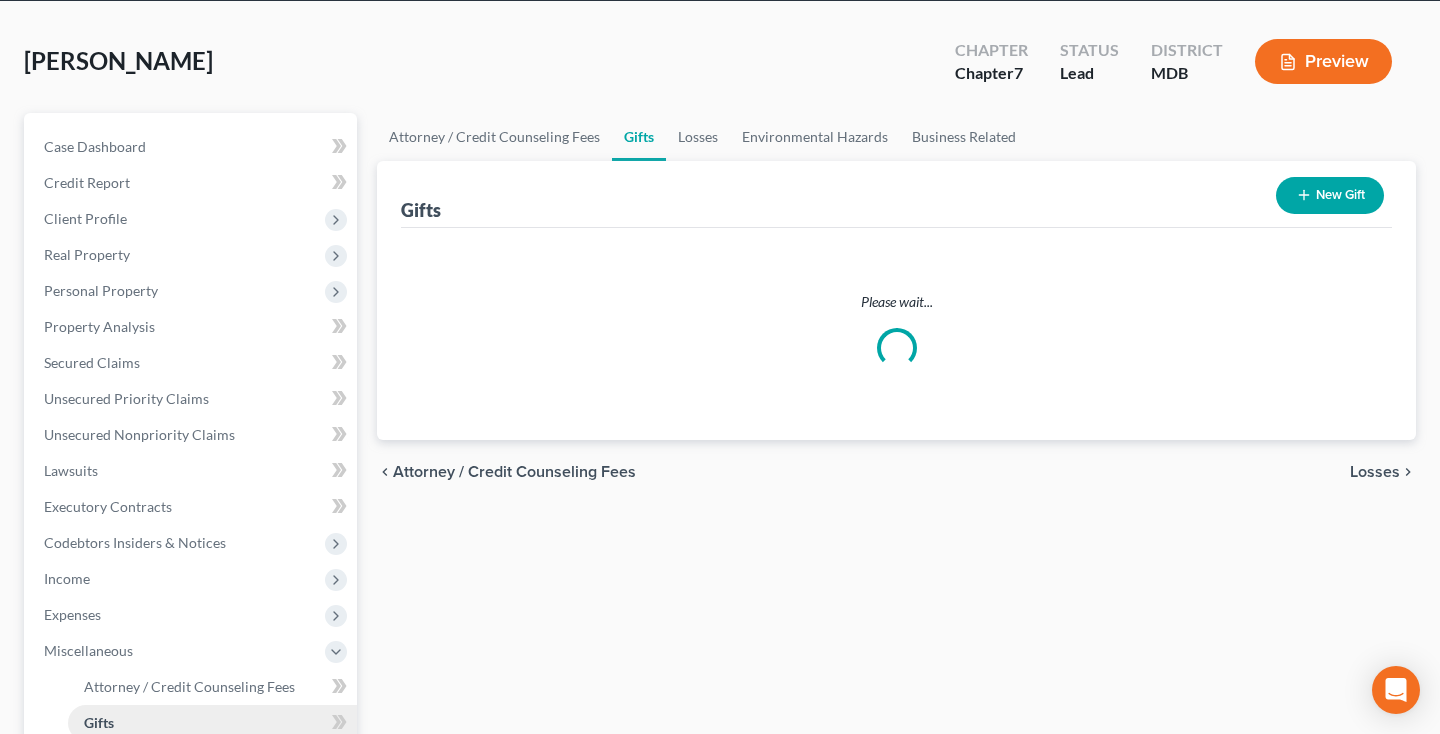 scroll, scrollTop: 0, scrollLeft: 0, axis: both 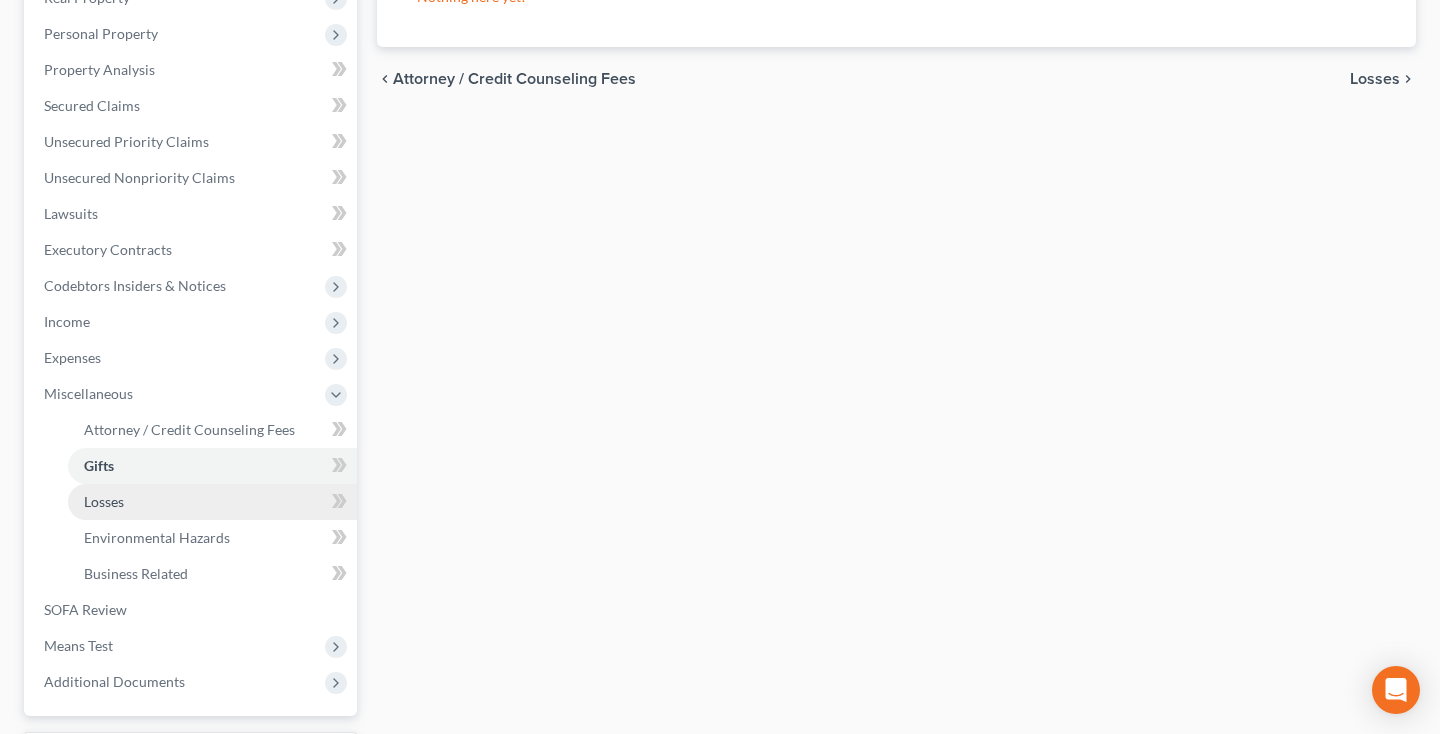 click on "Losses" at bounding box center (212, 502) 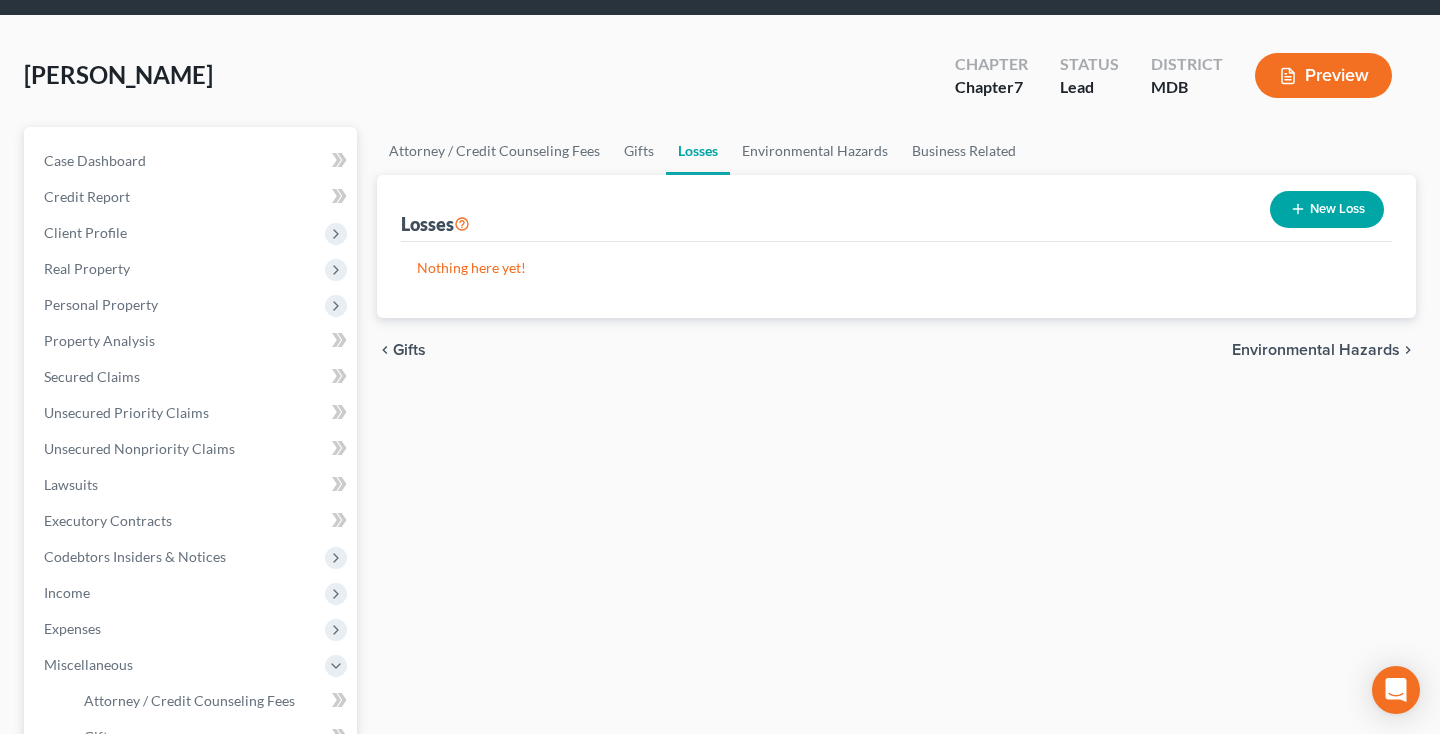 scroll, scrollTop: 0, scrollLeft: 0, axis: both 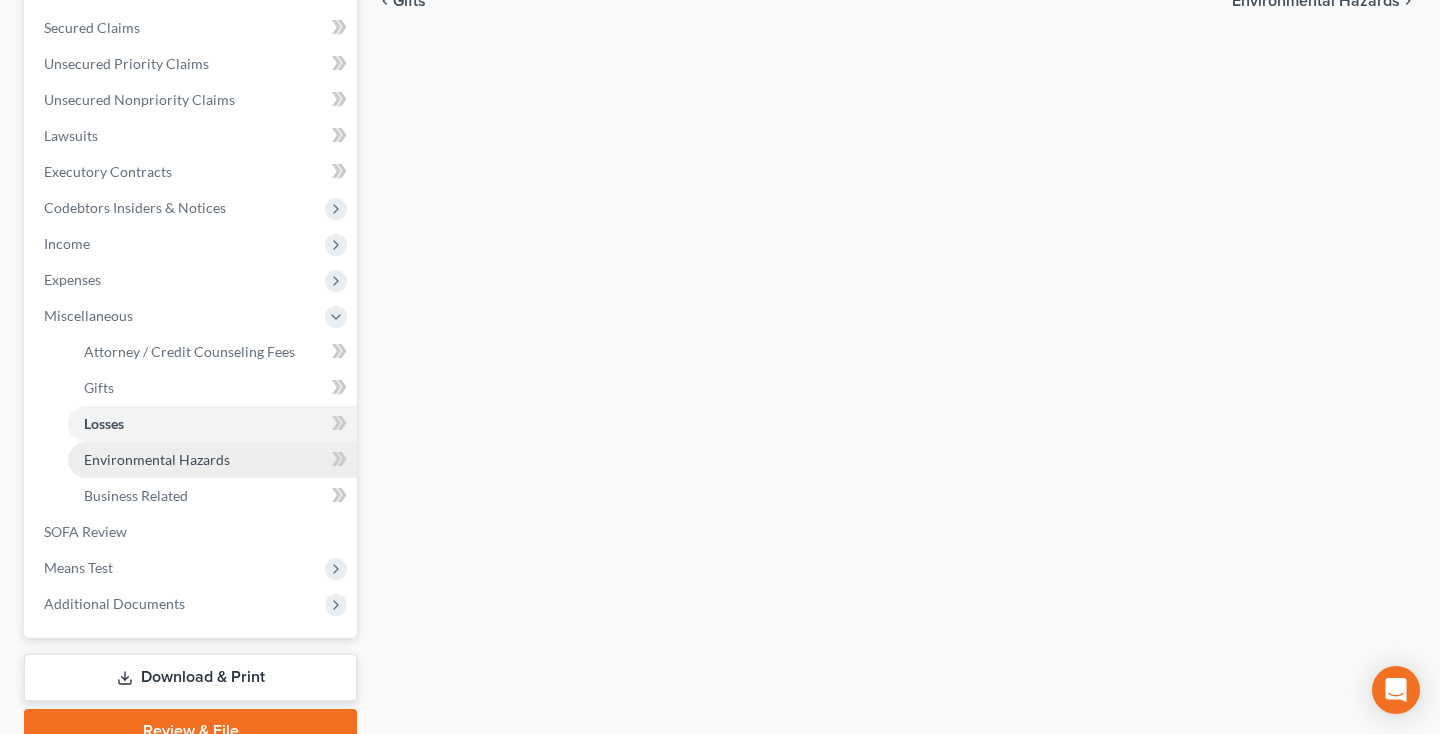click on "Environmental Hazards" at bounding box center (212, 460) 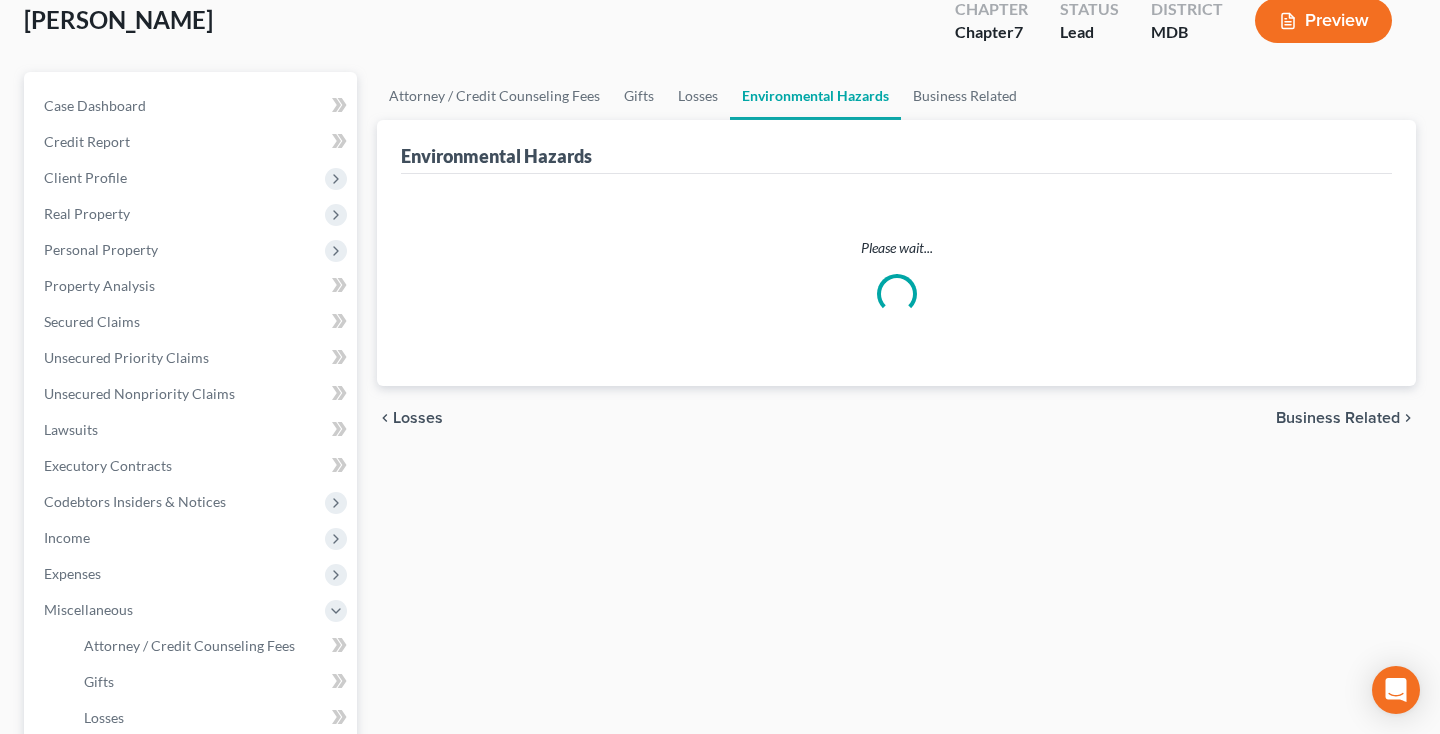 scroll, scrollTop: 0, scrollLeft: 0, axis: both 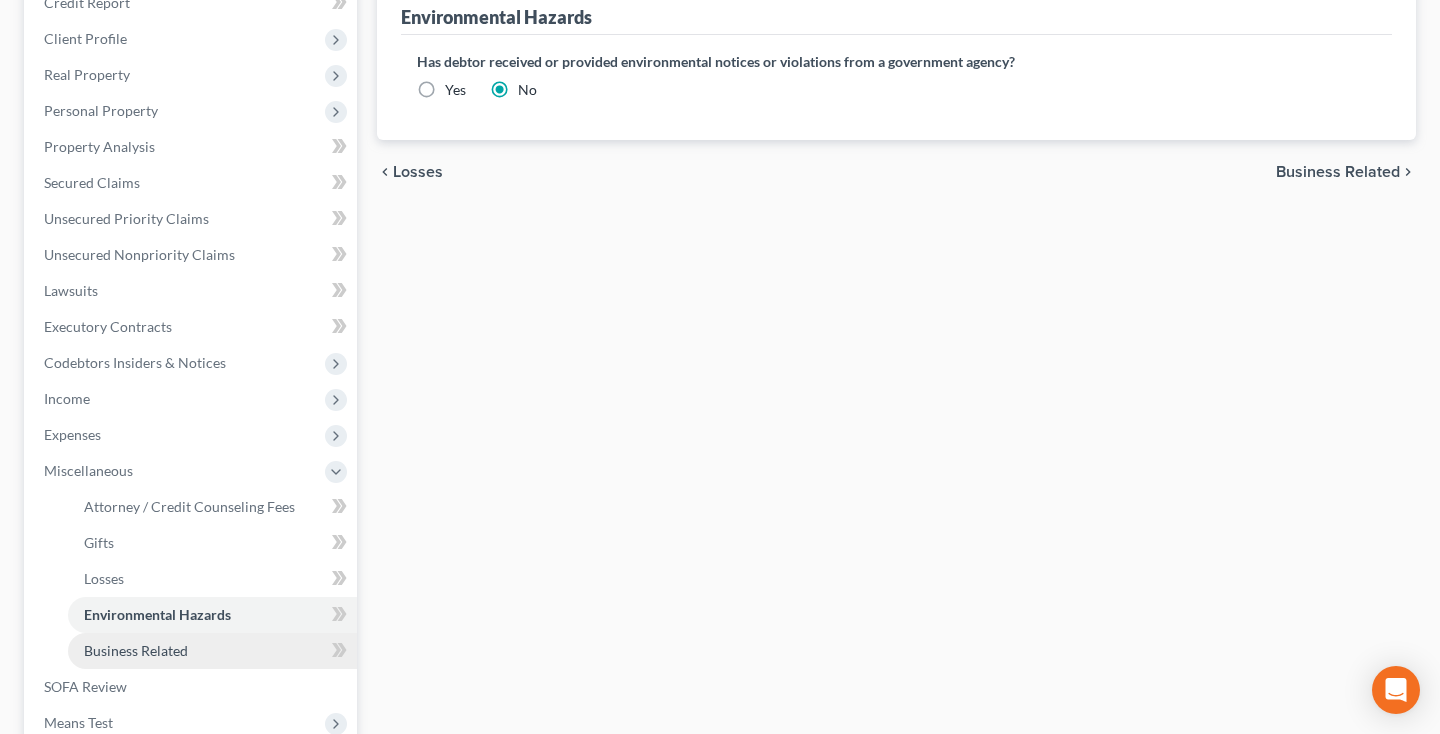 click on "Business Related" at bounding box center (136, 650) 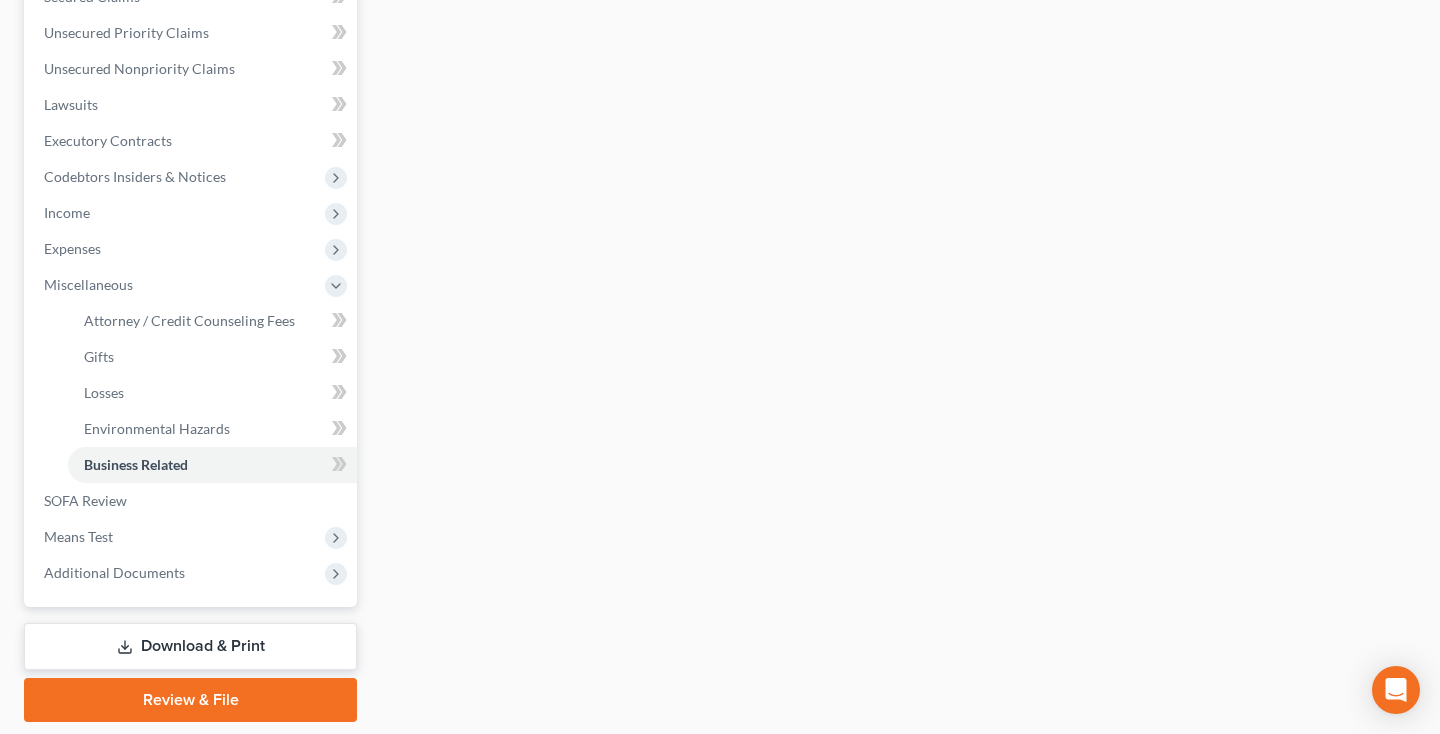 scroll, scrollTop: 464, scrollLeft: 0, axis: vertical 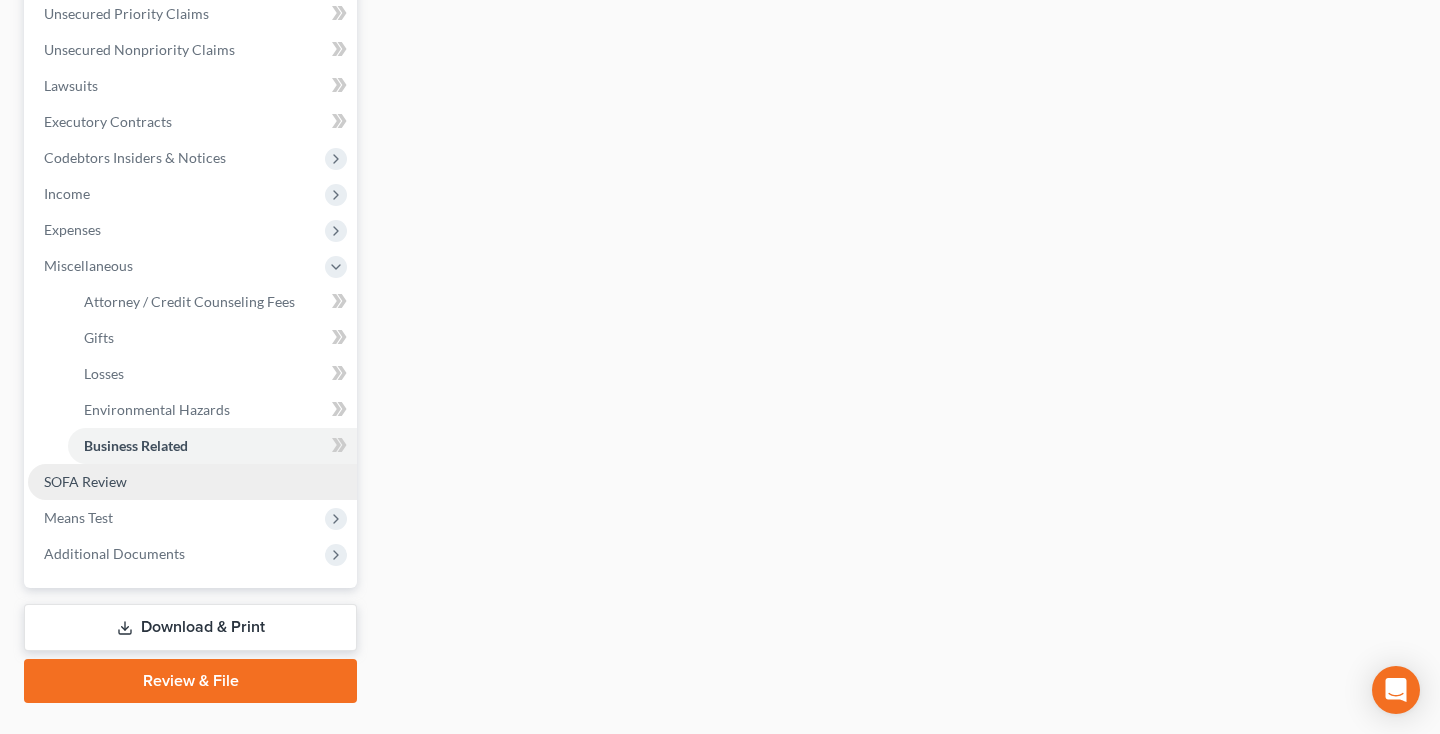 click on "SOFA Review" at bounding box center [192, 482] 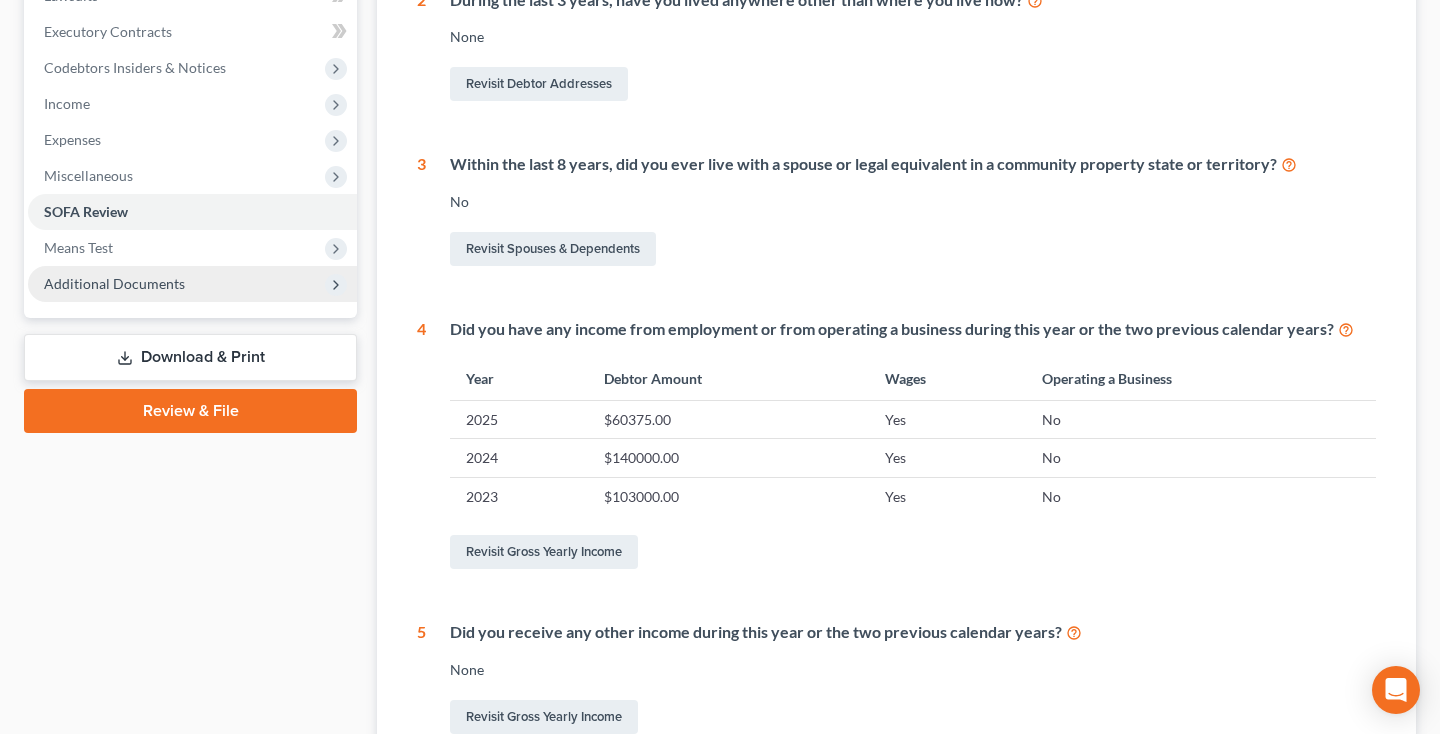 scroll, scrollTop: 555, scrollLeft: 0, axis: vertical 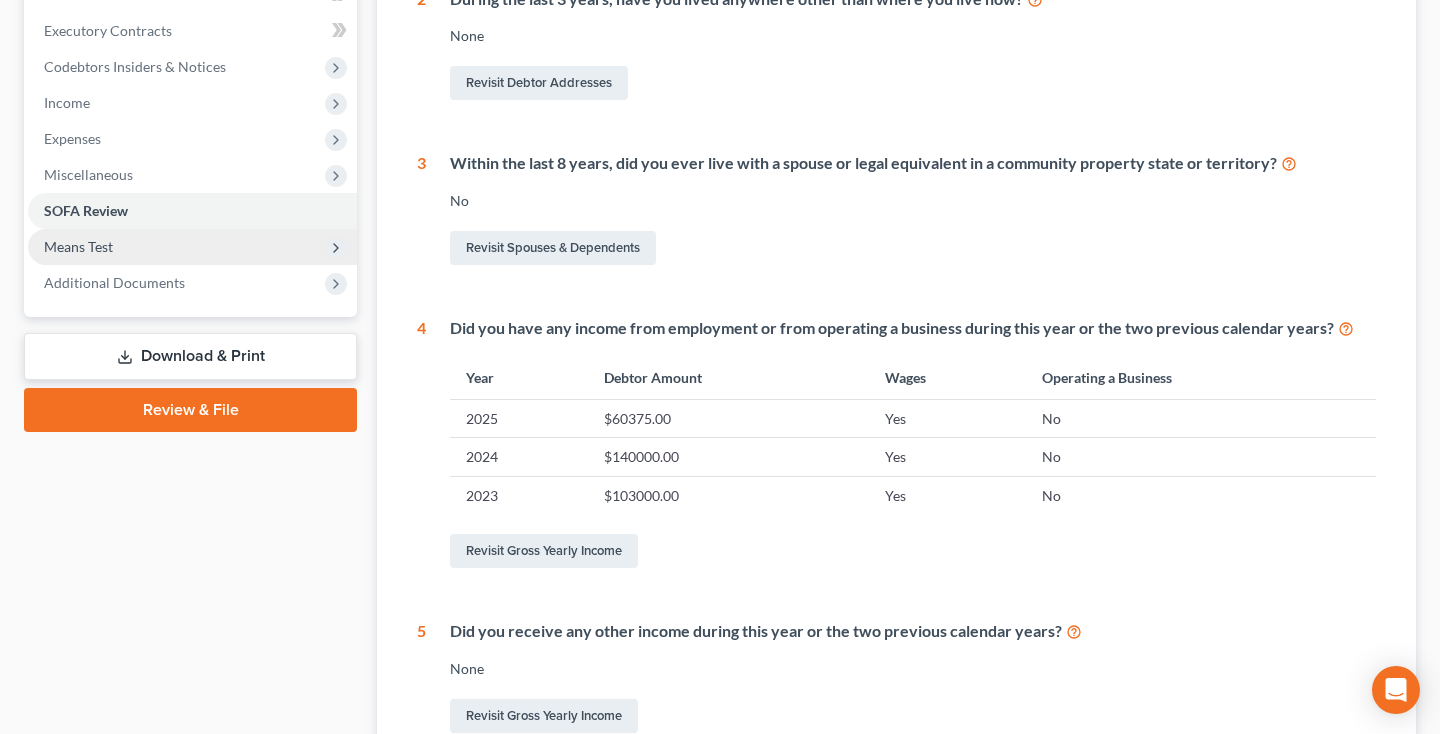 click on "Means Test" at bounding box center [192, 247] 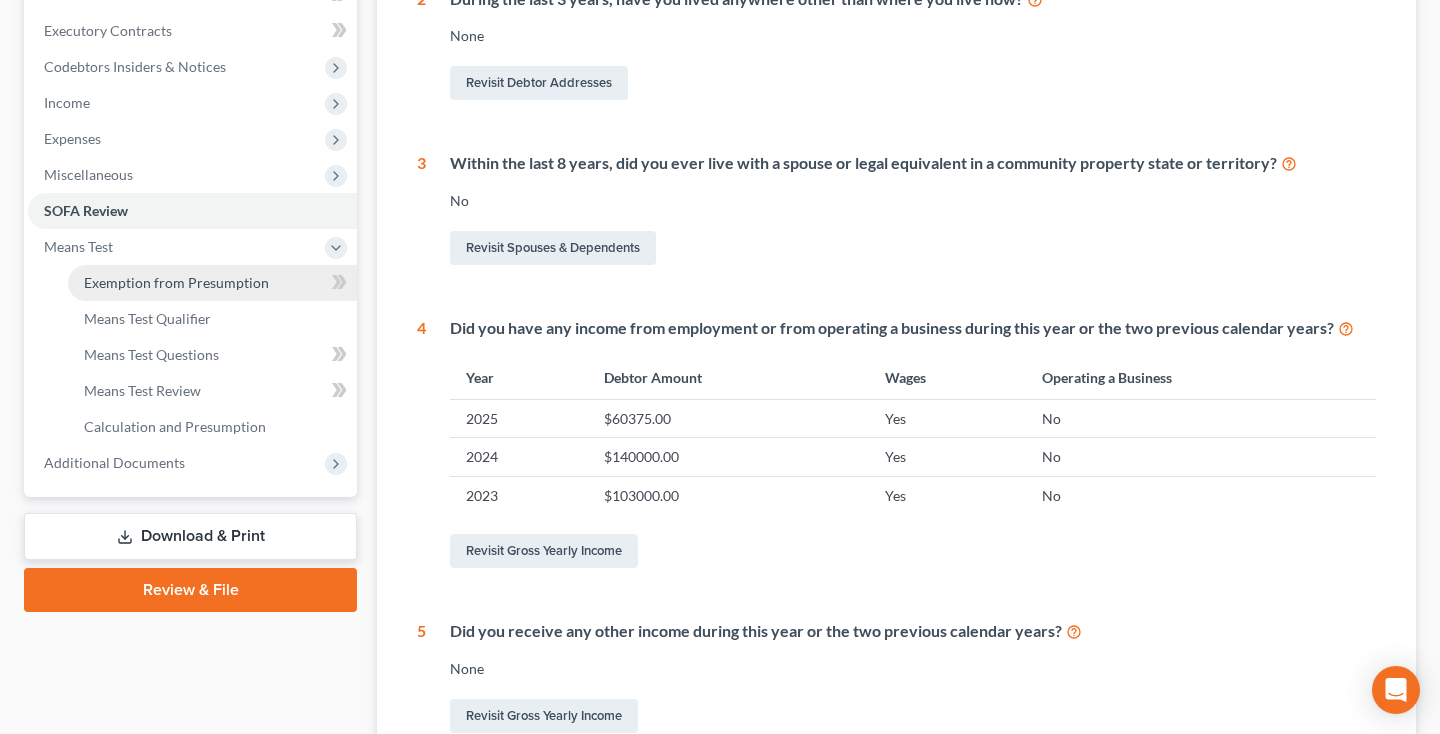 click on "Exemption from Presumption" at bounding box center [176, 282] 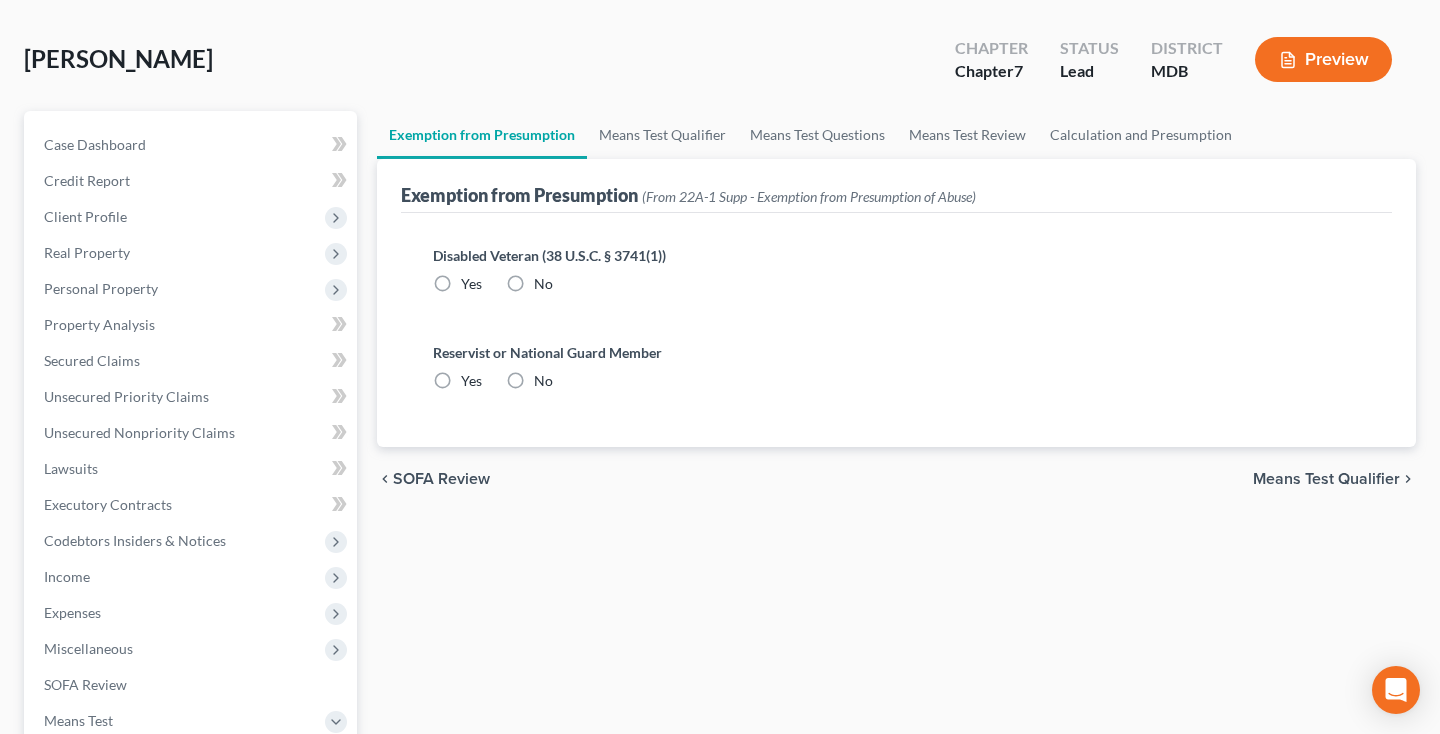 scroll, scrollTop: 0, scrollLeft: 0, axis: both 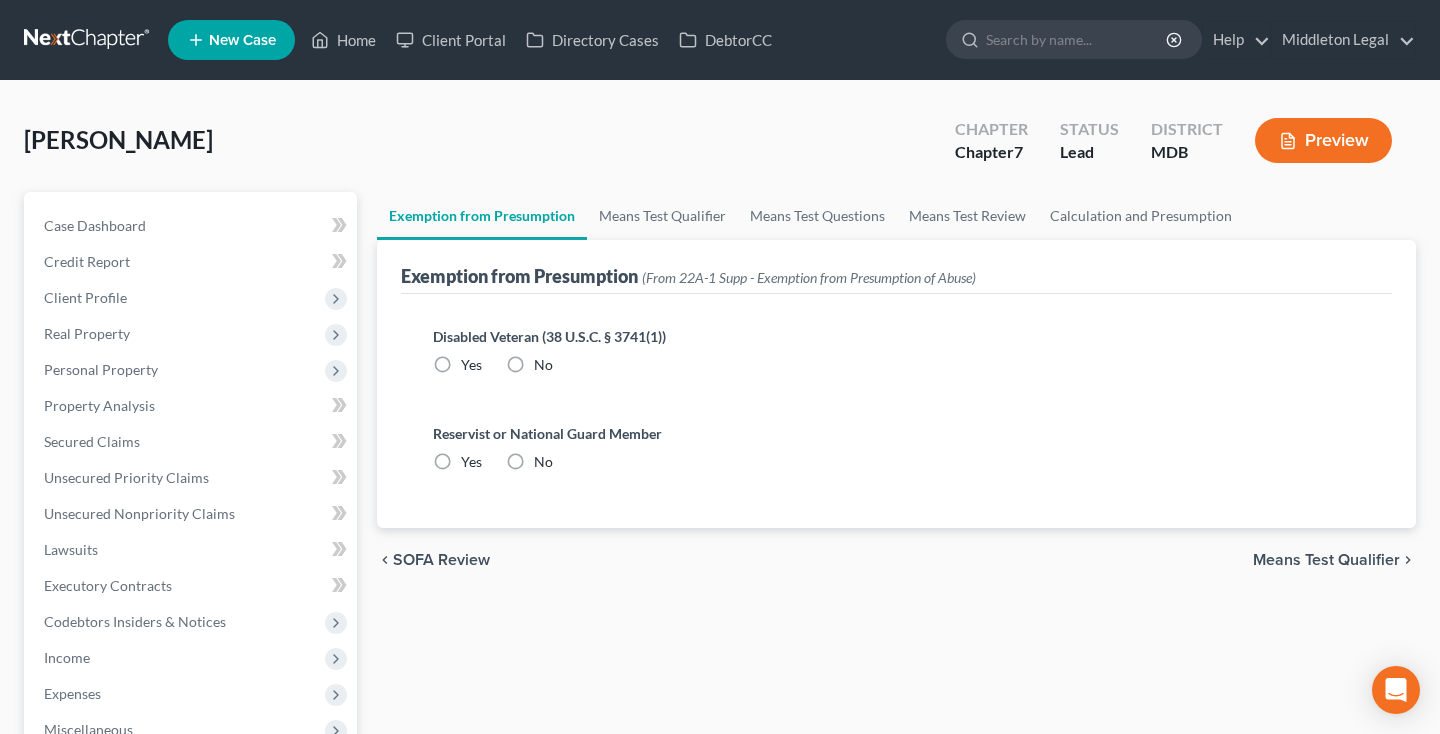 radio on "true" 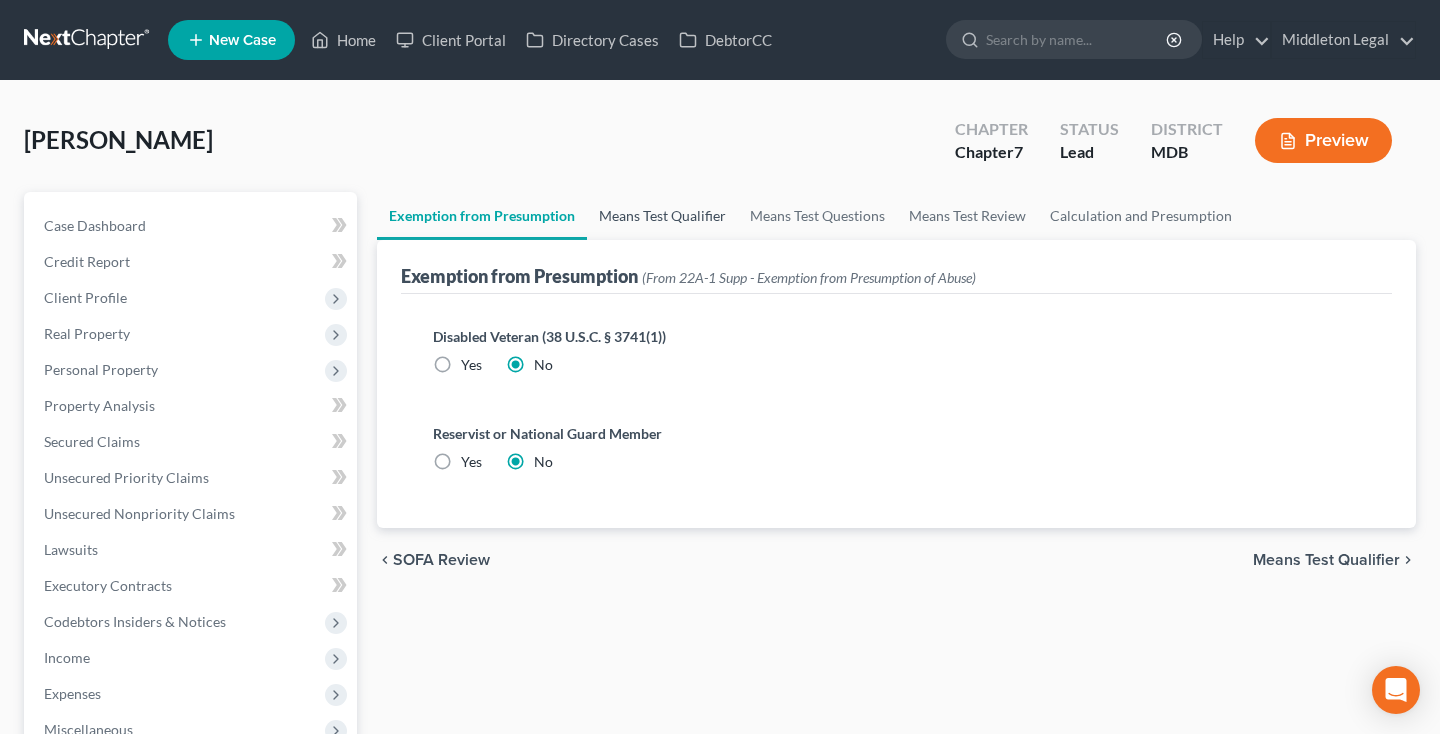 click on "Means Test Qualifier" at bounding box center [662, 216] 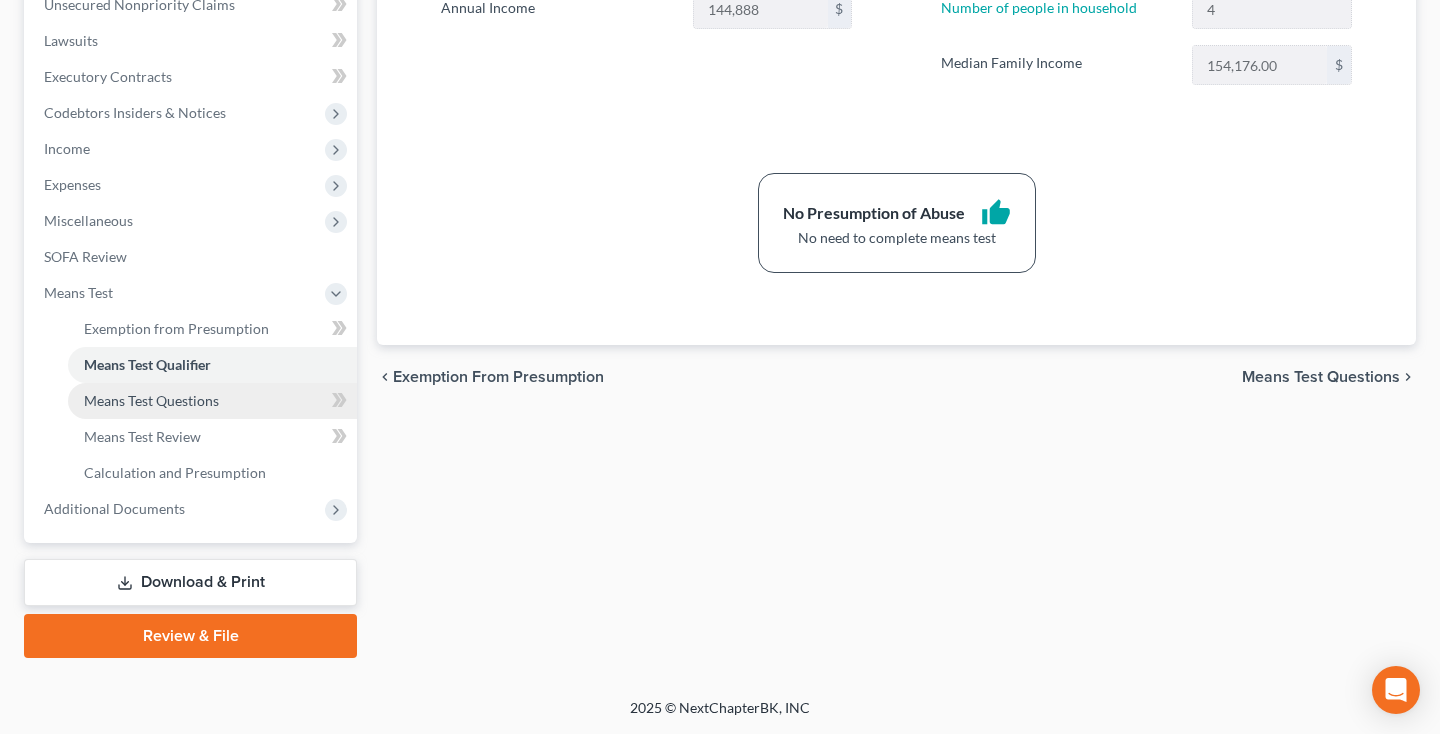 click on "Means Test Questions" at bounding box center (212, 401) 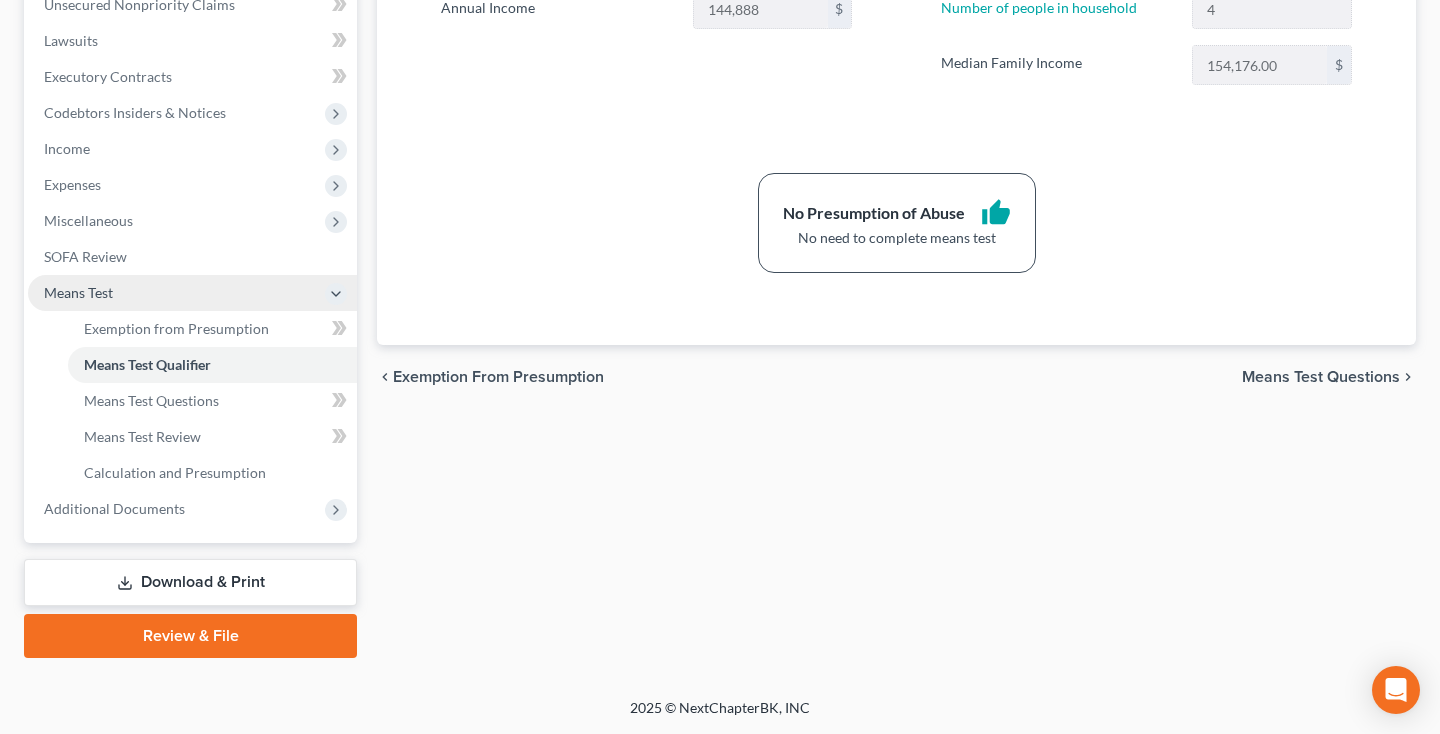 scroll, scrollTop: 136, scrollLeft: 0, axis: vertical 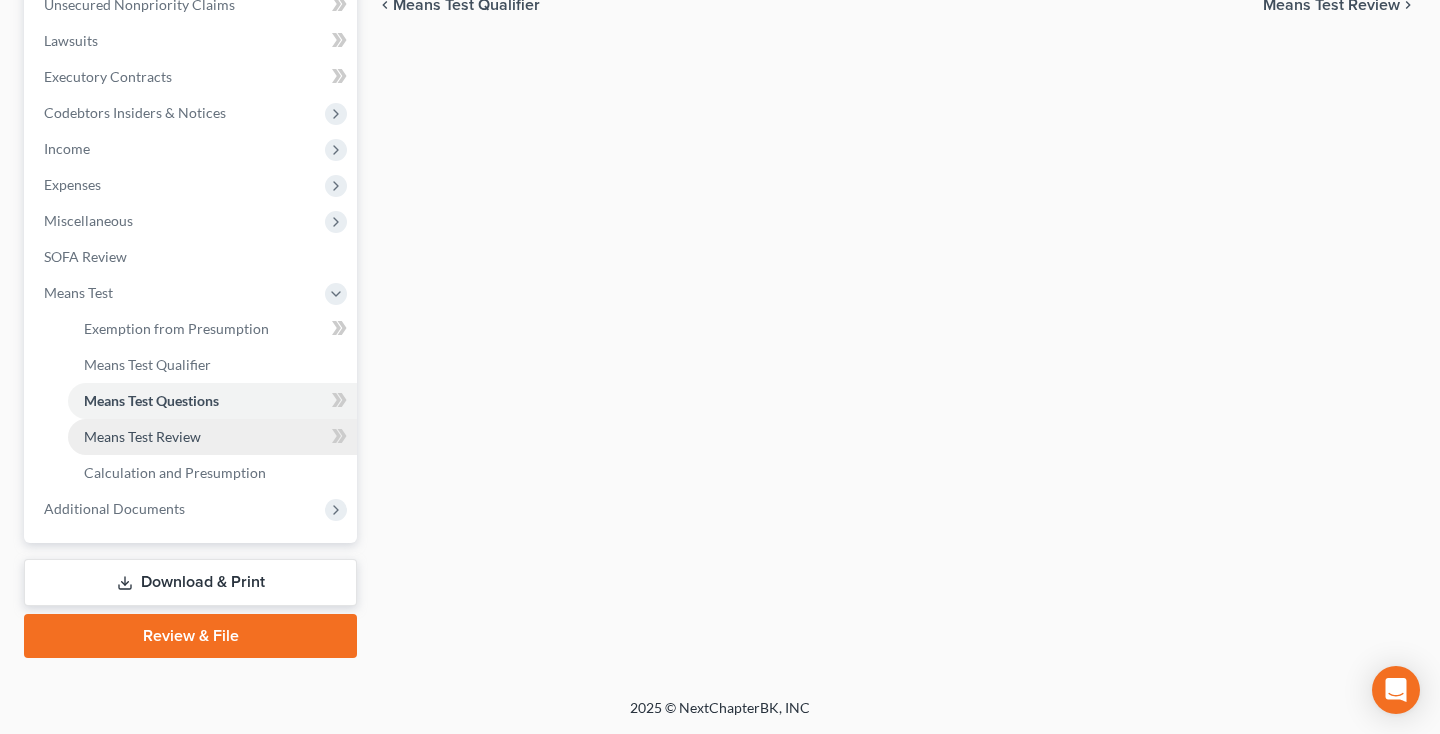 click on "Means Test Review" at bounding box center [142, 436] 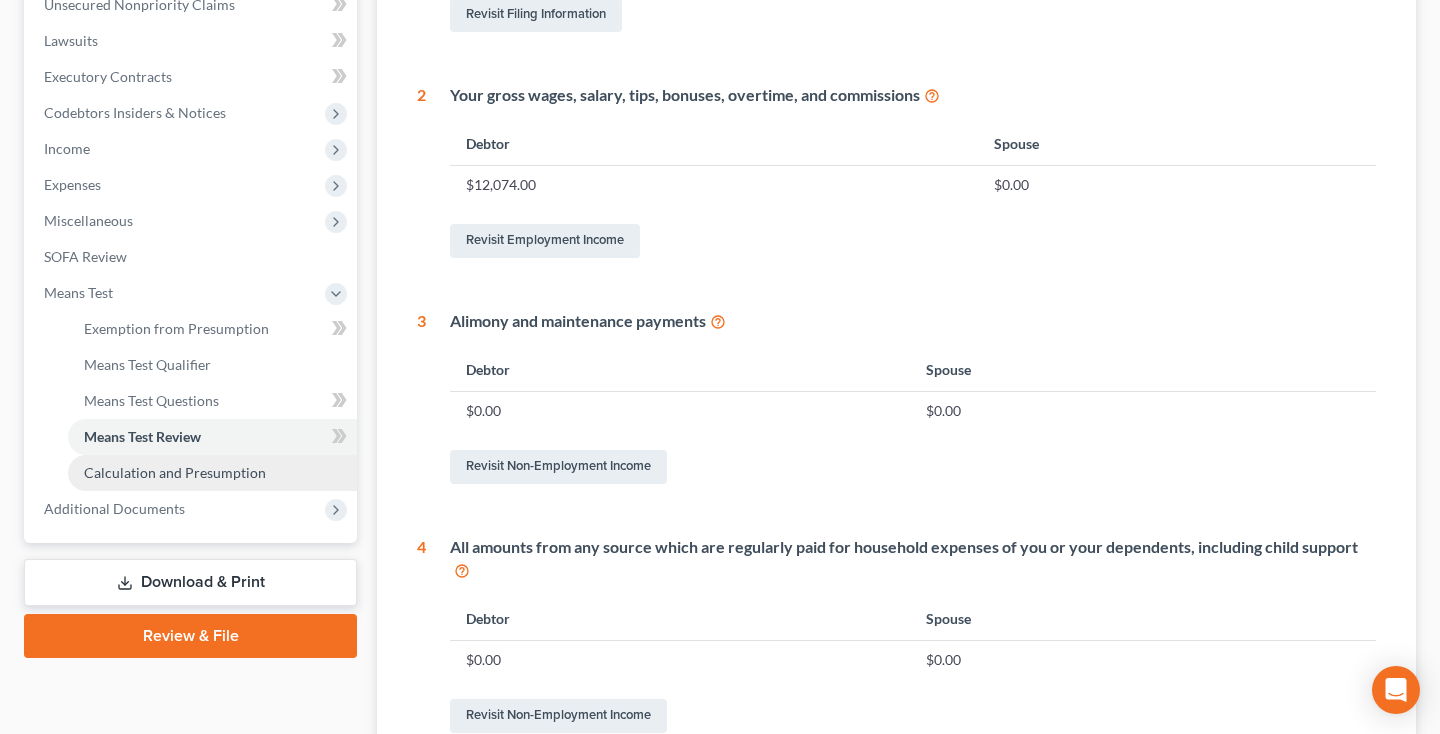 click on "Calculation and Presumption" at bounding box center [175, 472] 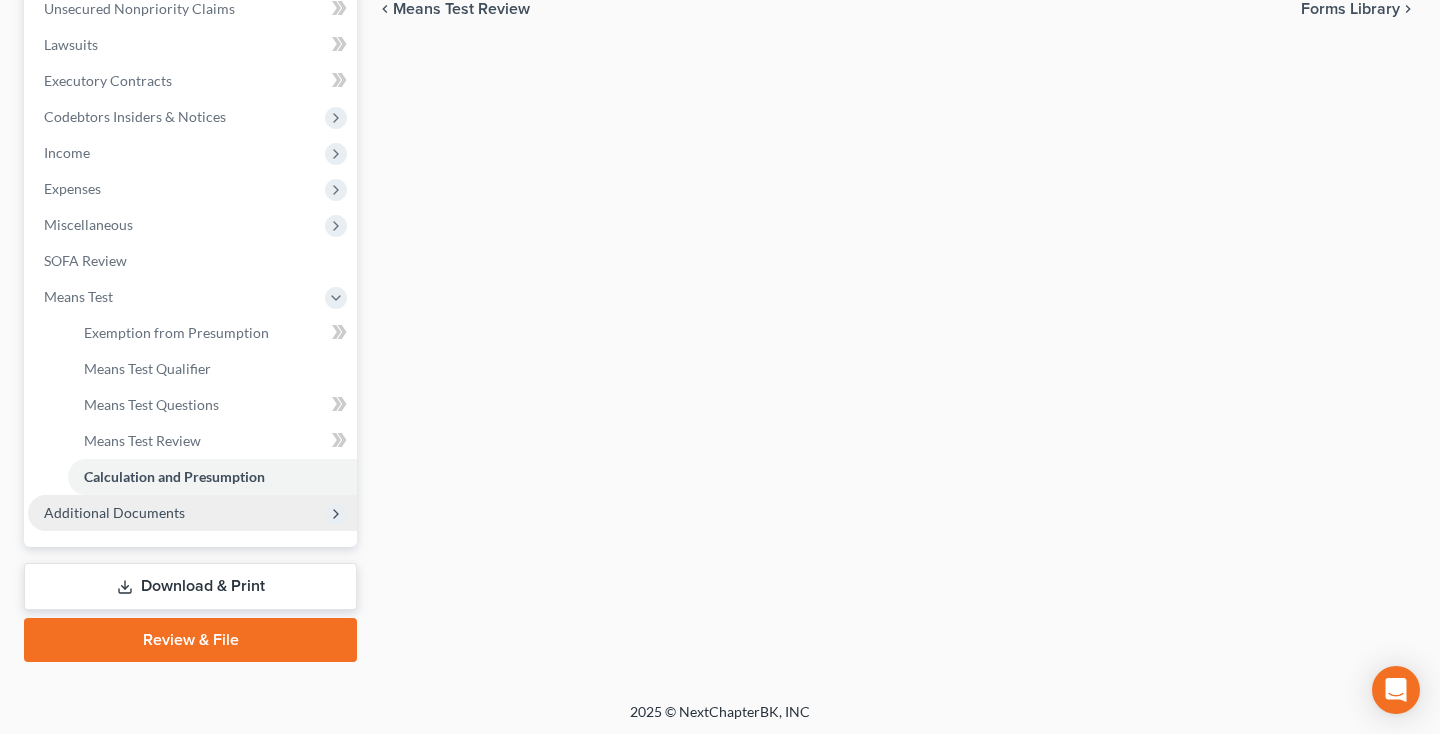 click on "Additional Documents" at bounding box center (114, 512) 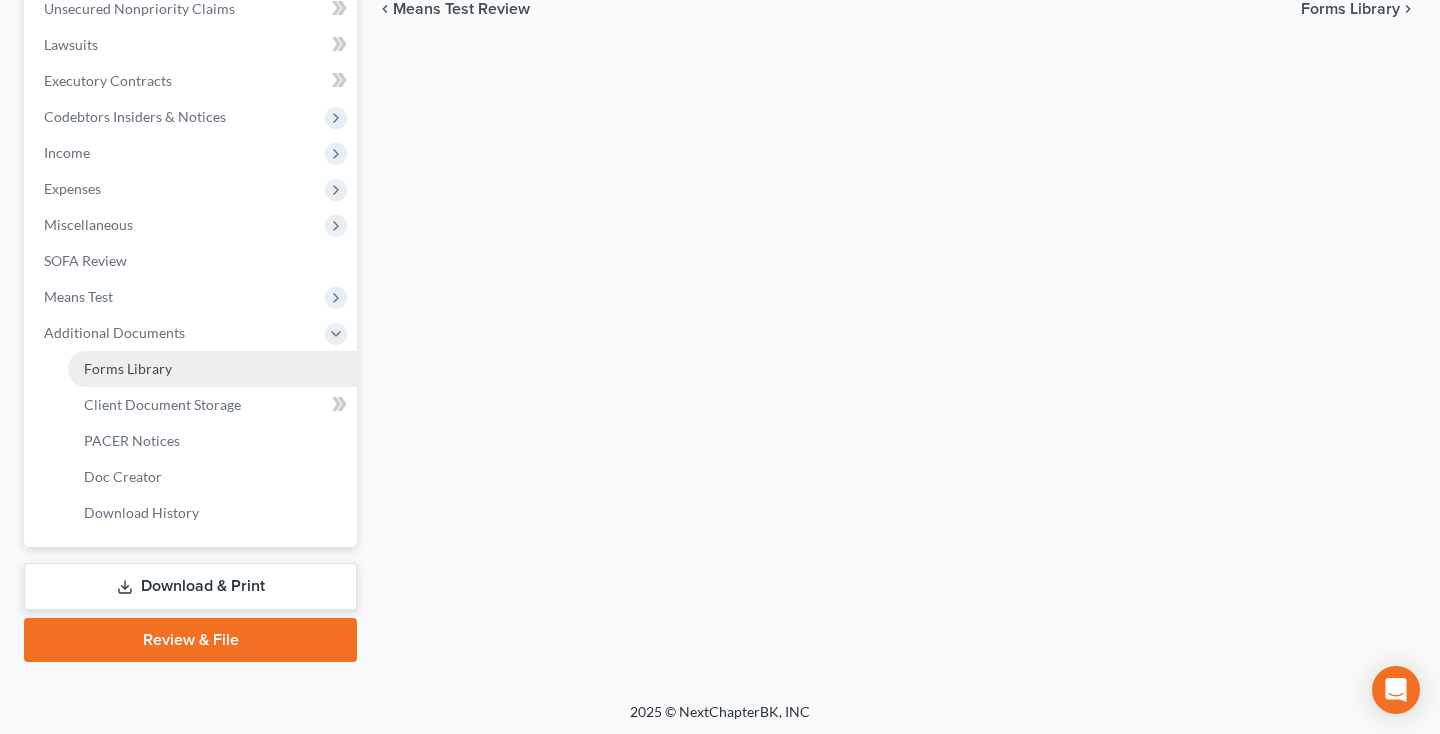 click on "Forms Library" at bounding box center (212, 369) 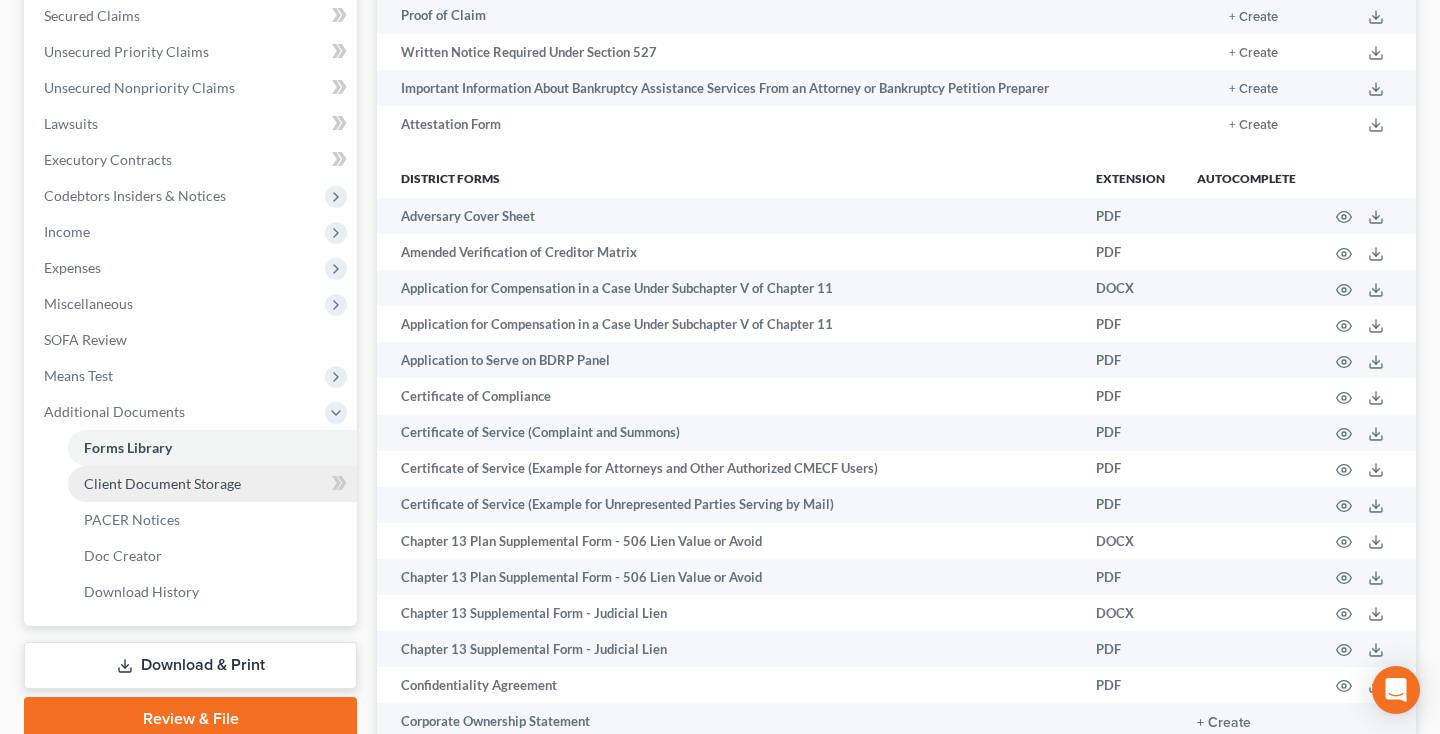 click on "Client Document Storage" at bounding box center [162, 483] 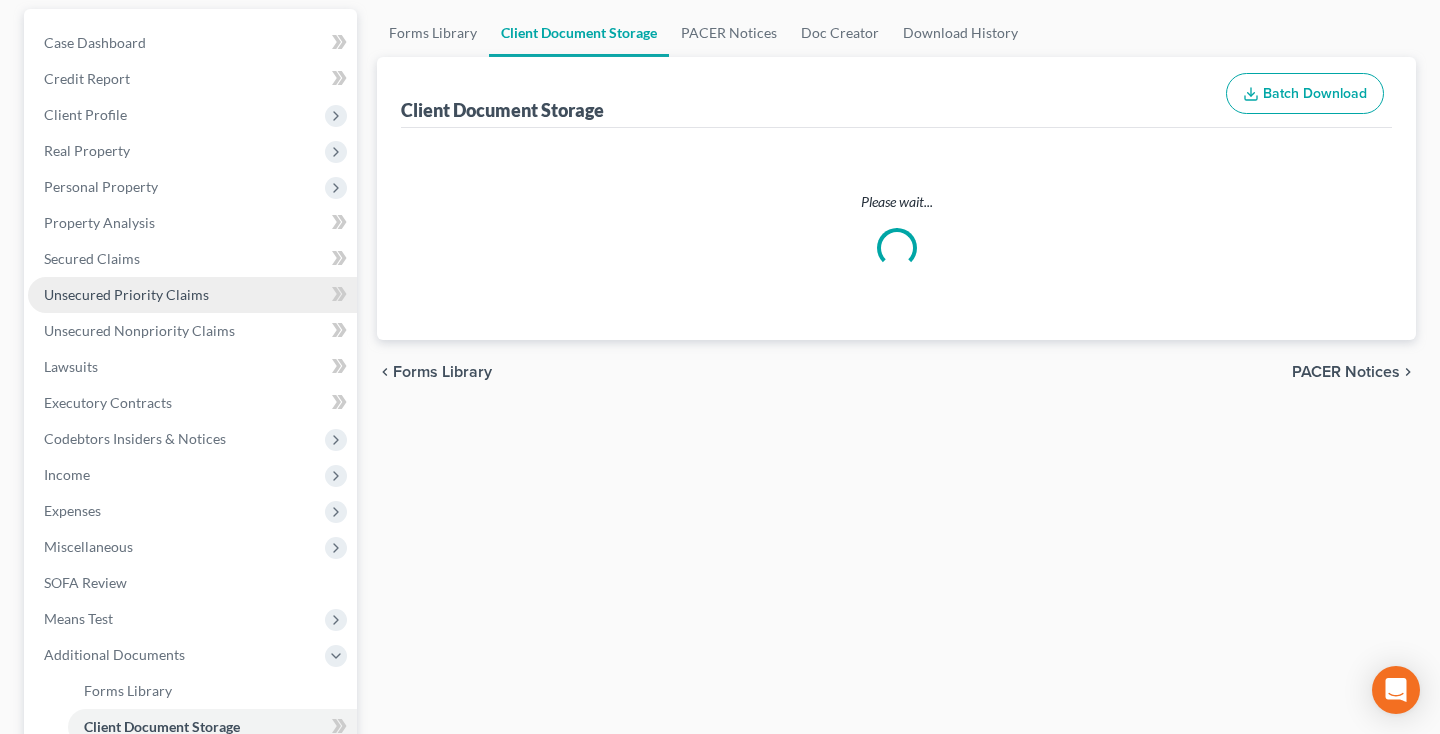 select on "14" 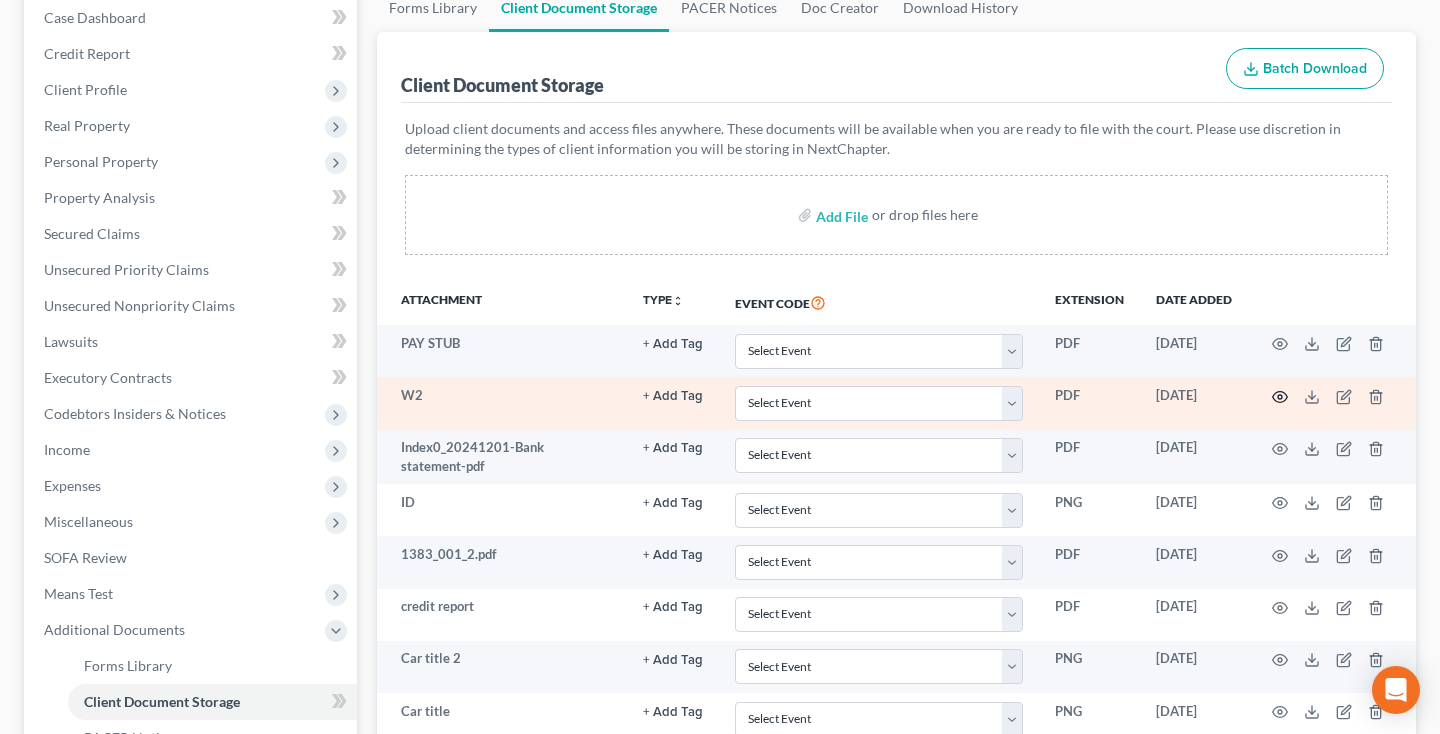 click 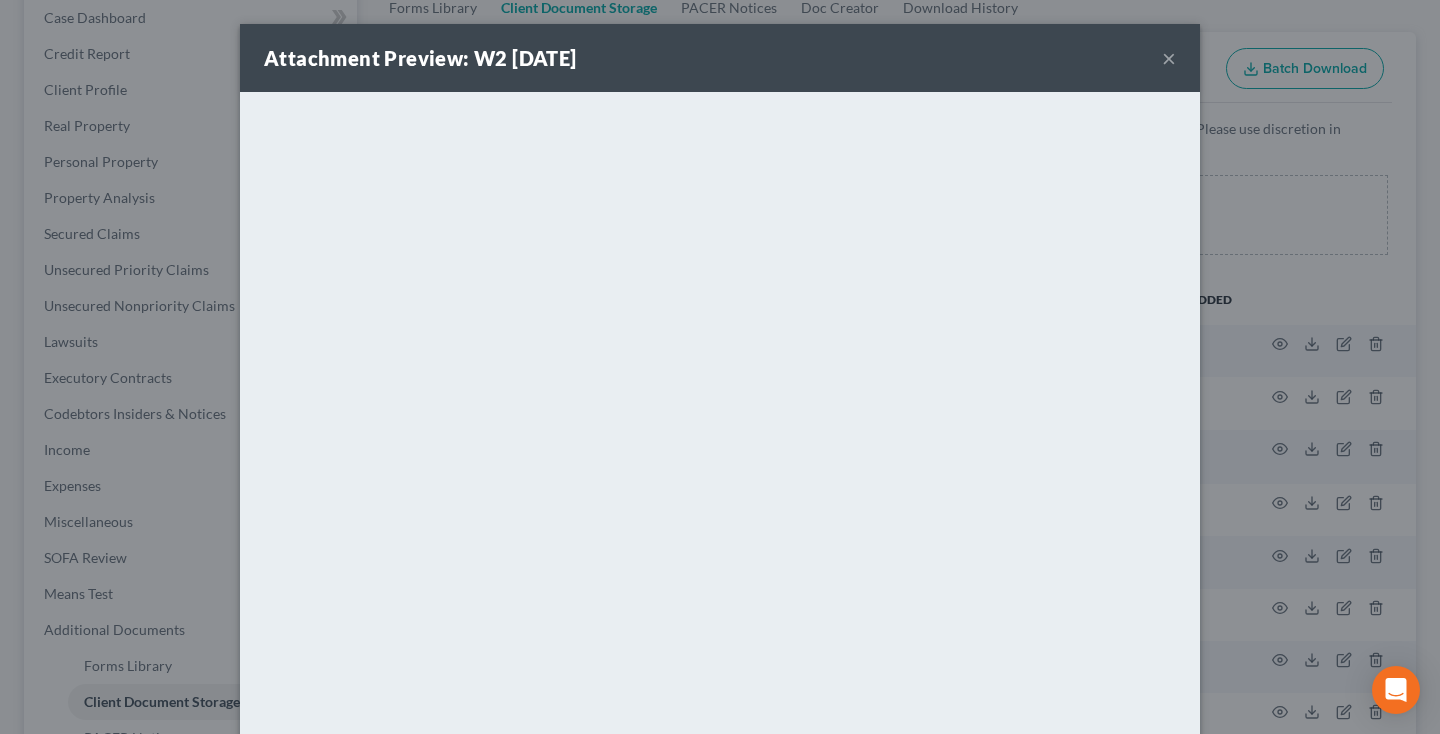 click on "×" at bounding box center (1169, 58) 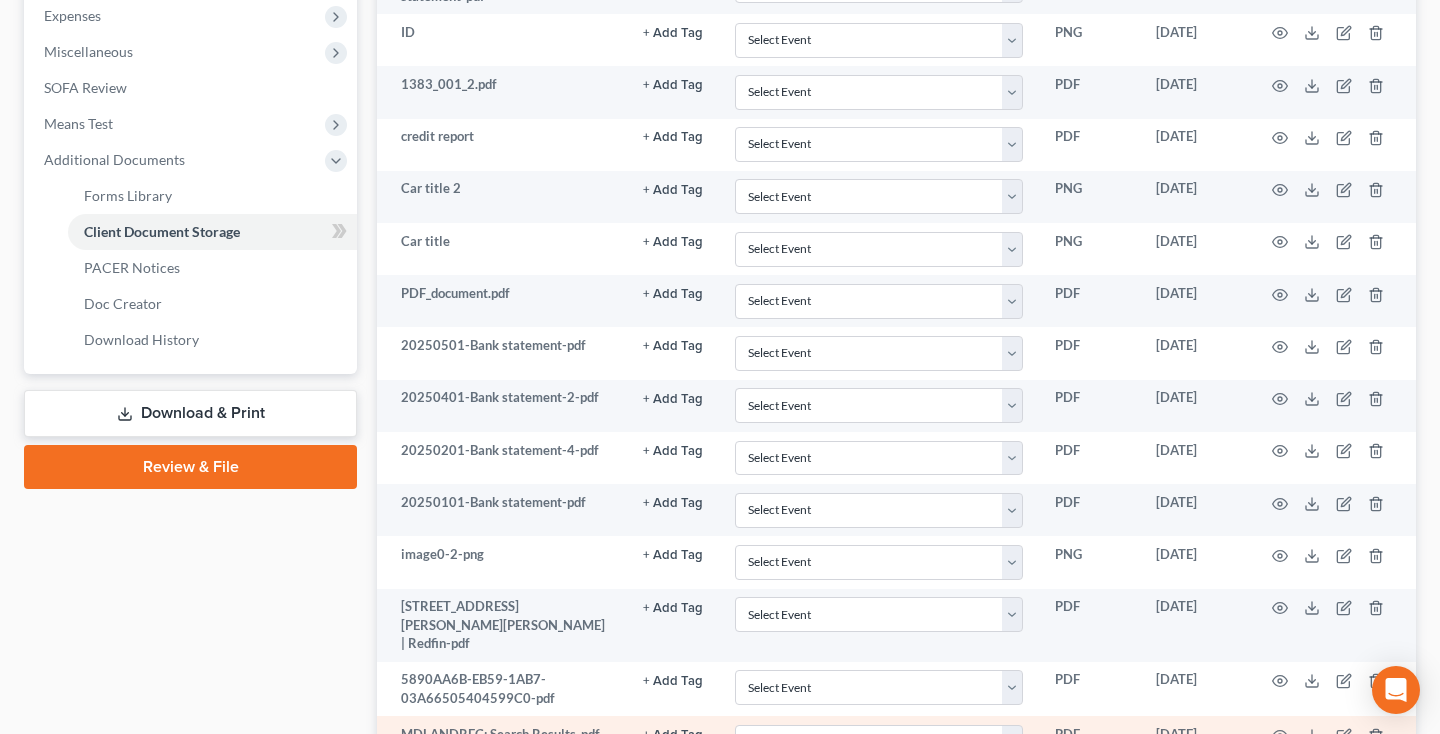 scroll, scrollTop: 662, scrollLeft: 0, axis: vertical 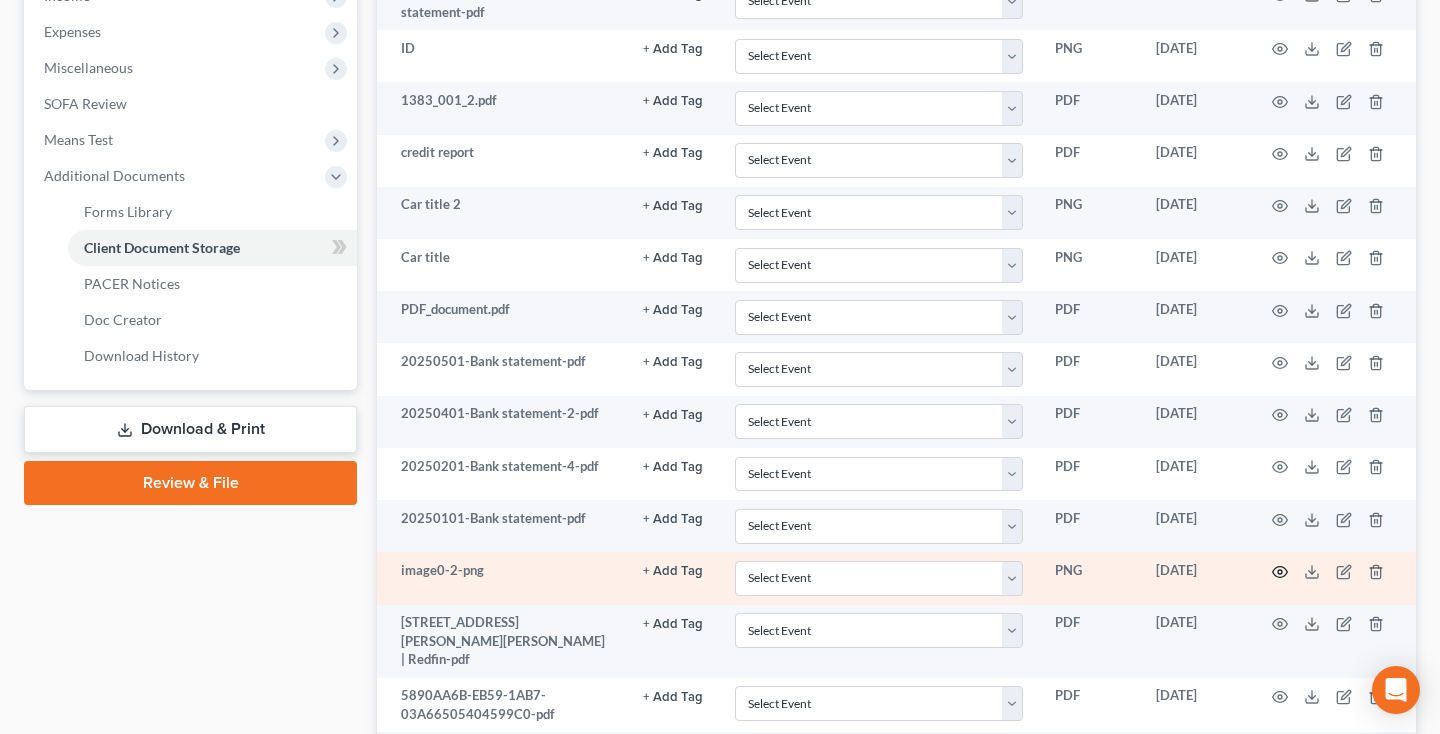 click 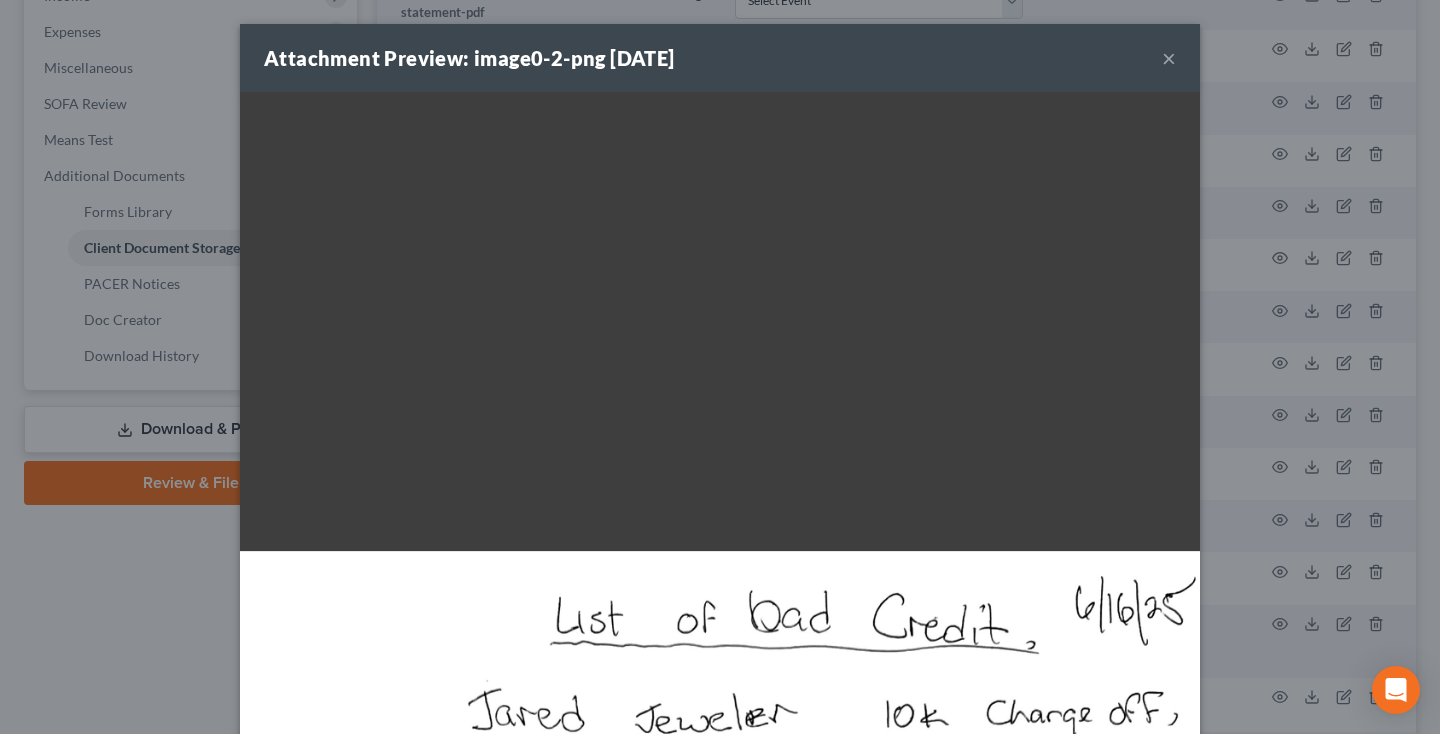 click on "×" at bounding box center [1169, 58] 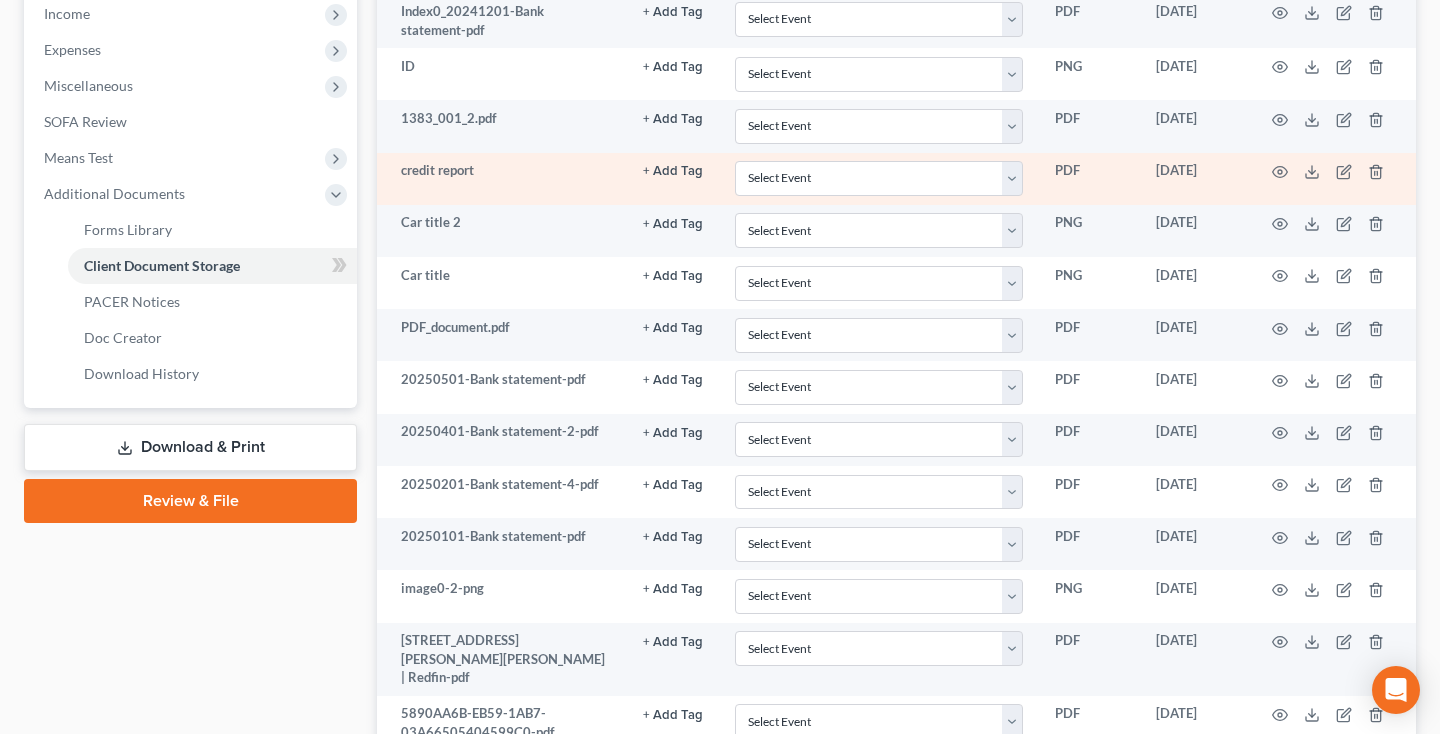 scroll, scrollTop: 624, scrollLeft: 0, axis: vertical 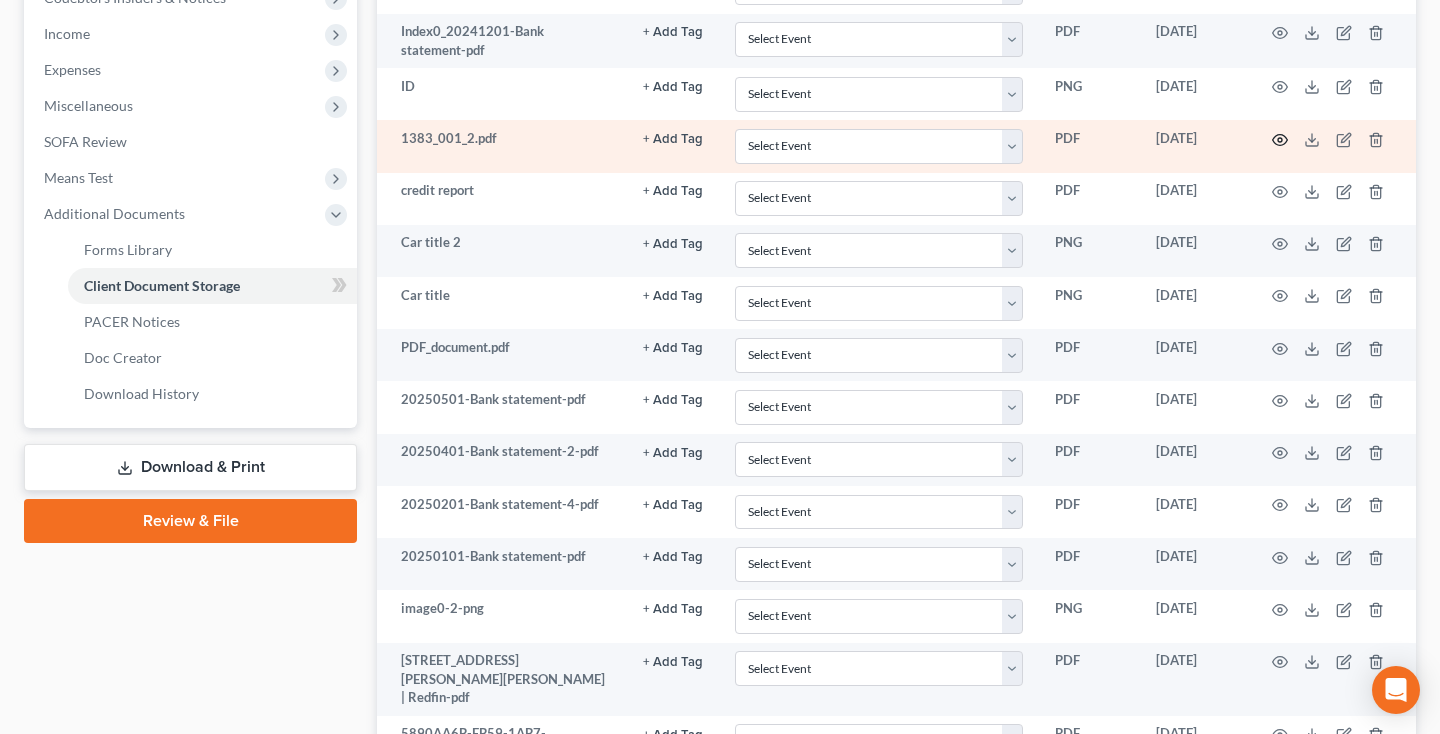 click 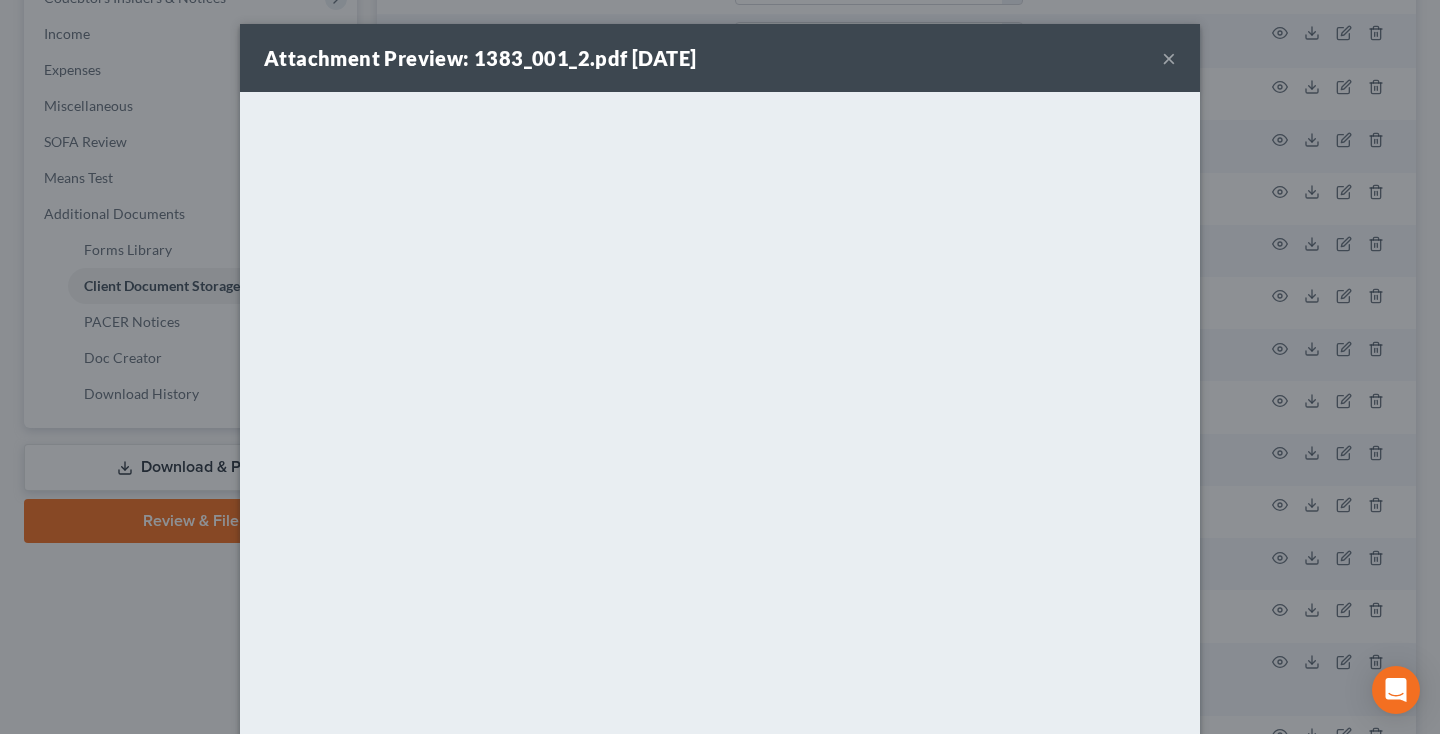 click on "×" at bounding box center [1169, 58] 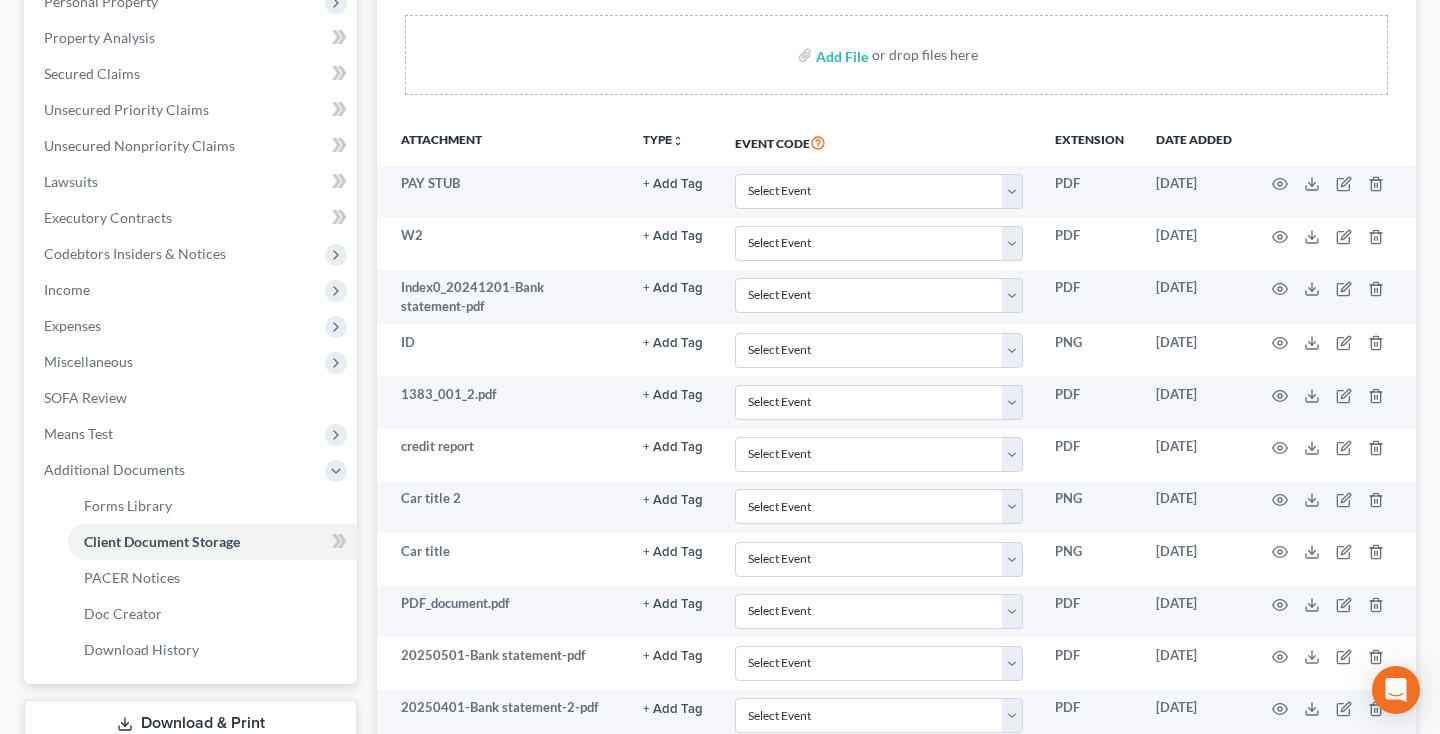 scroll, scrollTop: 365, scrollLeft: 0, axis: vertical 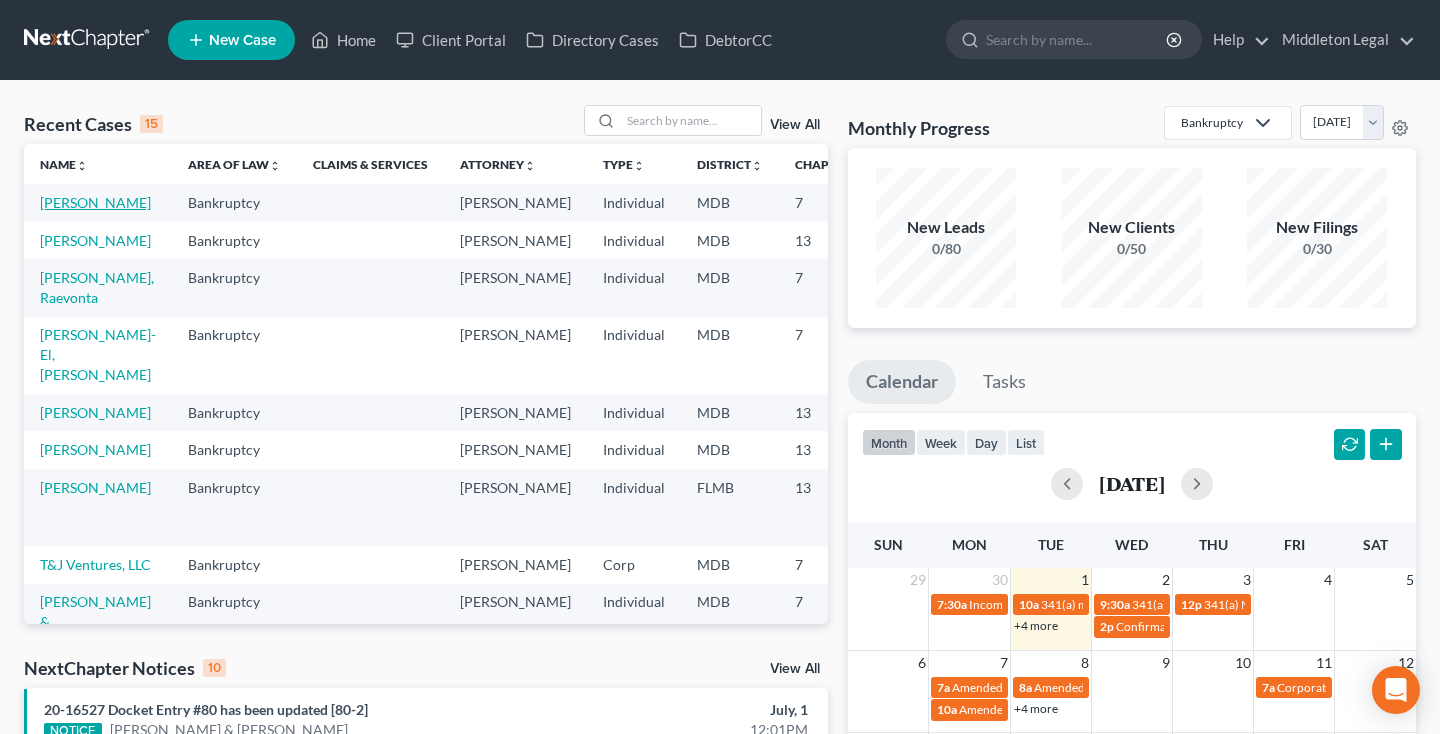 click on "[PERSON_NAME]" at bounding box center [95, 202] 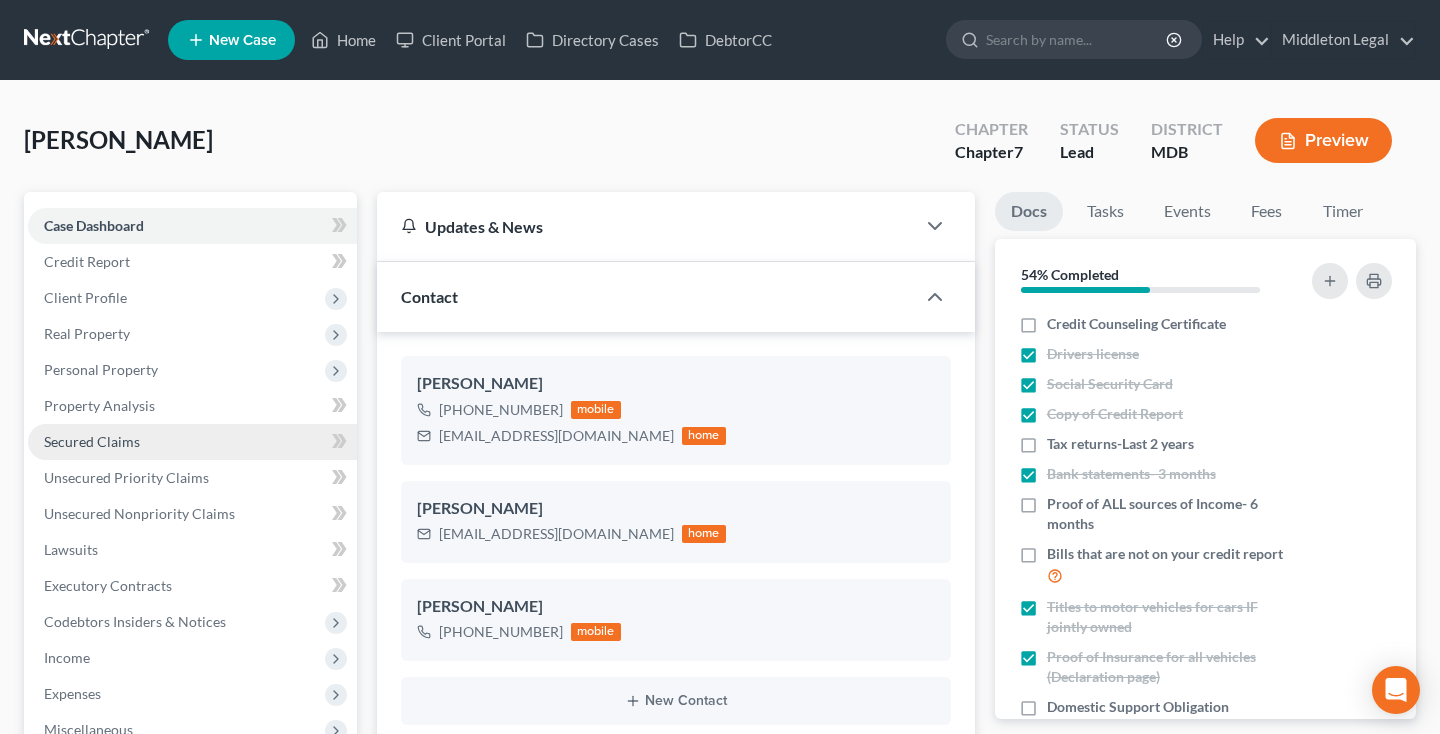 scroll, scrollTop: 504, scrollLeft: 0, axis: vertical 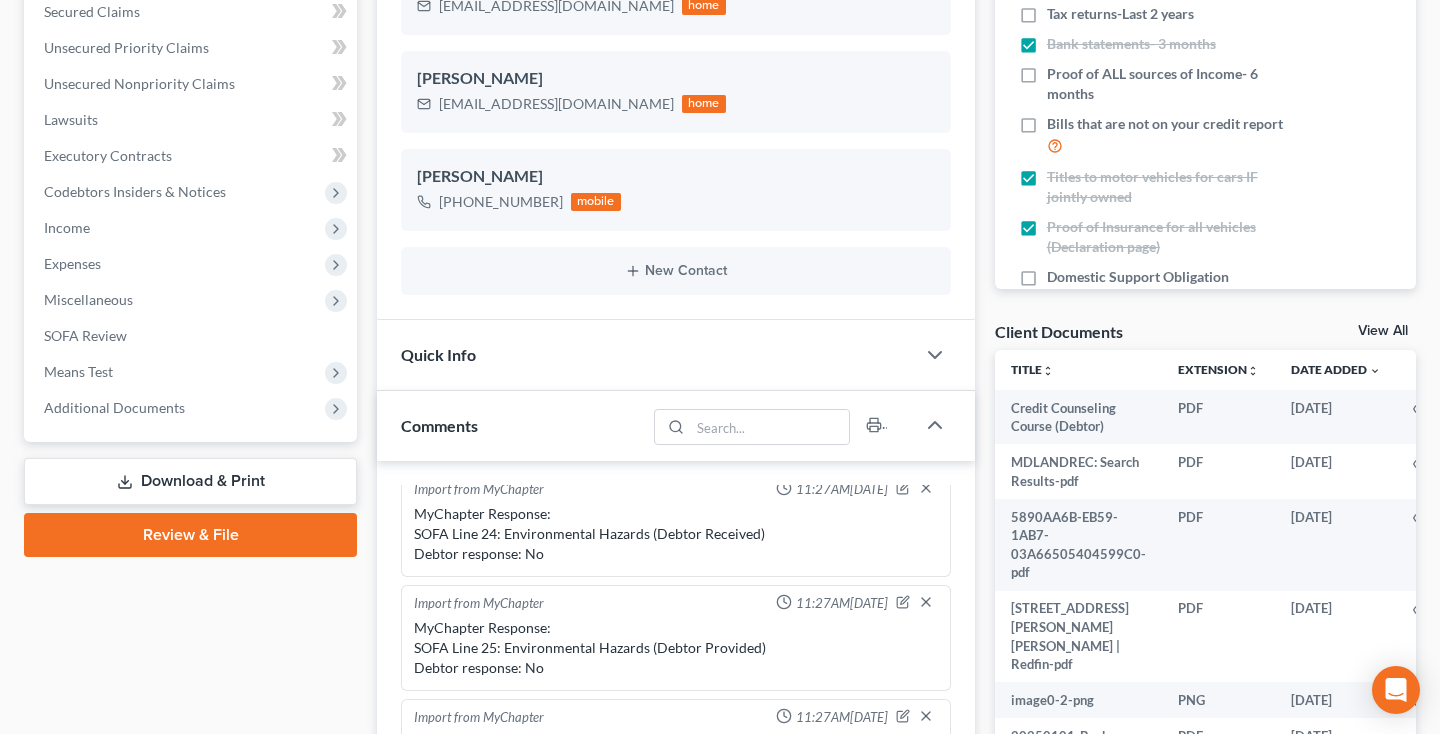 click on "Download & Print" at bounding box center [190, 481] 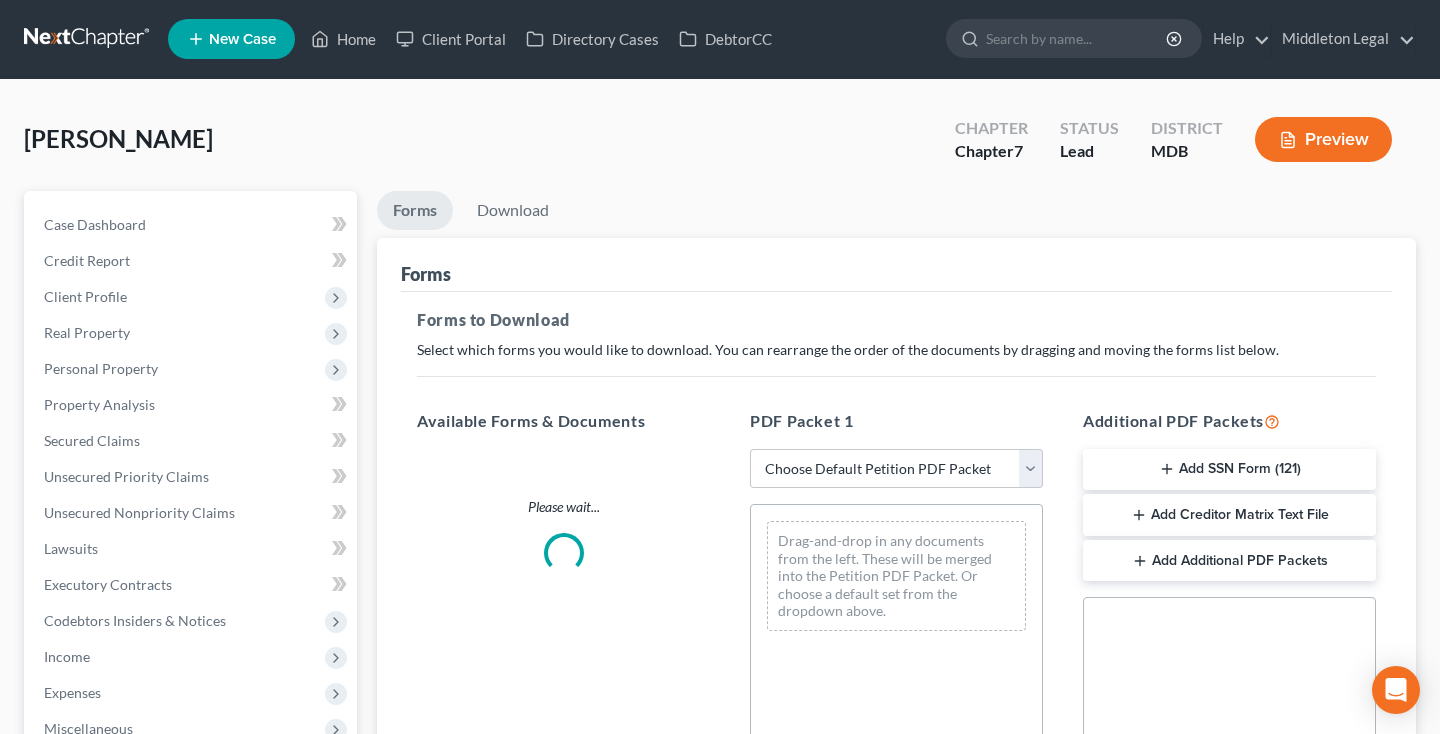 scroll, scrollTop: 0, scrollLeft: 0, axis: both 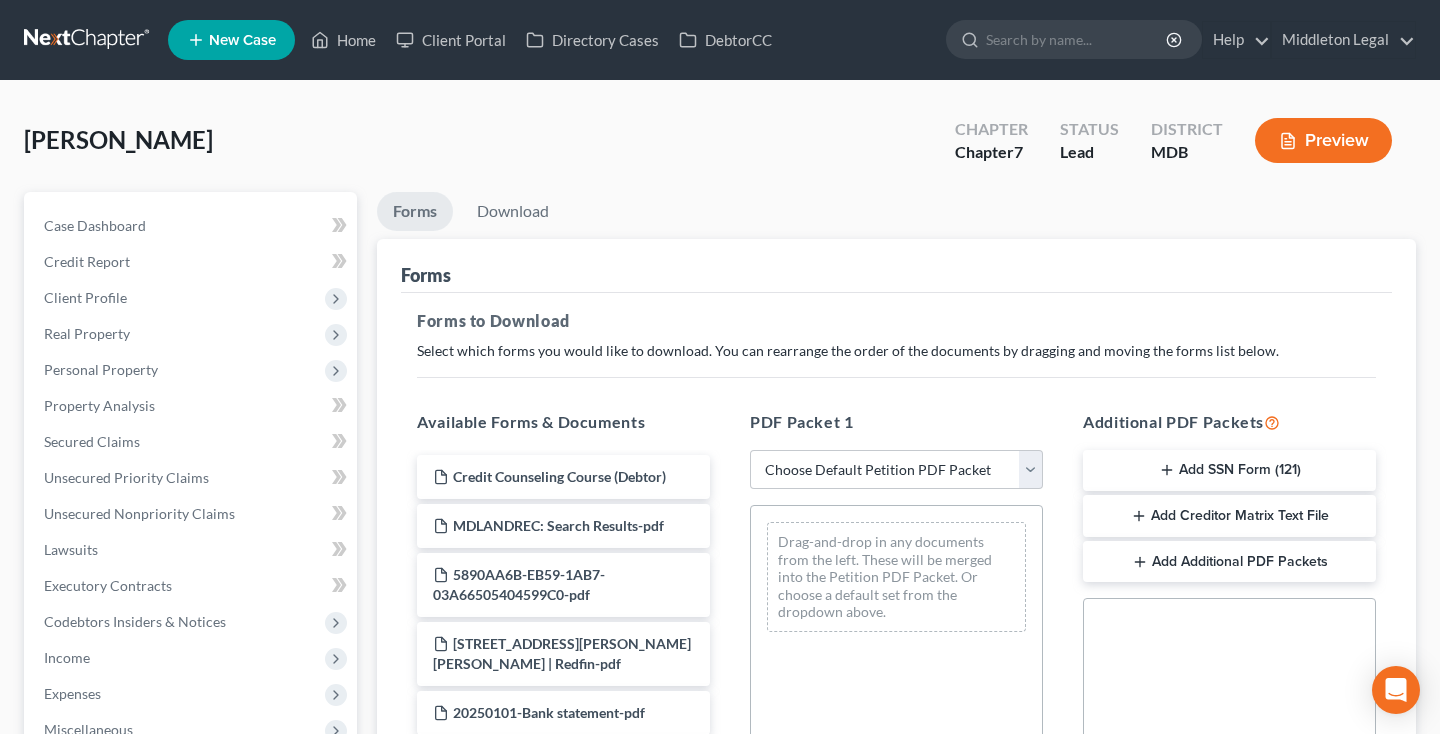 click on "Add SSN Form (121)" at bounding box center [1229, 471] 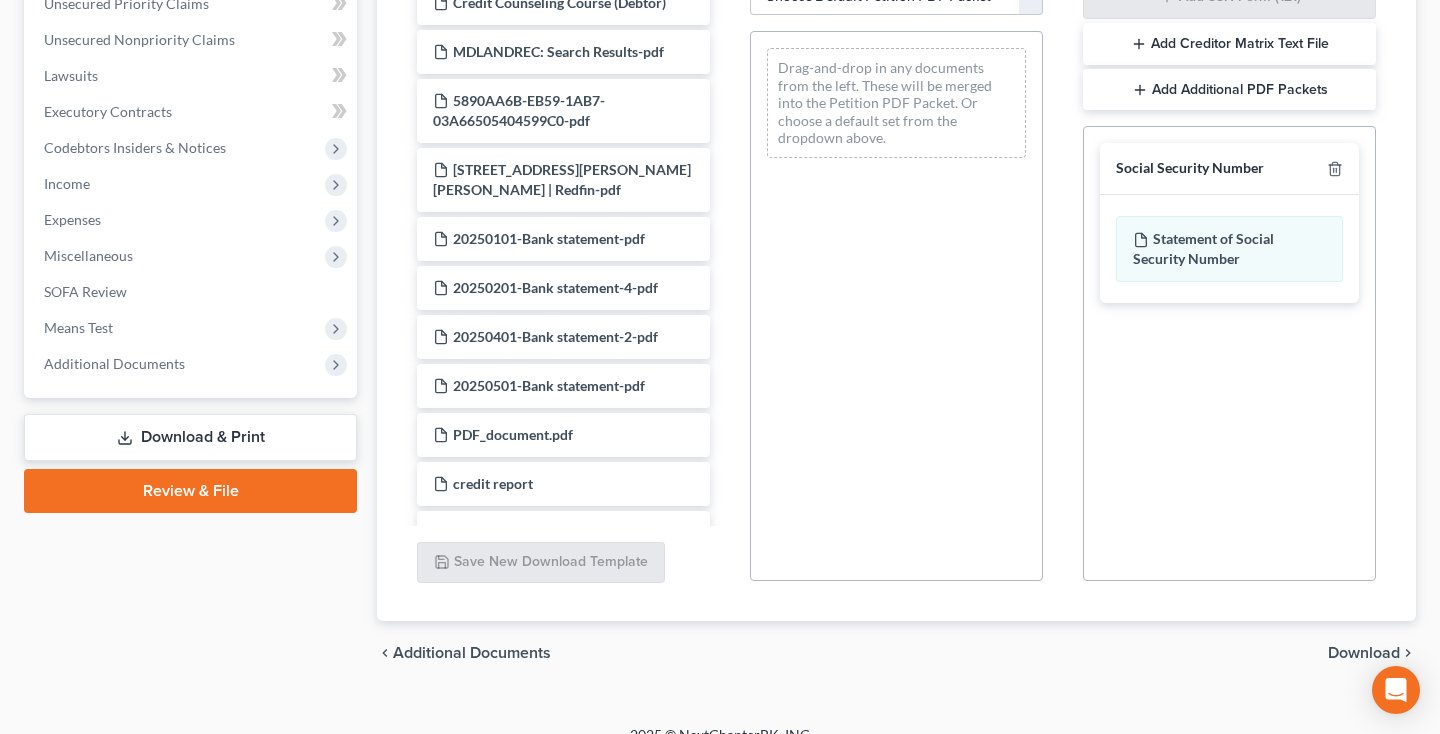 click on "Download" at bounding box center [1364, 653] 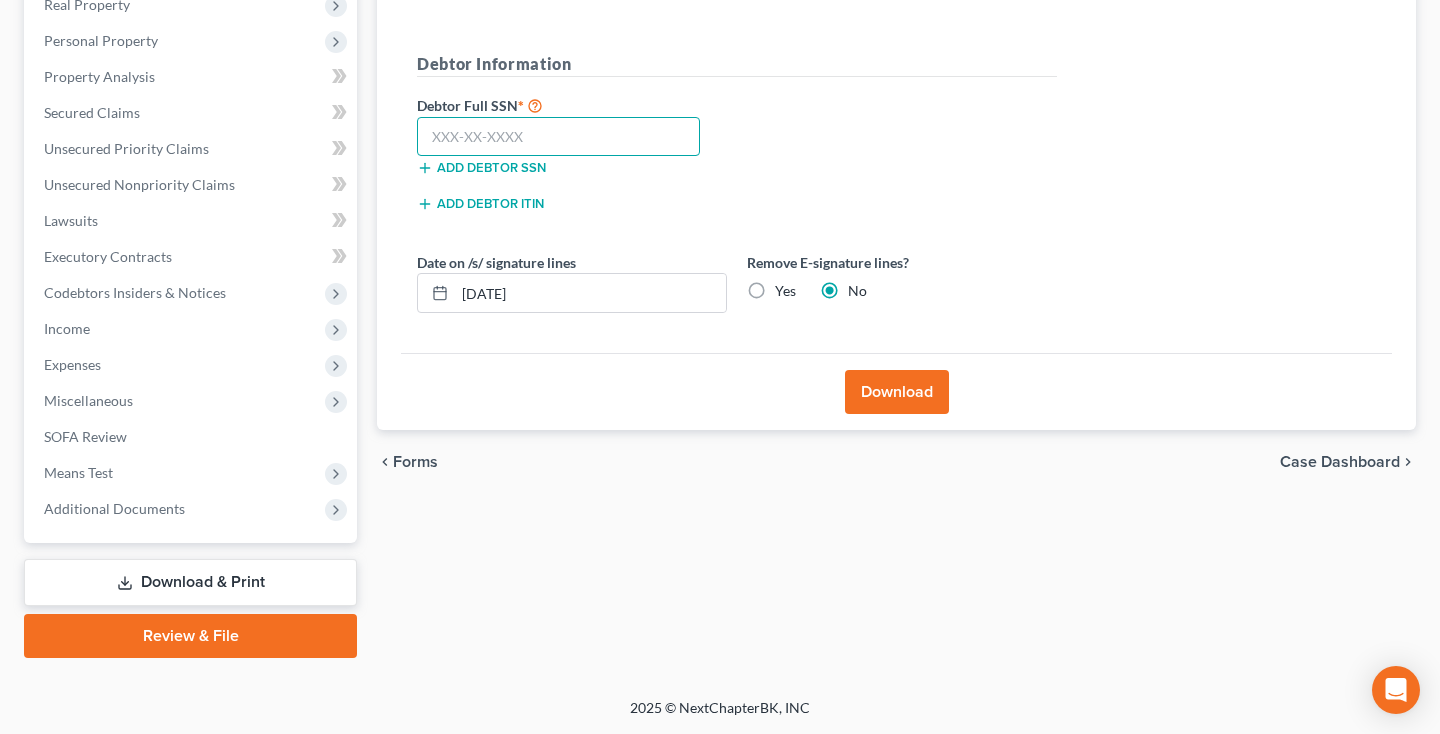 click at bounding box center (558, 137) 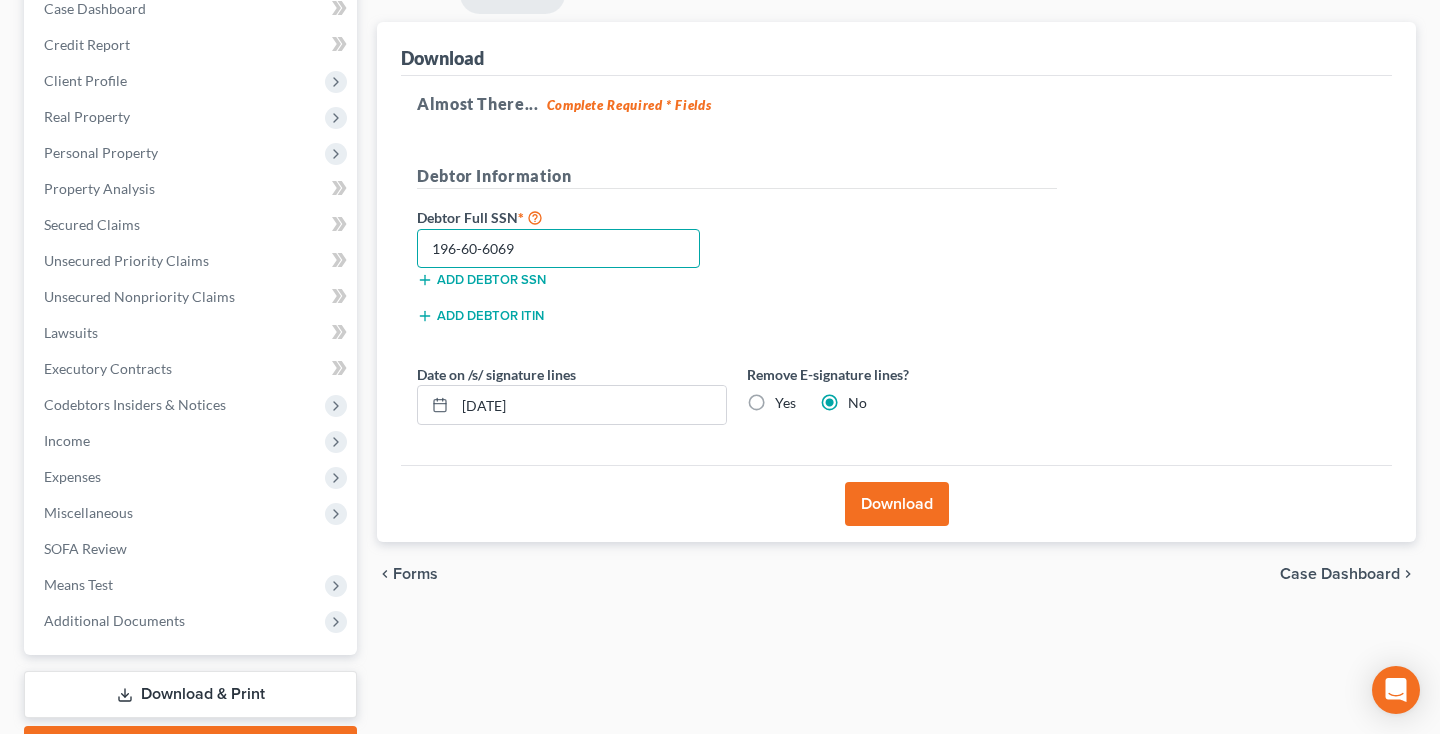 scroll, scrollTop: 329, scrollLeft: 0, axis: vertical 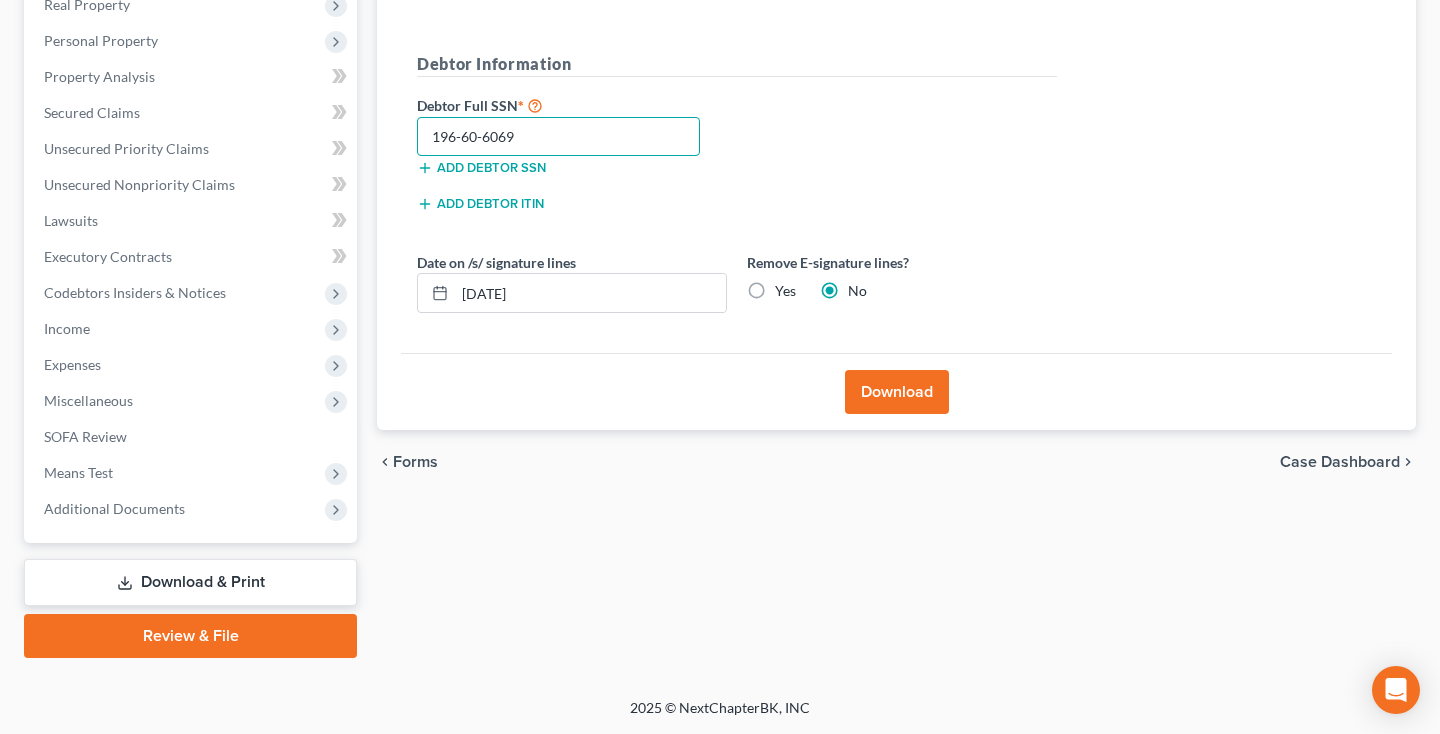 type on "196-60-6069" 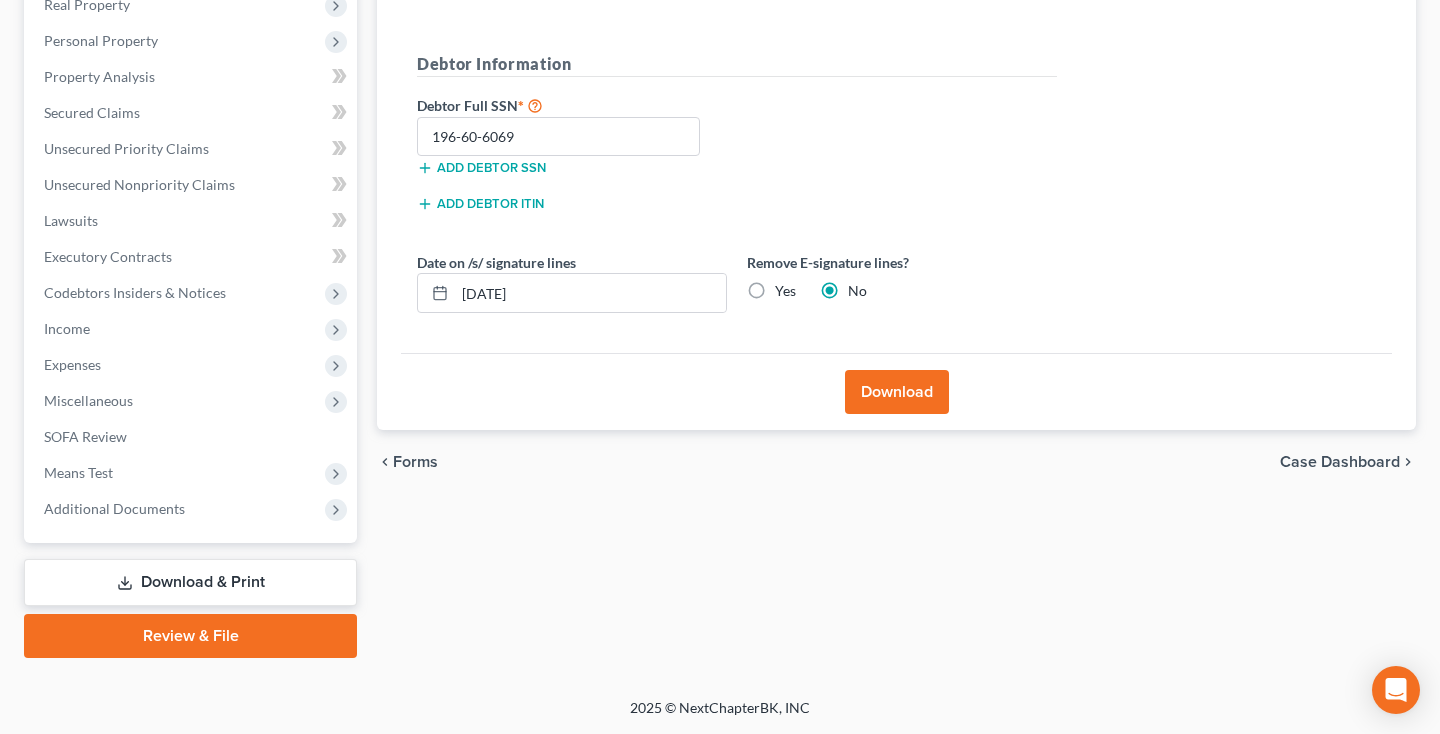 click on "Download" at bounding box center [897, 392] 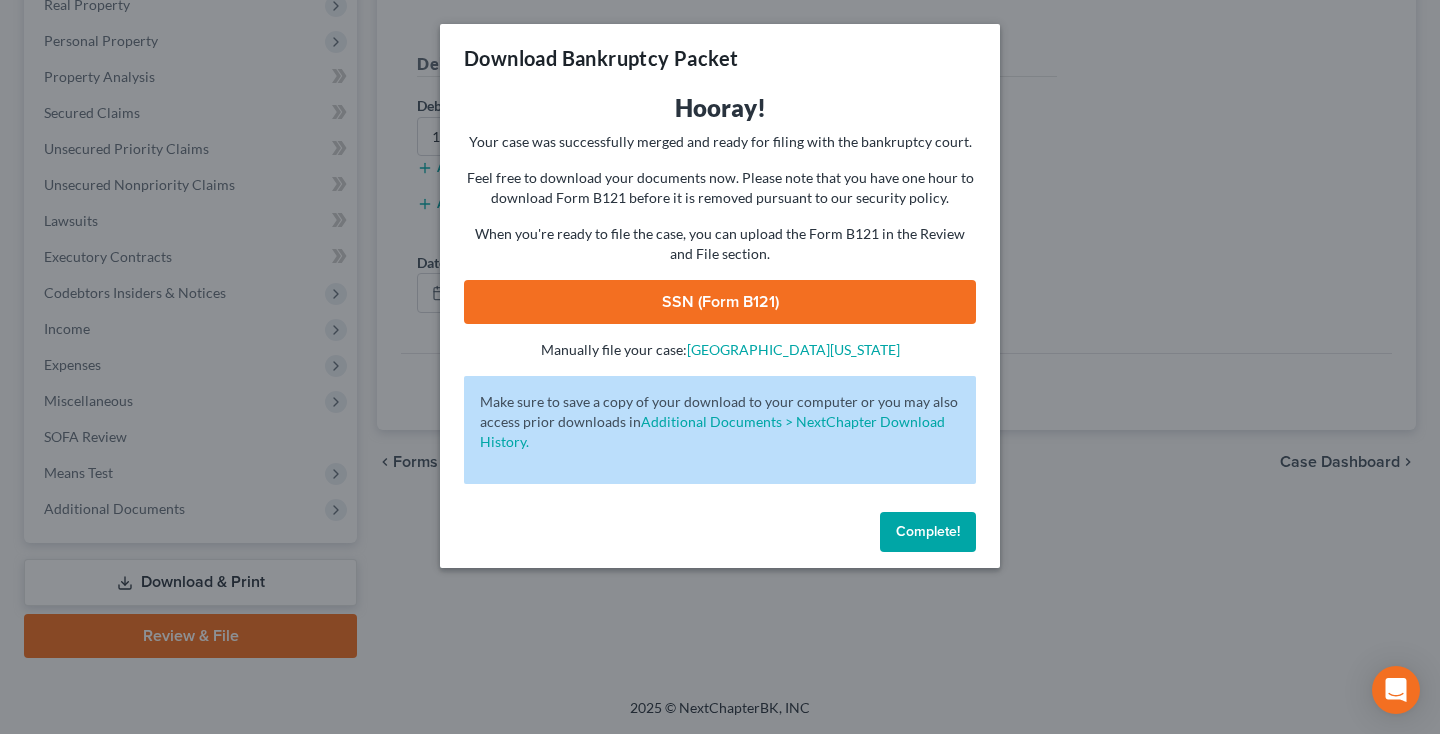 click on "SSN (Form B121)" at bounding box center (720, 302) 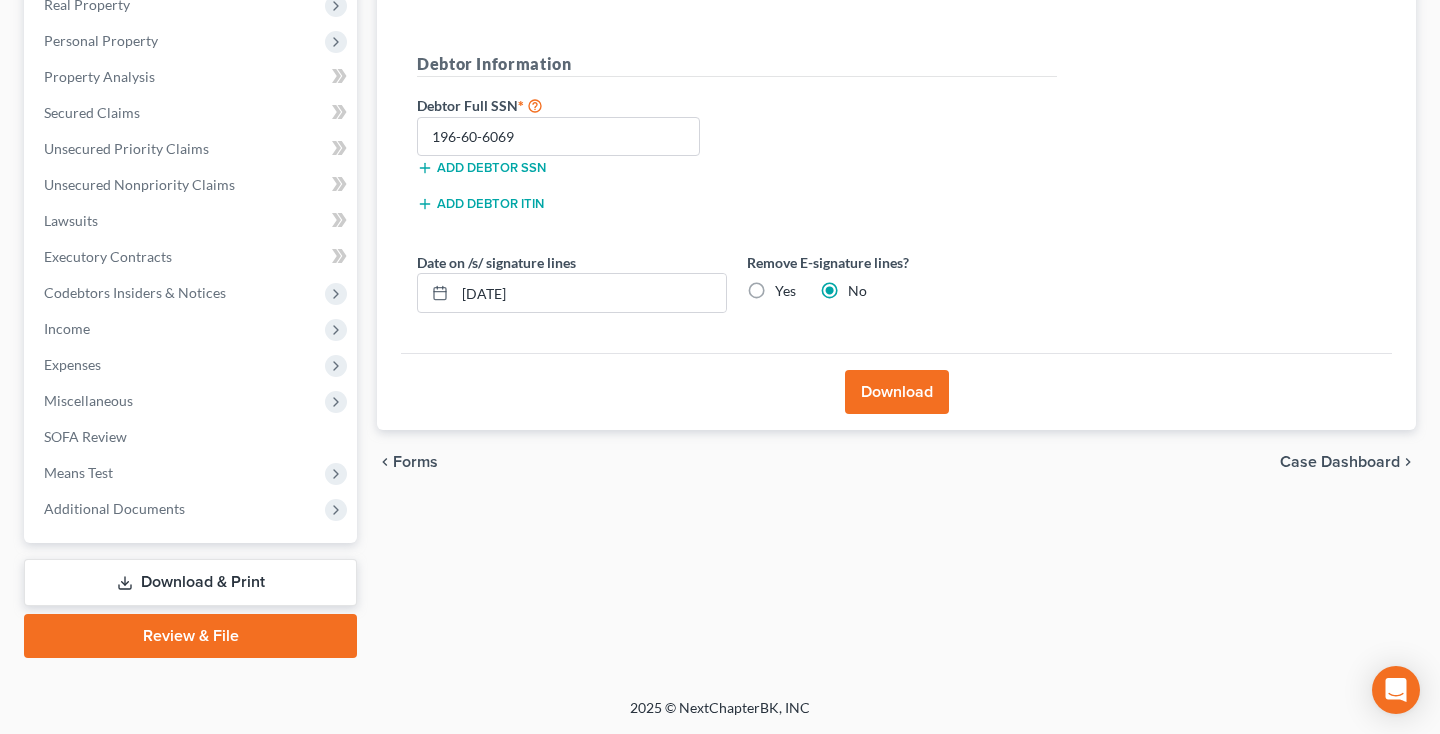 click on "Review & File" at bounding box center [190, 636] 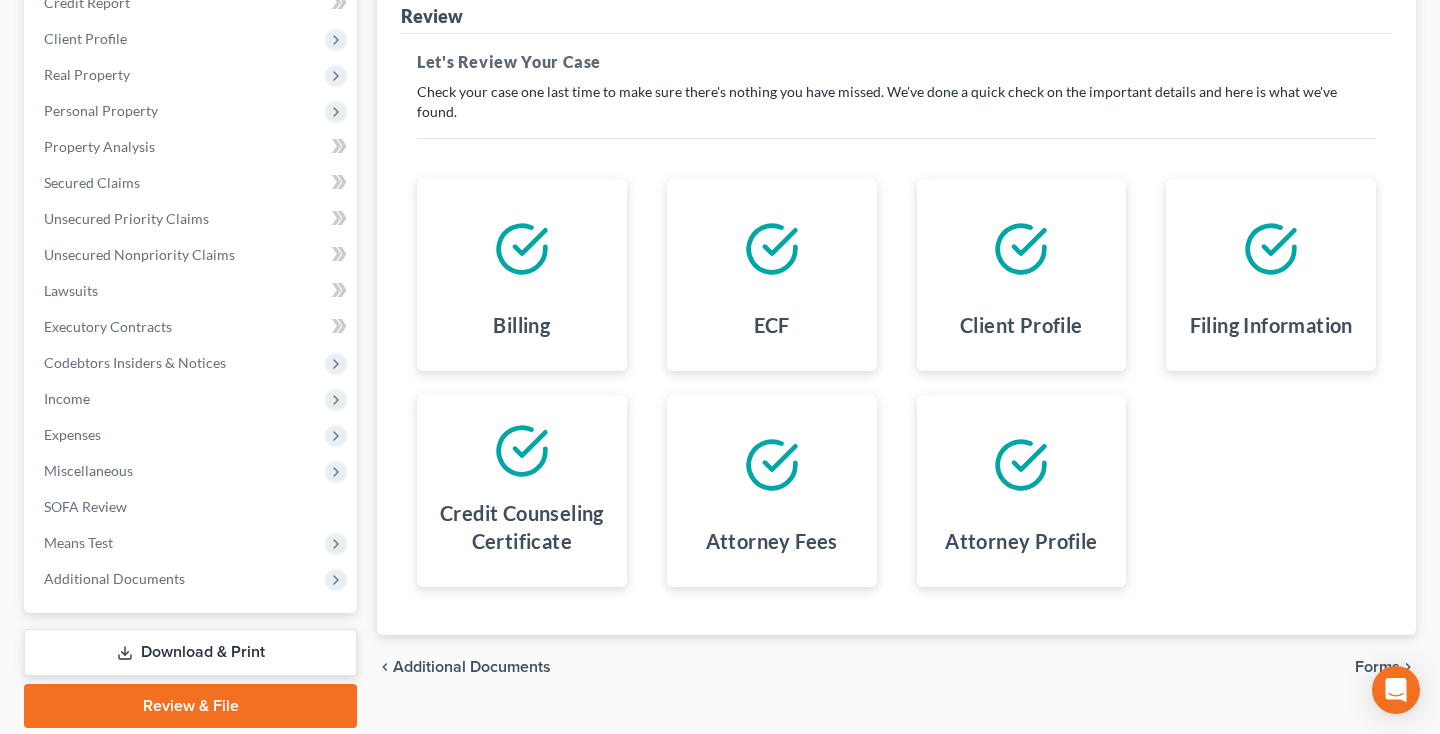 scroll, scrollTop: 165, scrollLeft: 0, axis: vertical 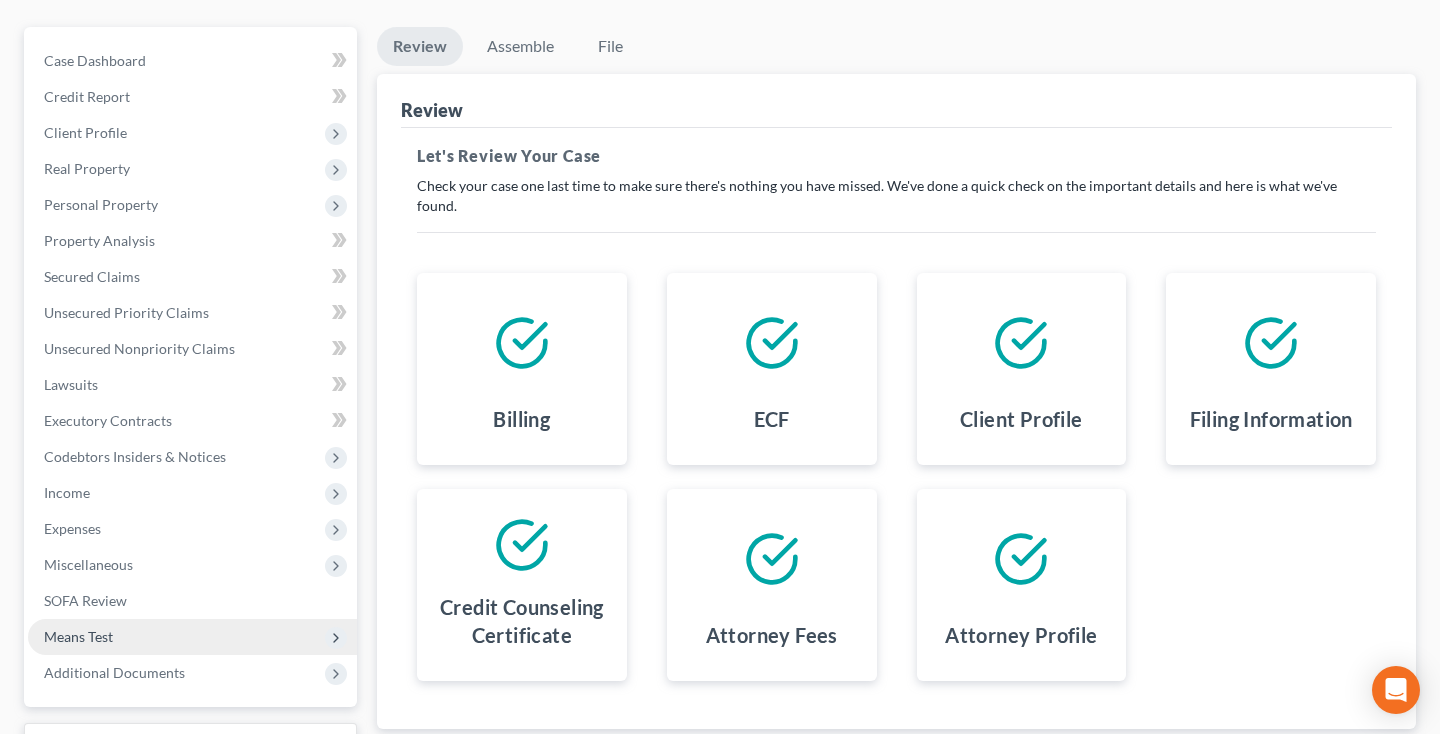 click on "Means Test" at bounding box center (78, 636) 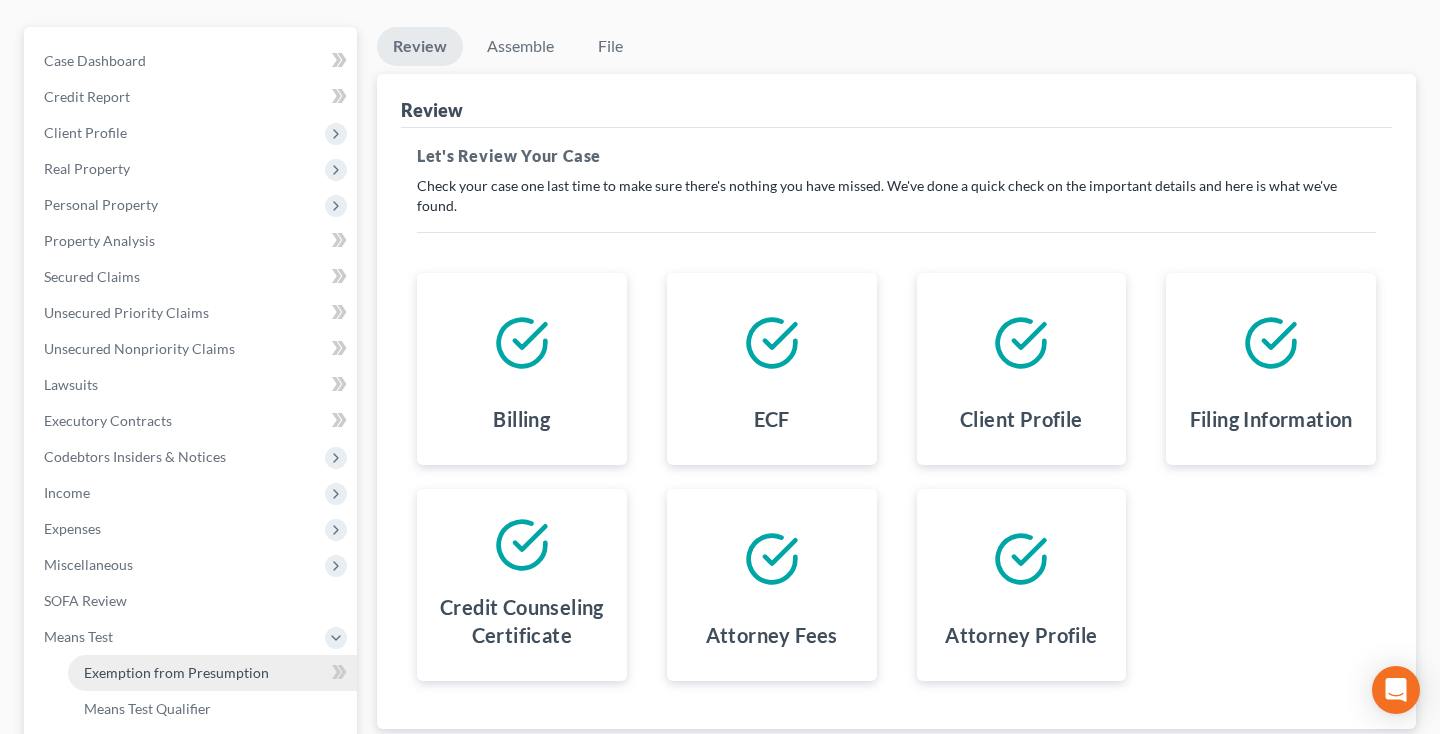 click on "Exemption from Presumption" at bounding box center [176, 672] 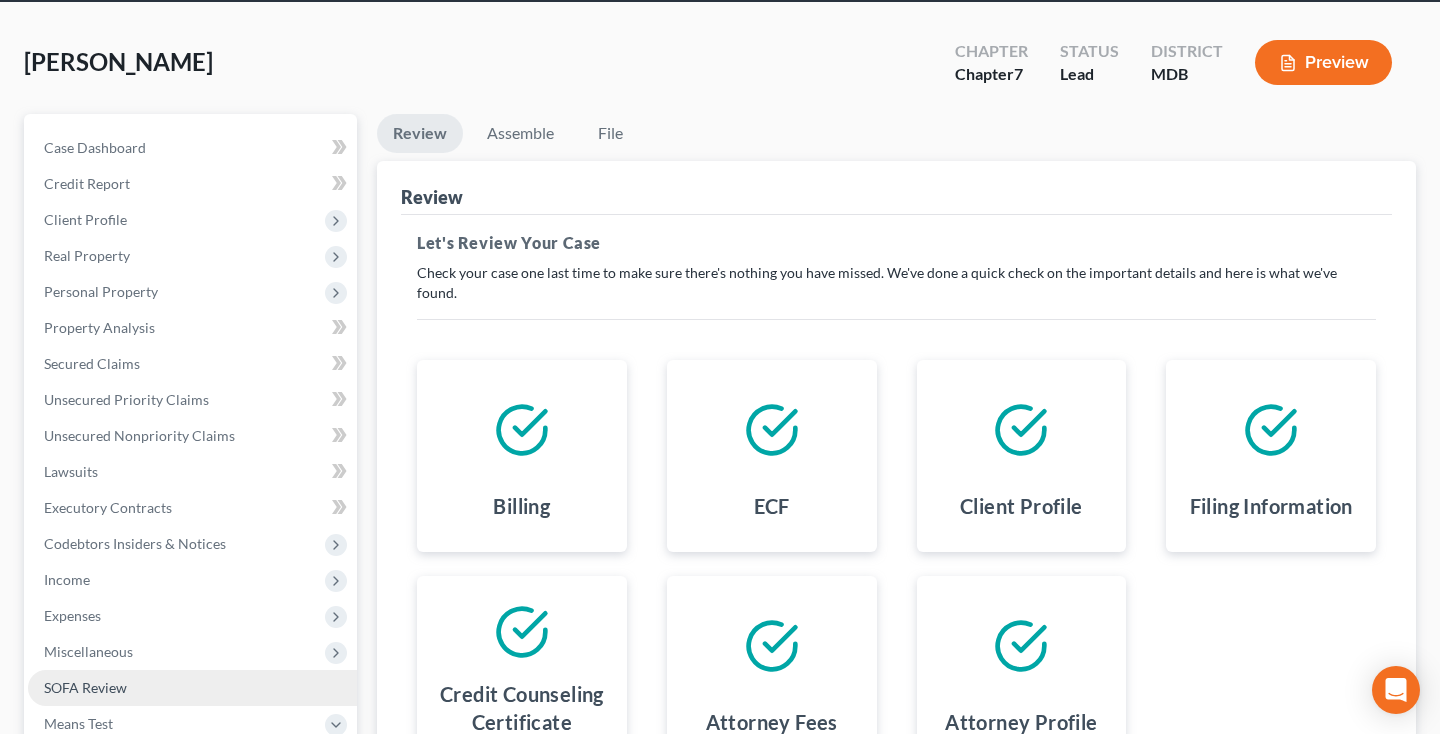 scroll, scrollTop: 0, scrollLeft: 0, axis: both 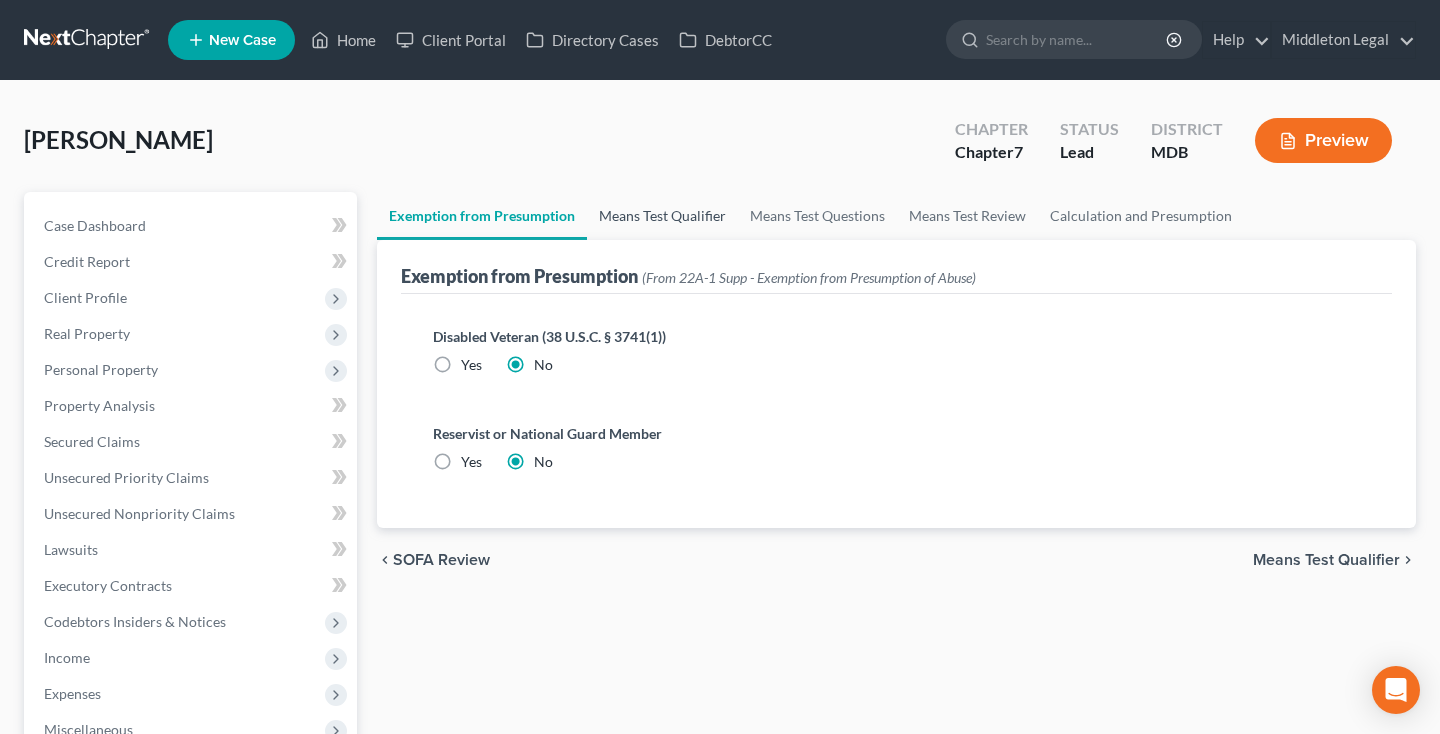 click on "Means Test Qualifier" at bounding box center [662, 216] 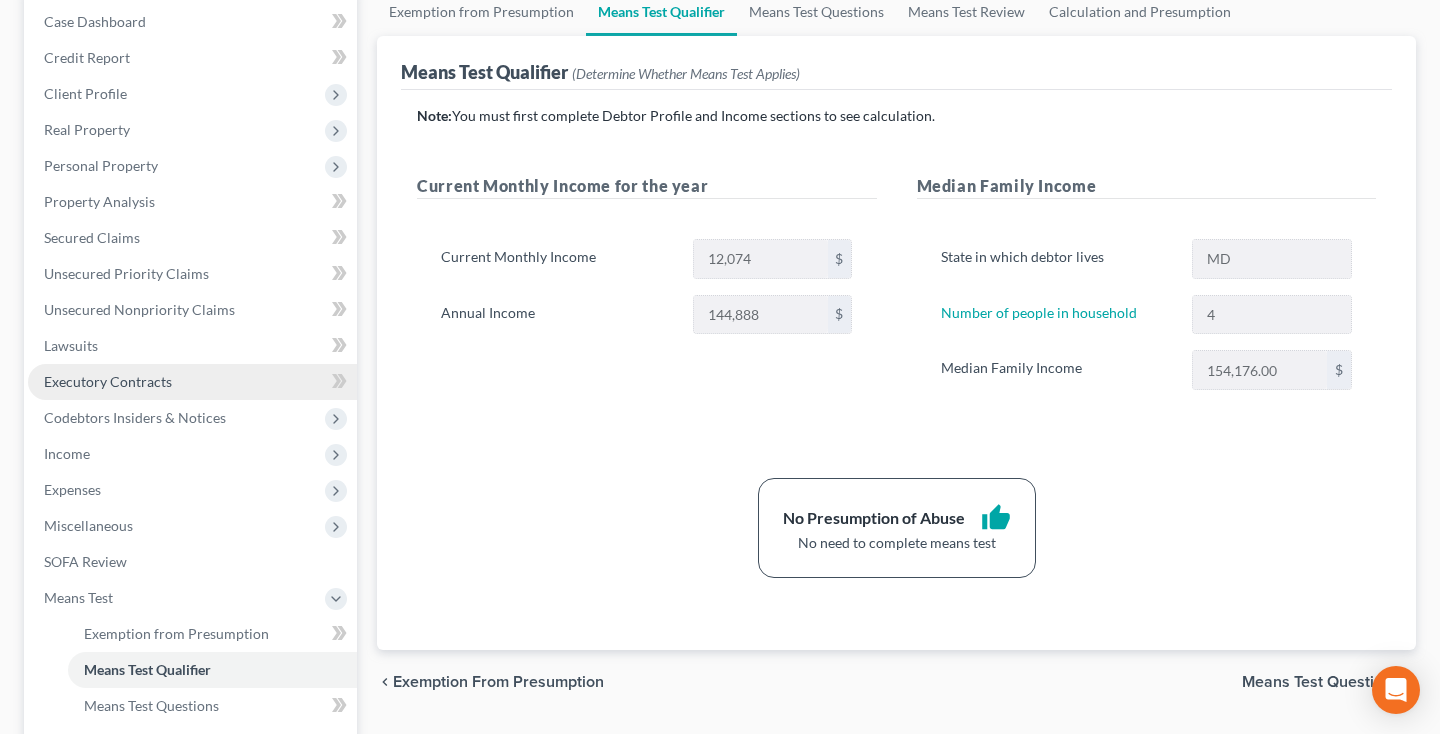 scroll, scrollTop: 209, scrollLeft: 0, axis: vertical 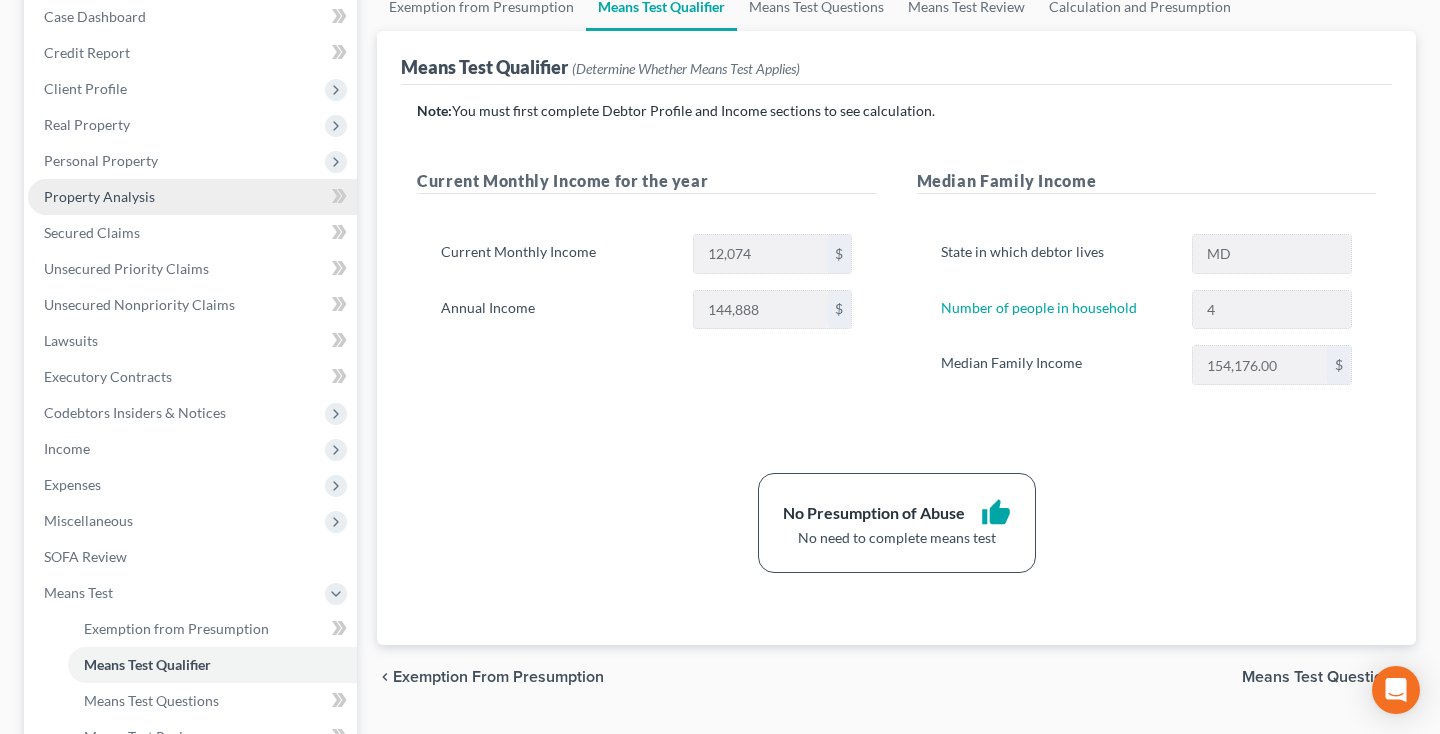 click on "Property Analysis" at bounding box center (99, 196) 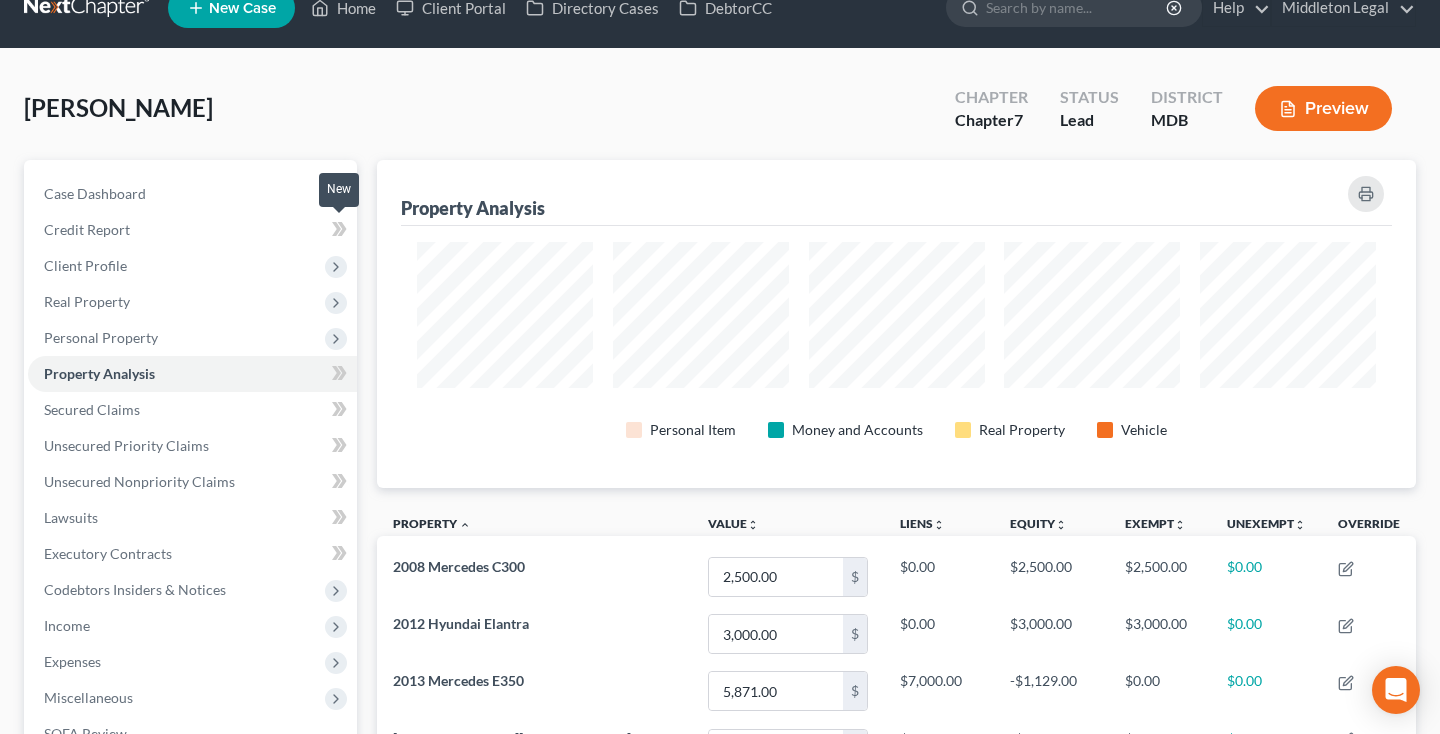 scroll, scrollTop: 0, scrollLeft: 0, axis: both 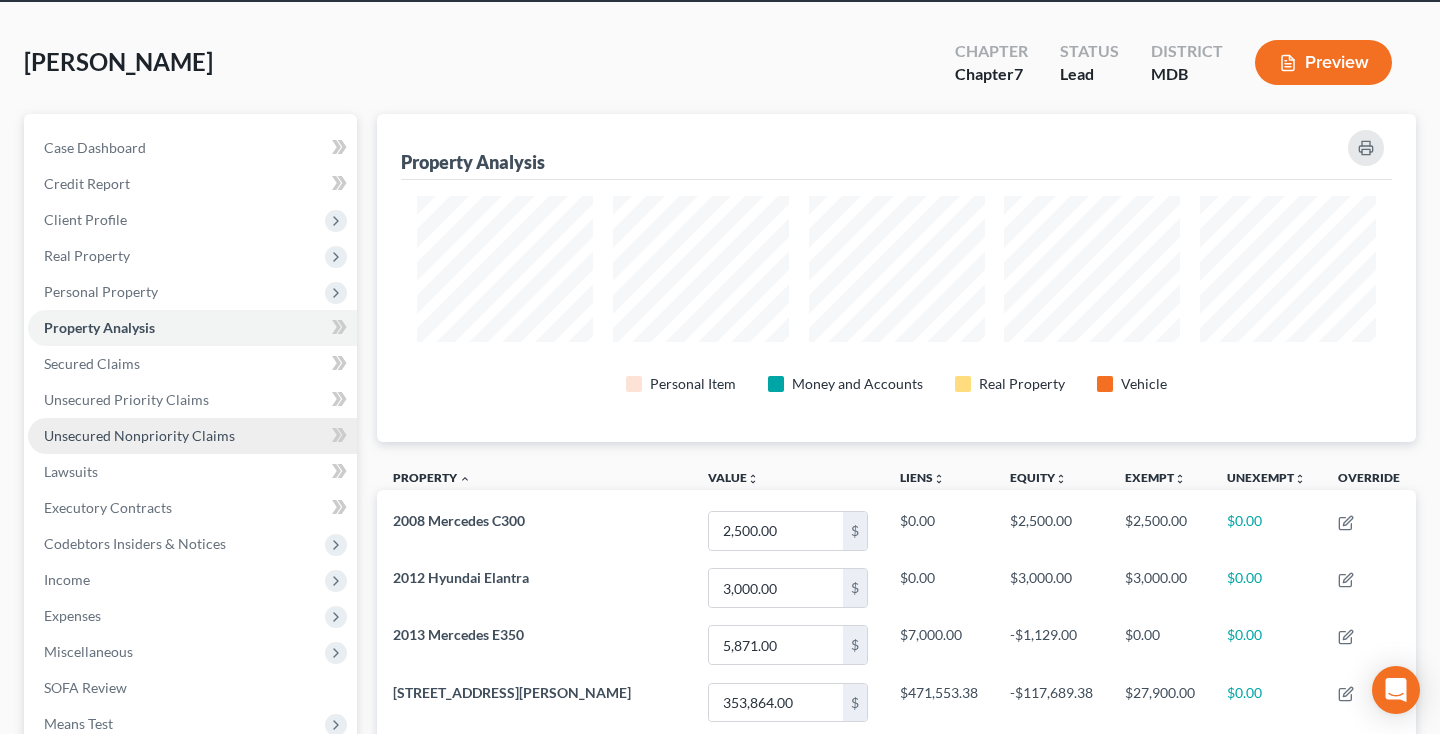click on "Unsecured Nonpriority Claims" at bounding box center [139, 435] 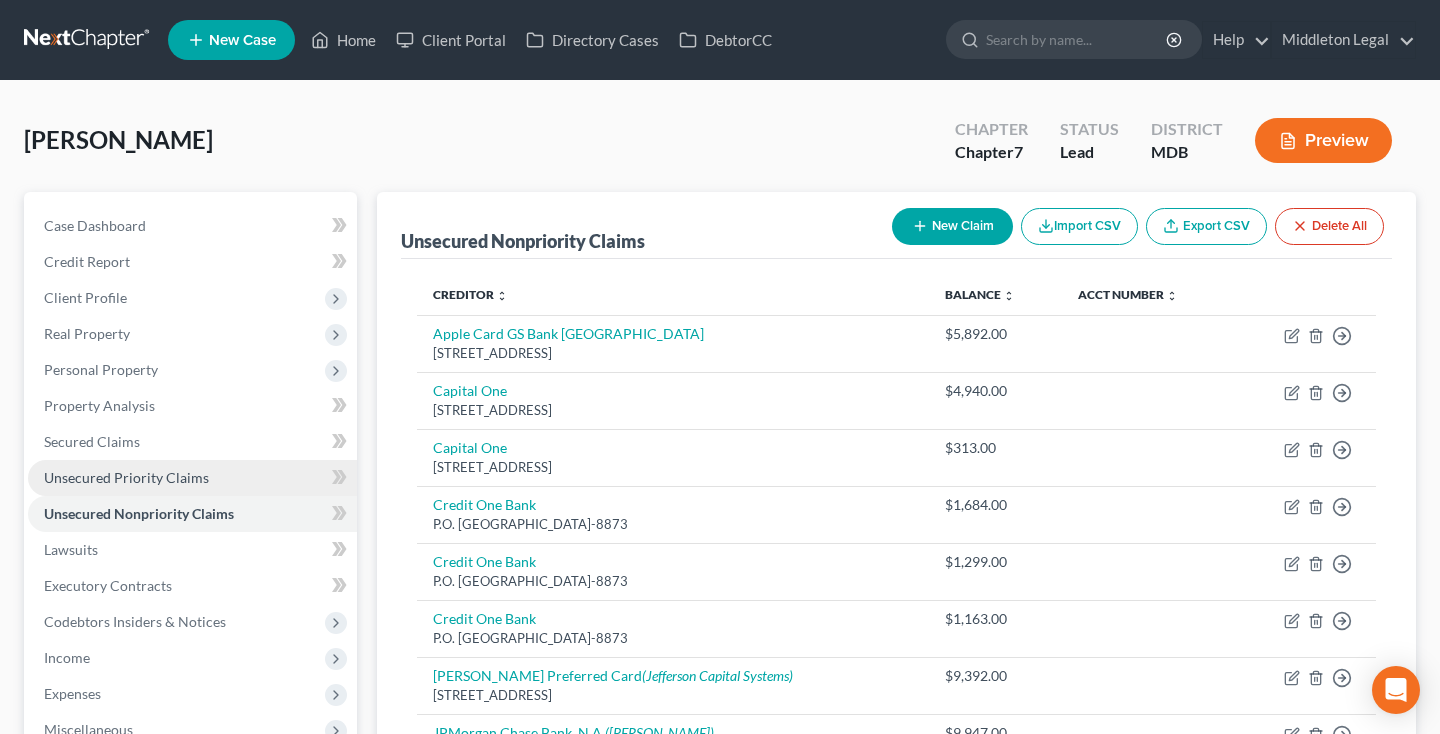 click on "Unsecured Priority Claims" at bounding box center [126, 477] 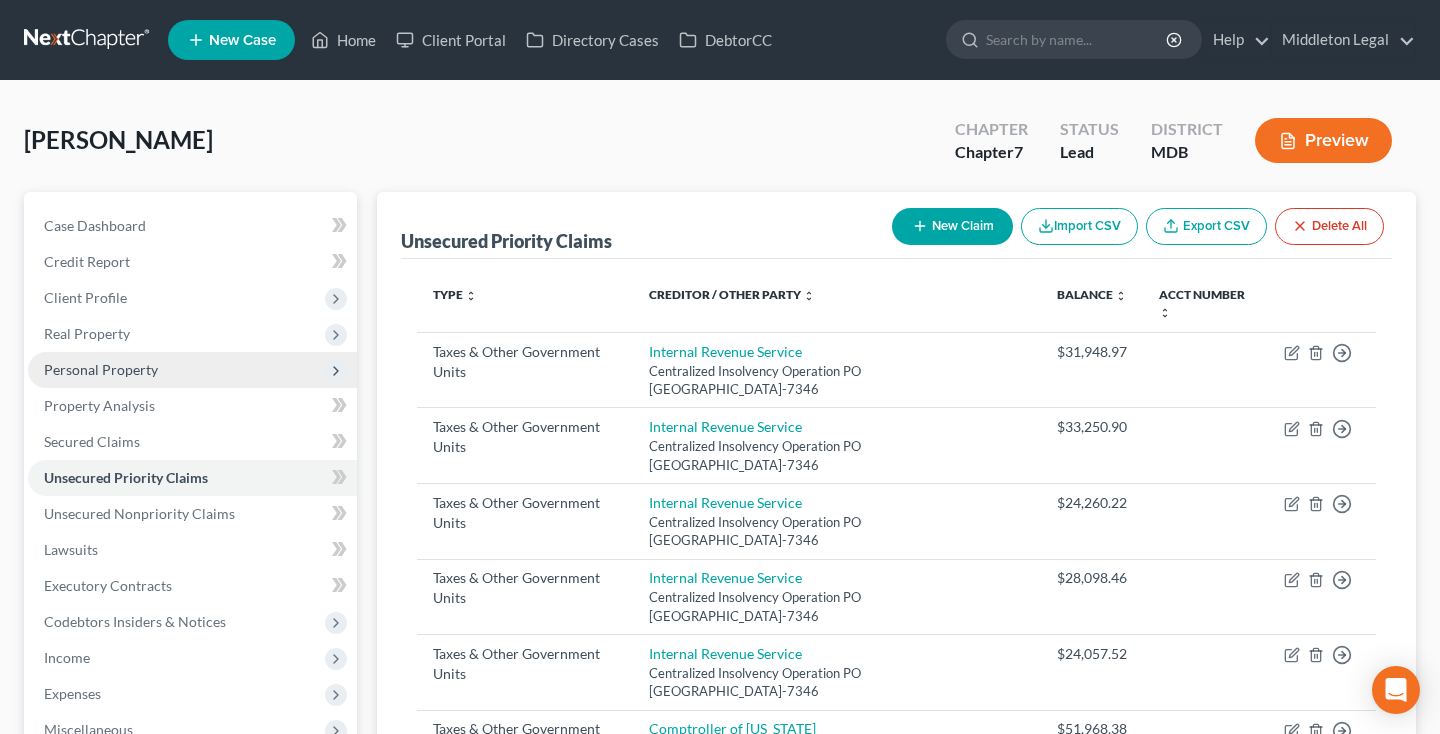 click on "Personal Property" at bounding box center (192, 370) 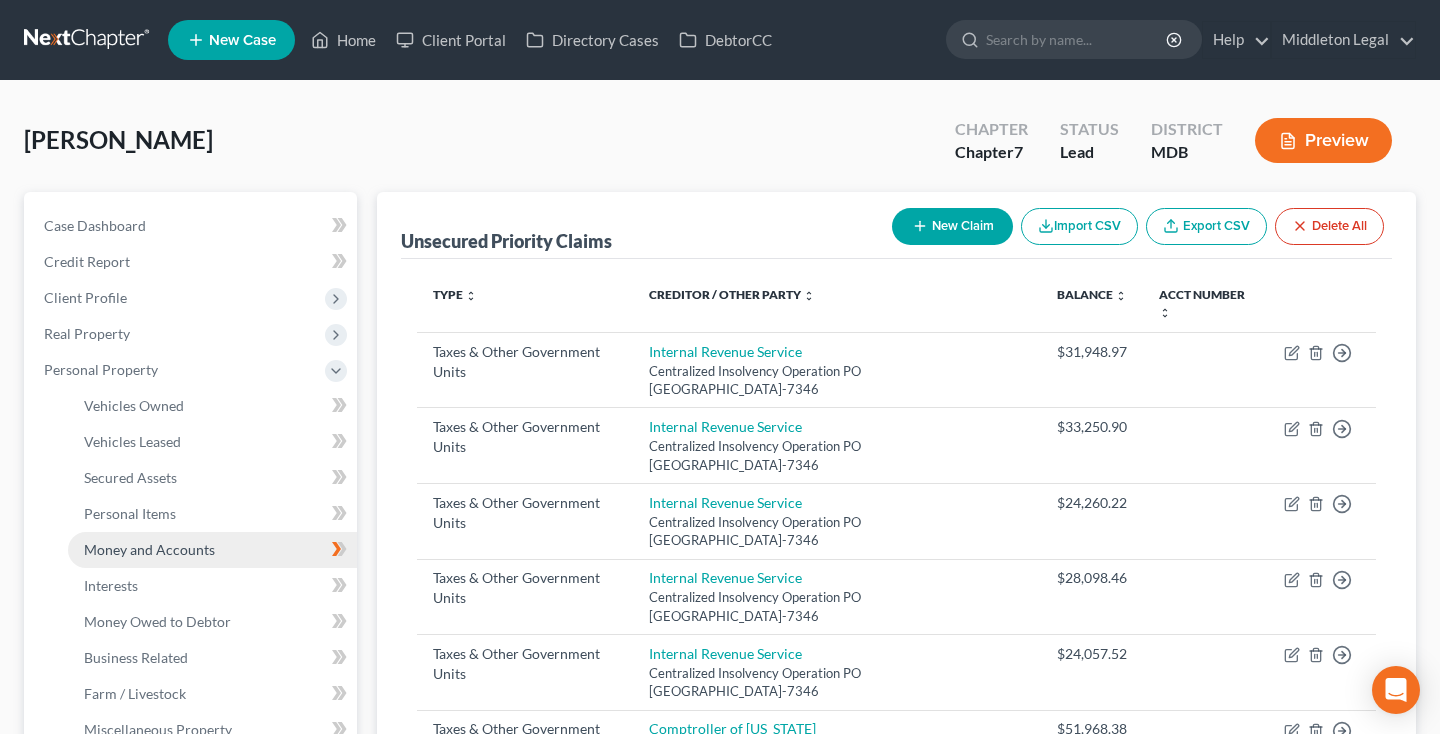 click on "Money and Accounts" at bounding box center (149, 549) 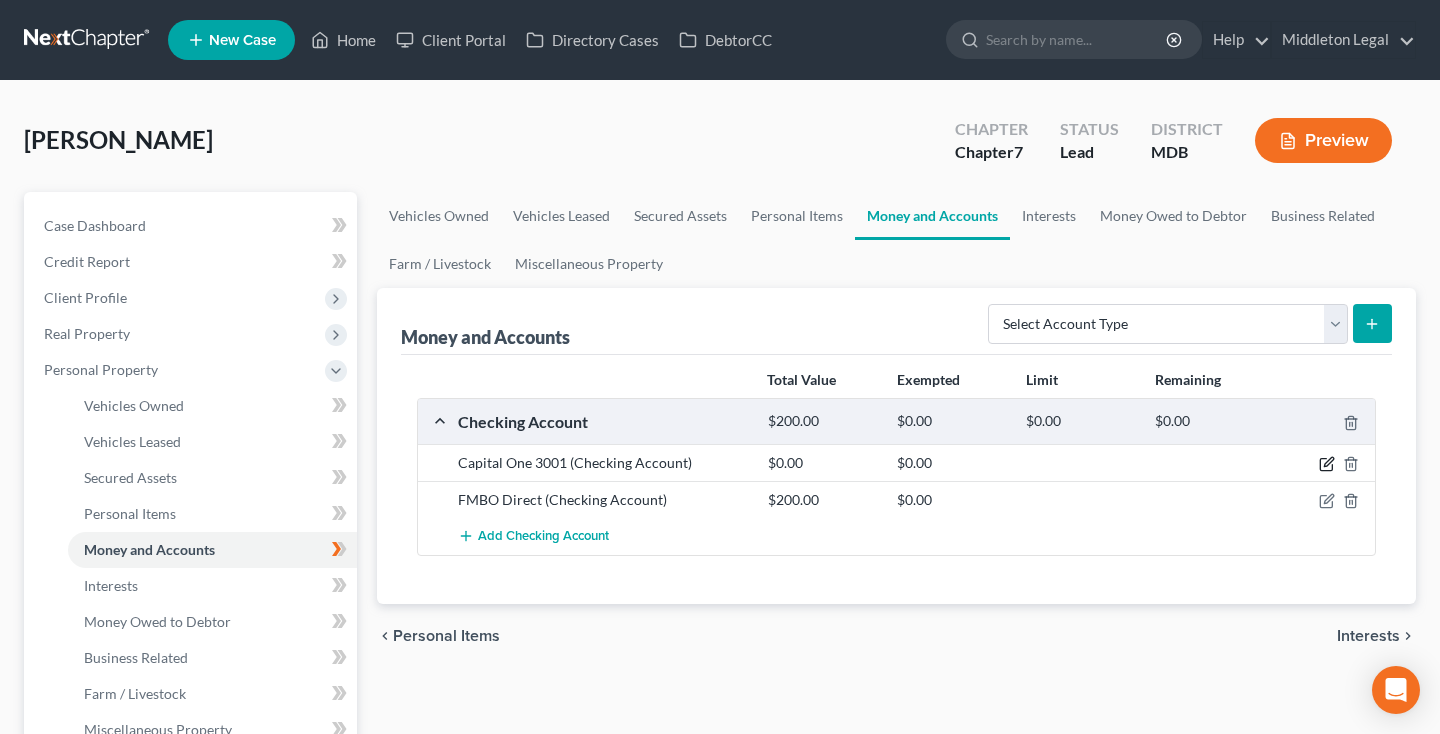 click 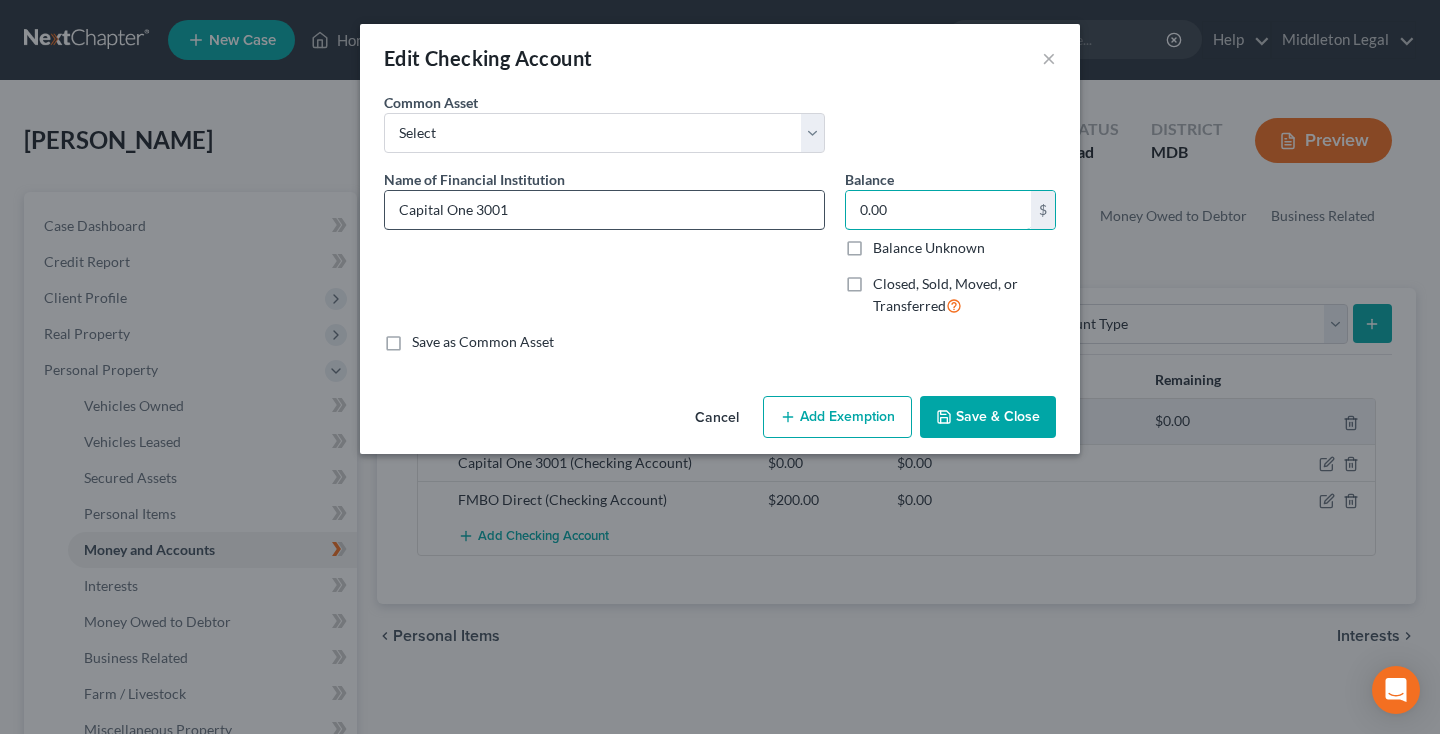 drag, startPoint x: 905, startPoint y: 217, endPoint x: 766, endPoint y: 217, distance: 139 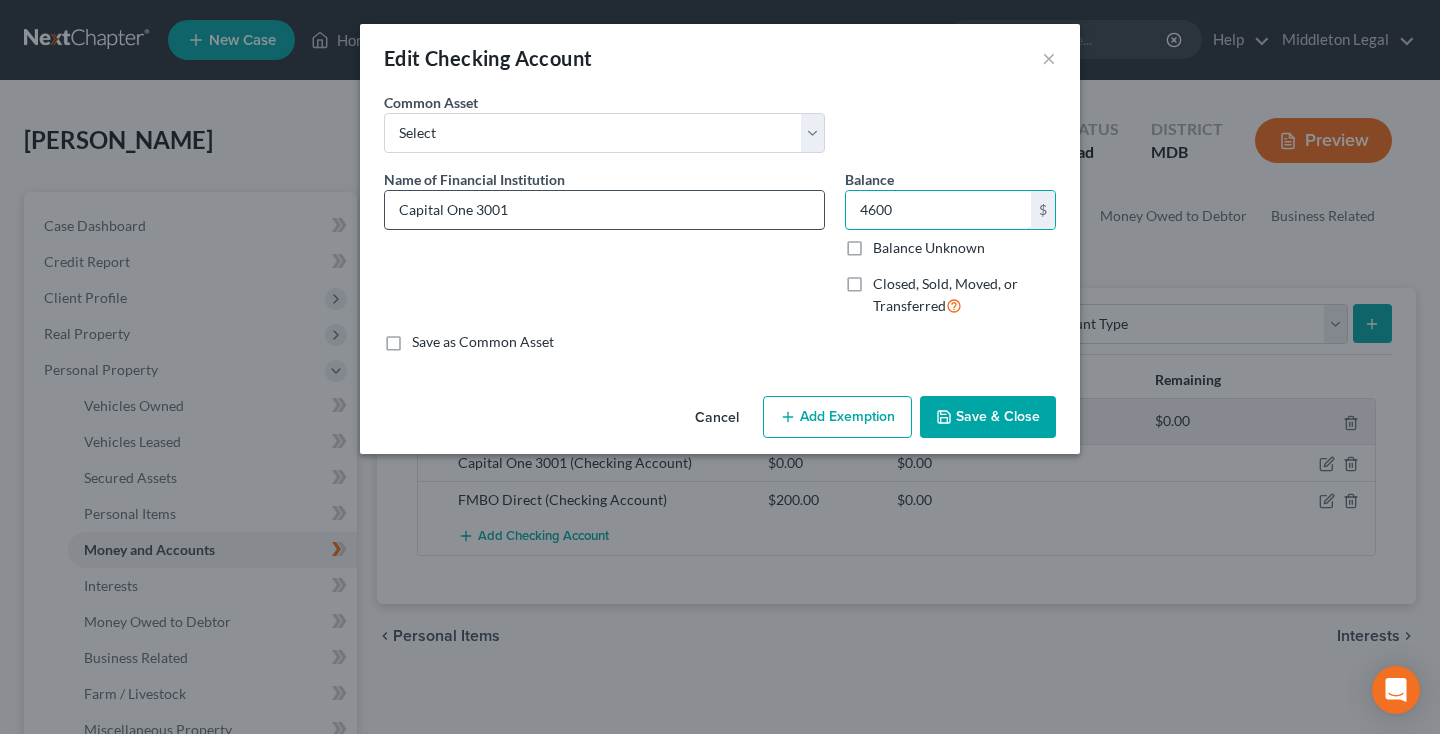 type on "4,600" 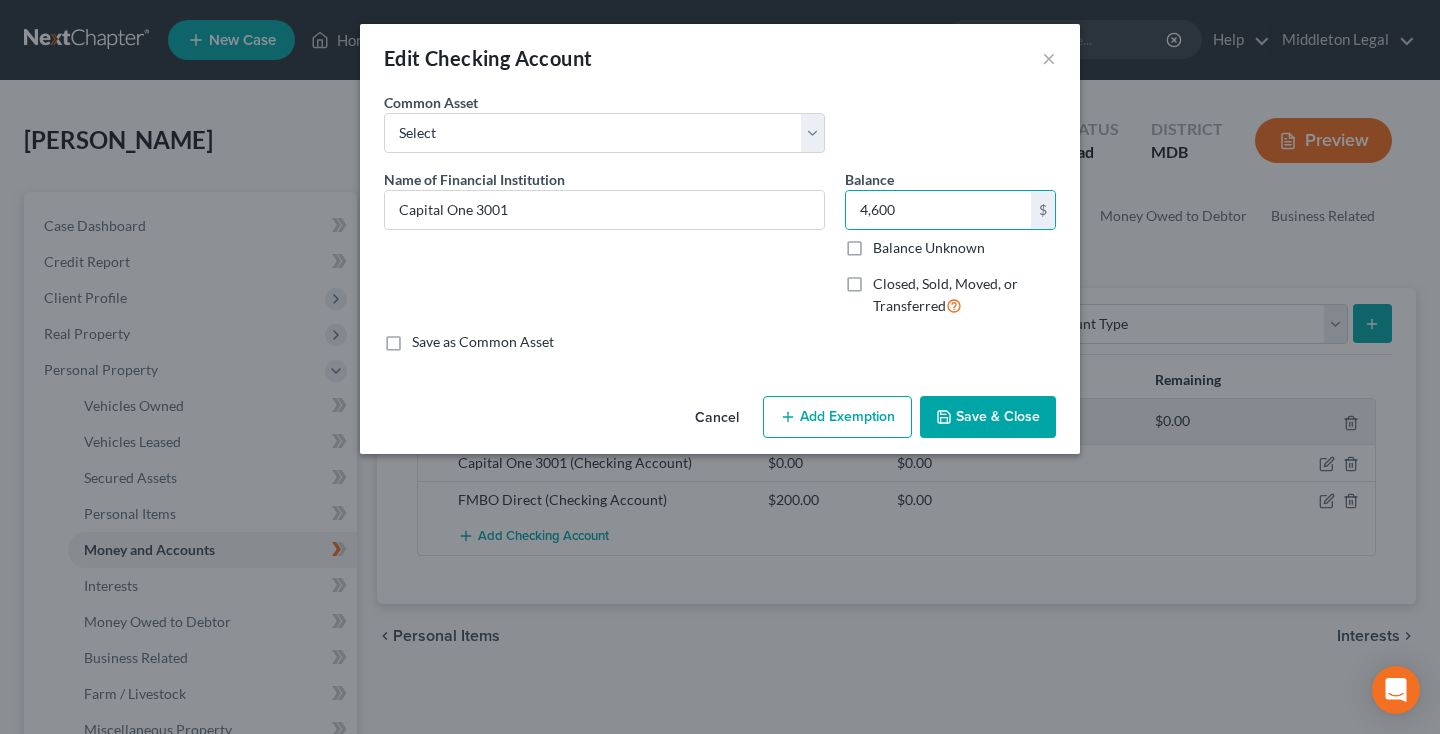 click on "Add Exemption" at bounding box center [837, 417] 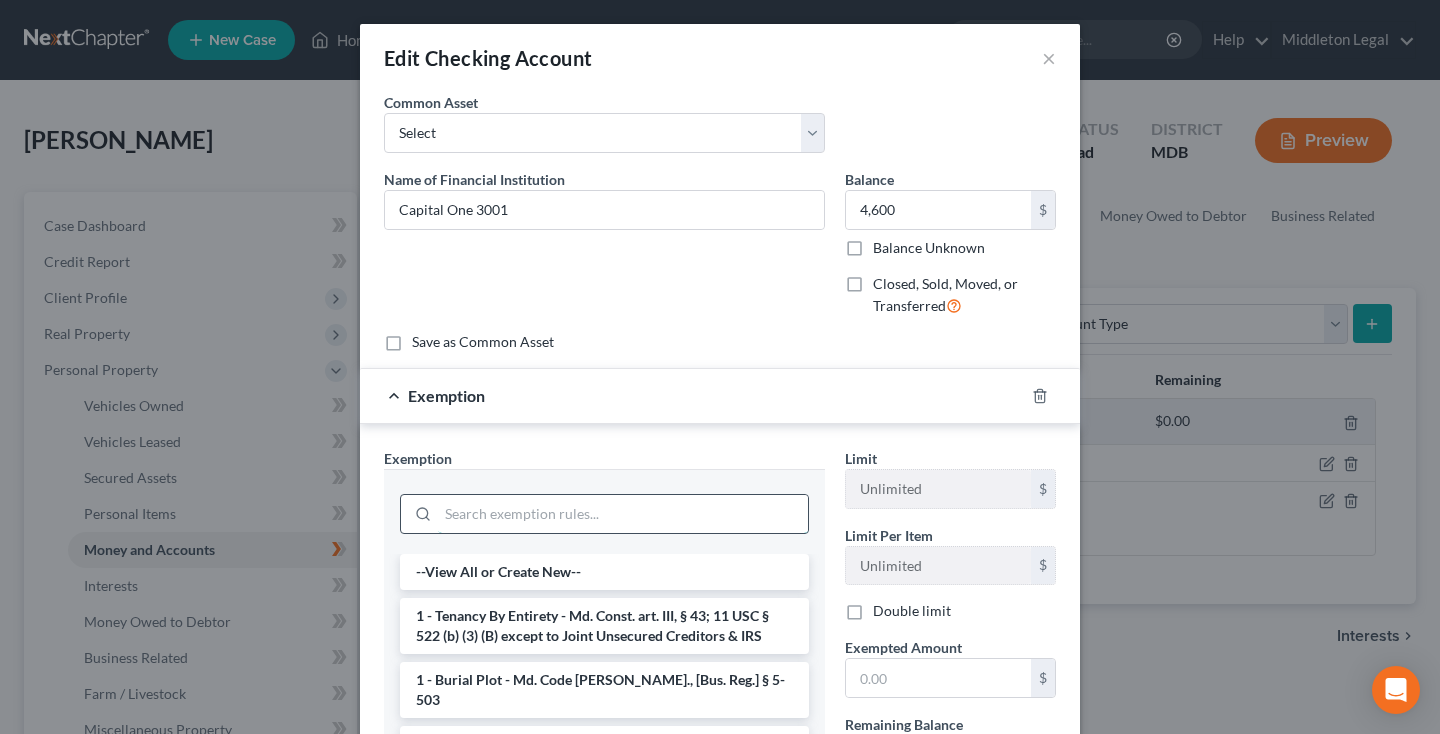 click at bounding box center [623, 514] 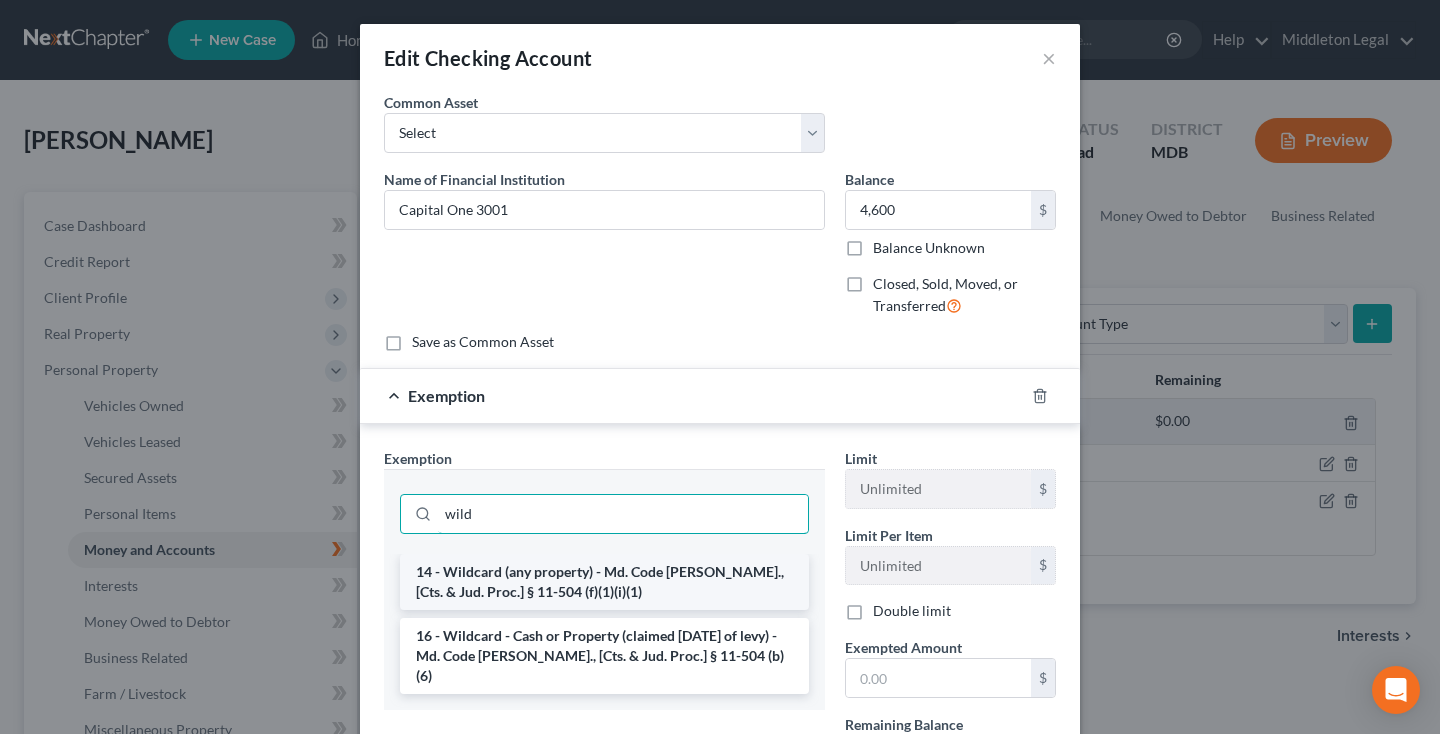 type on "wild" 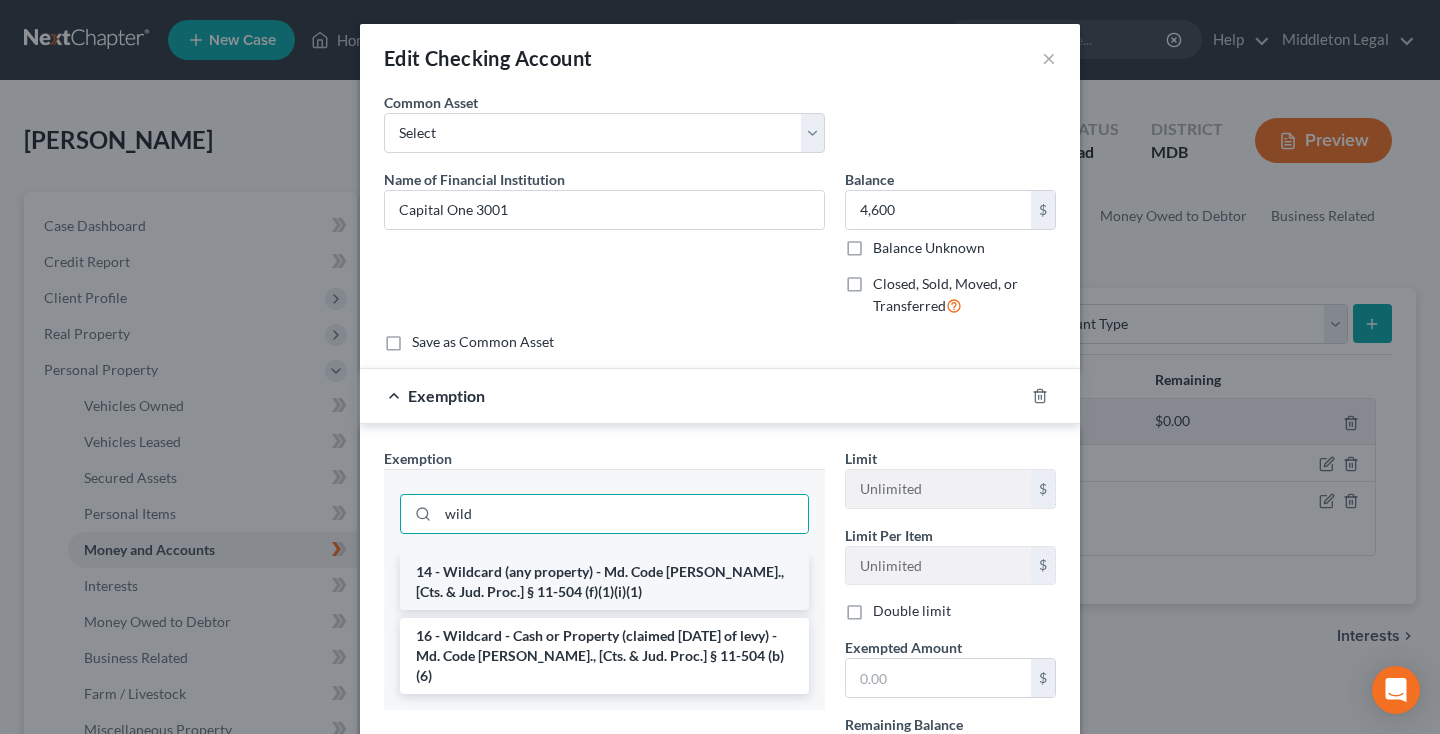 click on "14 - Wildcard (any property) - Md. Code [PERSON_NAME]., [Cts. & Jud. Proc.] § 11-504 (f)(1)(i)(1)" at bounding box center (604, 582) 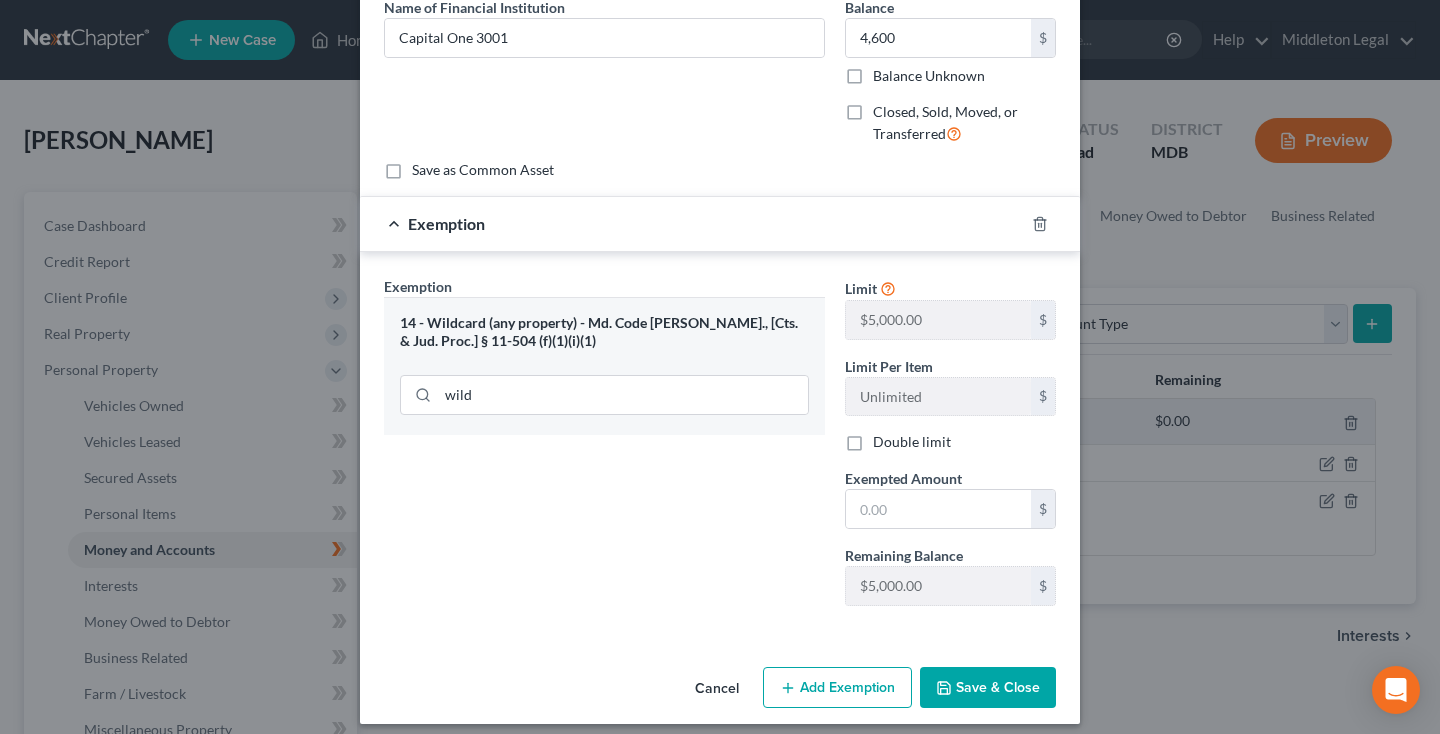 scroll, scrollTop: 181, scrollLeft: 0, axis: vertical 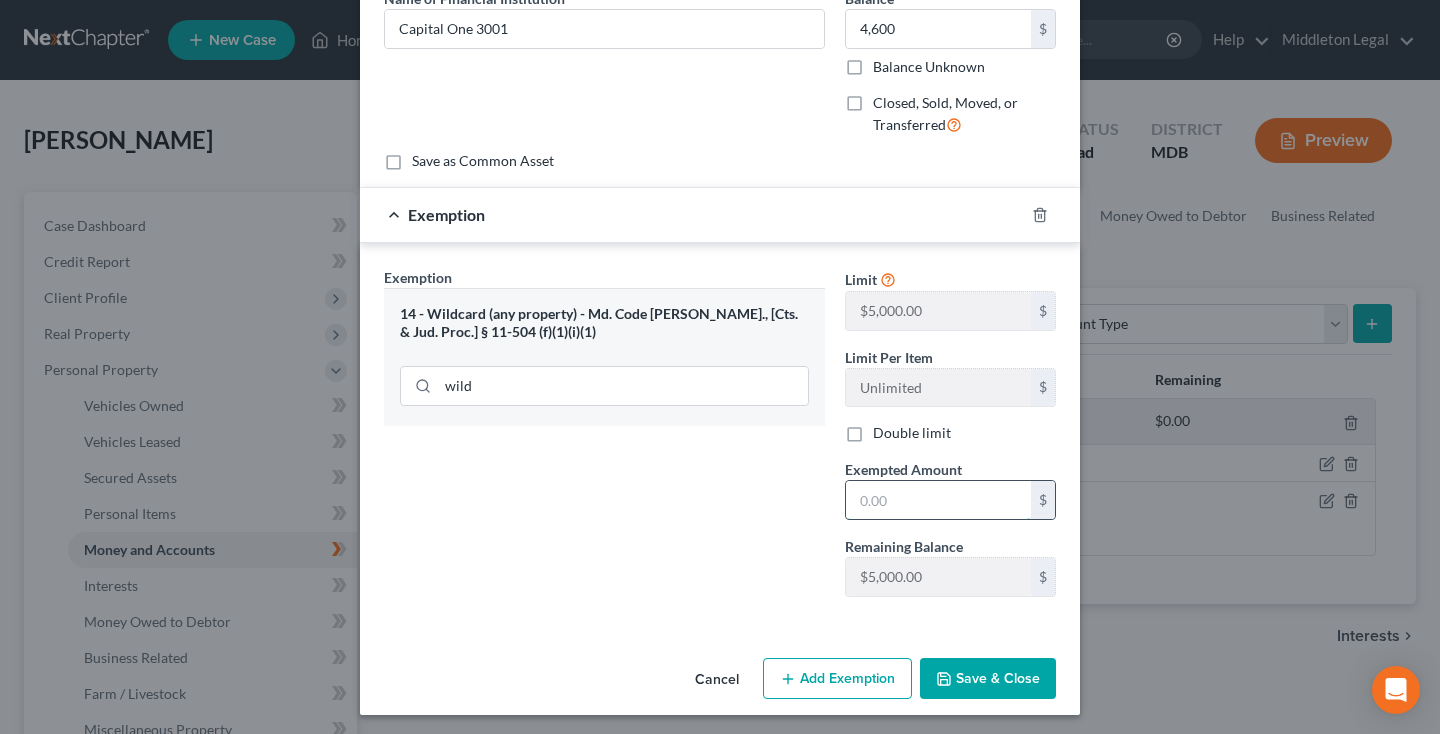 click at bounding box center (938, 500) 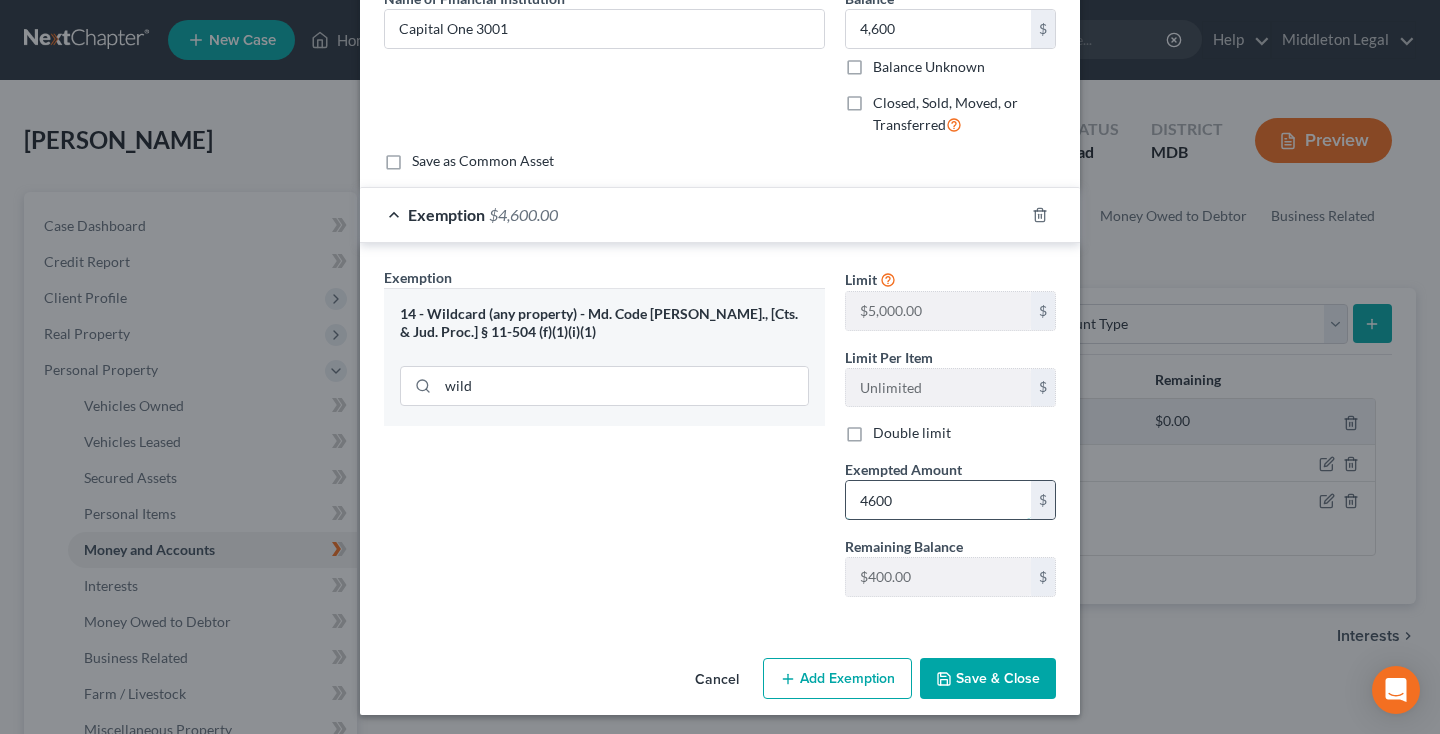 type on "4,600" 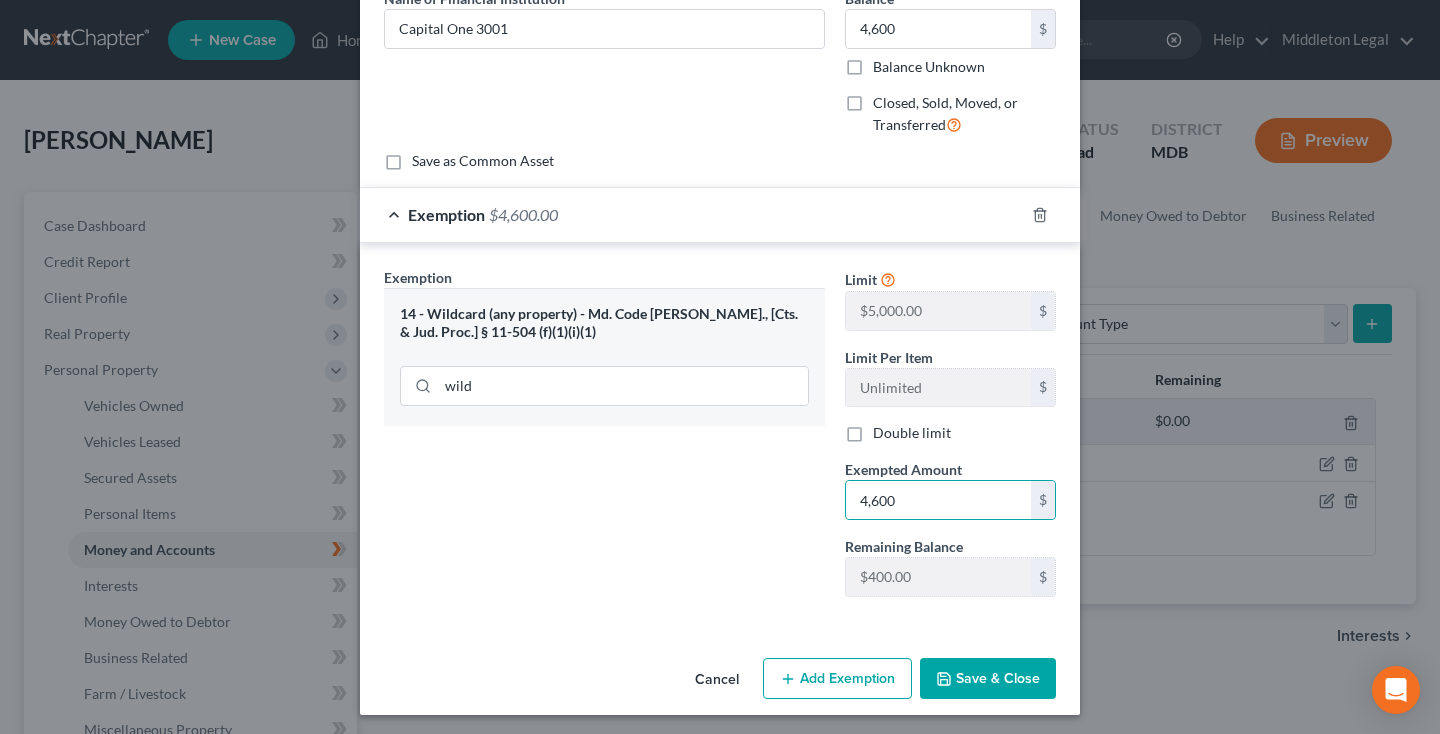 click on "Save & Close" at bounding box center (988, 679) 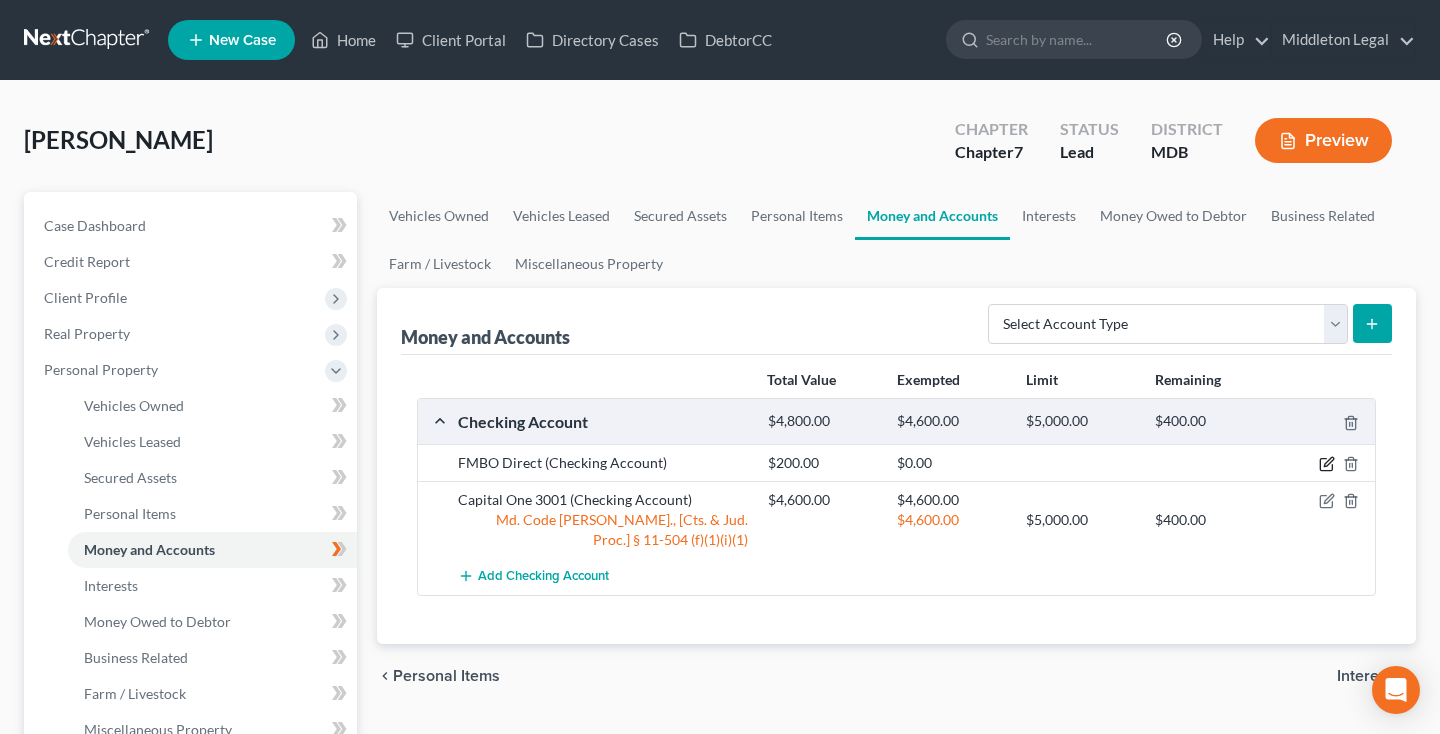 click 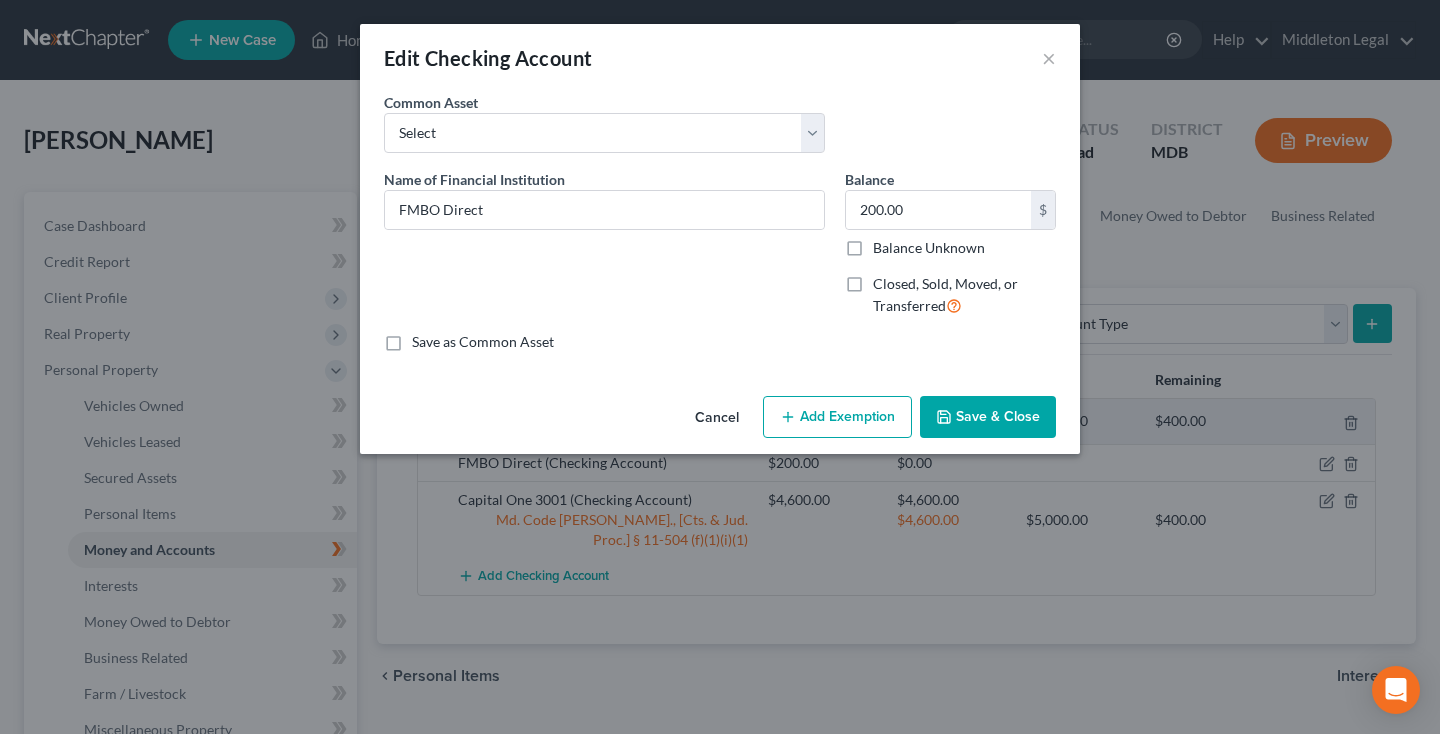 click on "Add Exemption" at bounding box center (837, 417) 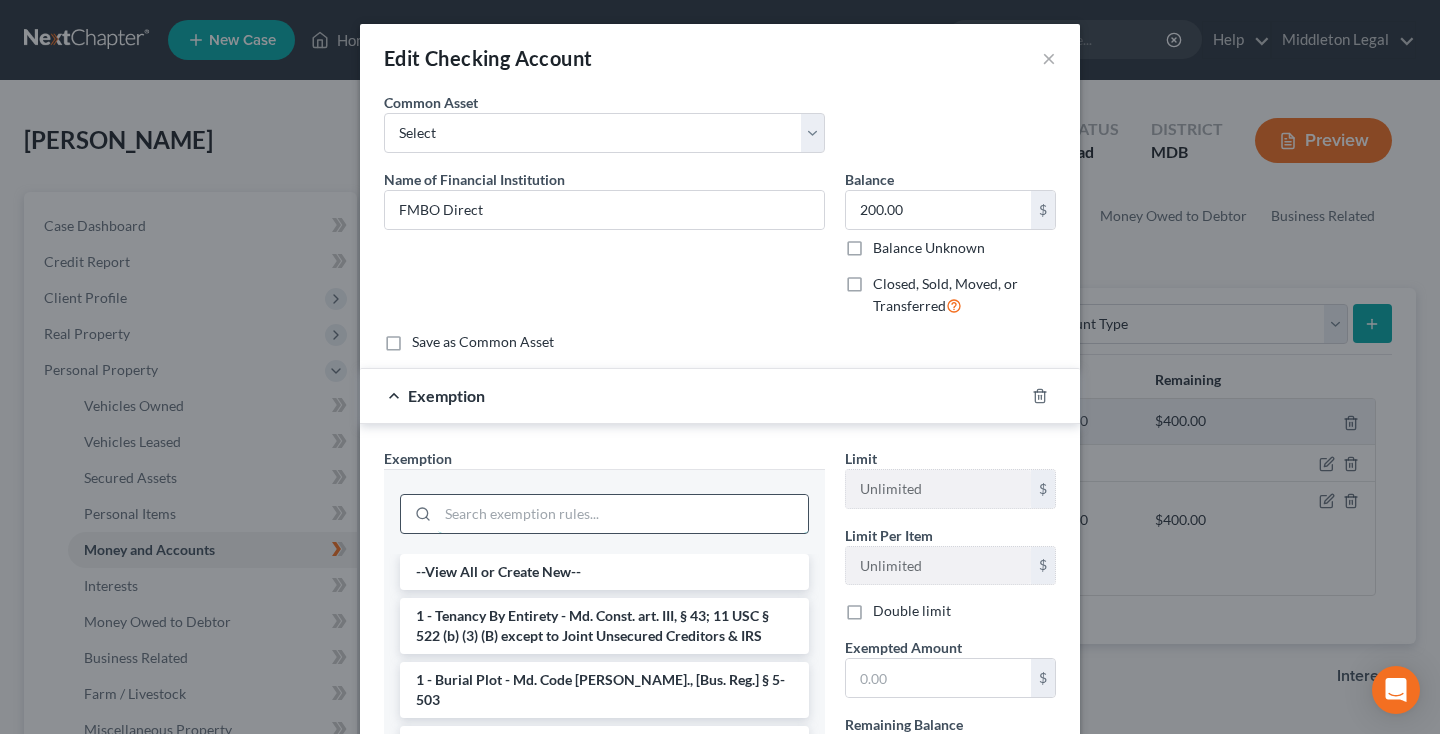 click at bounding box center (623, 514) 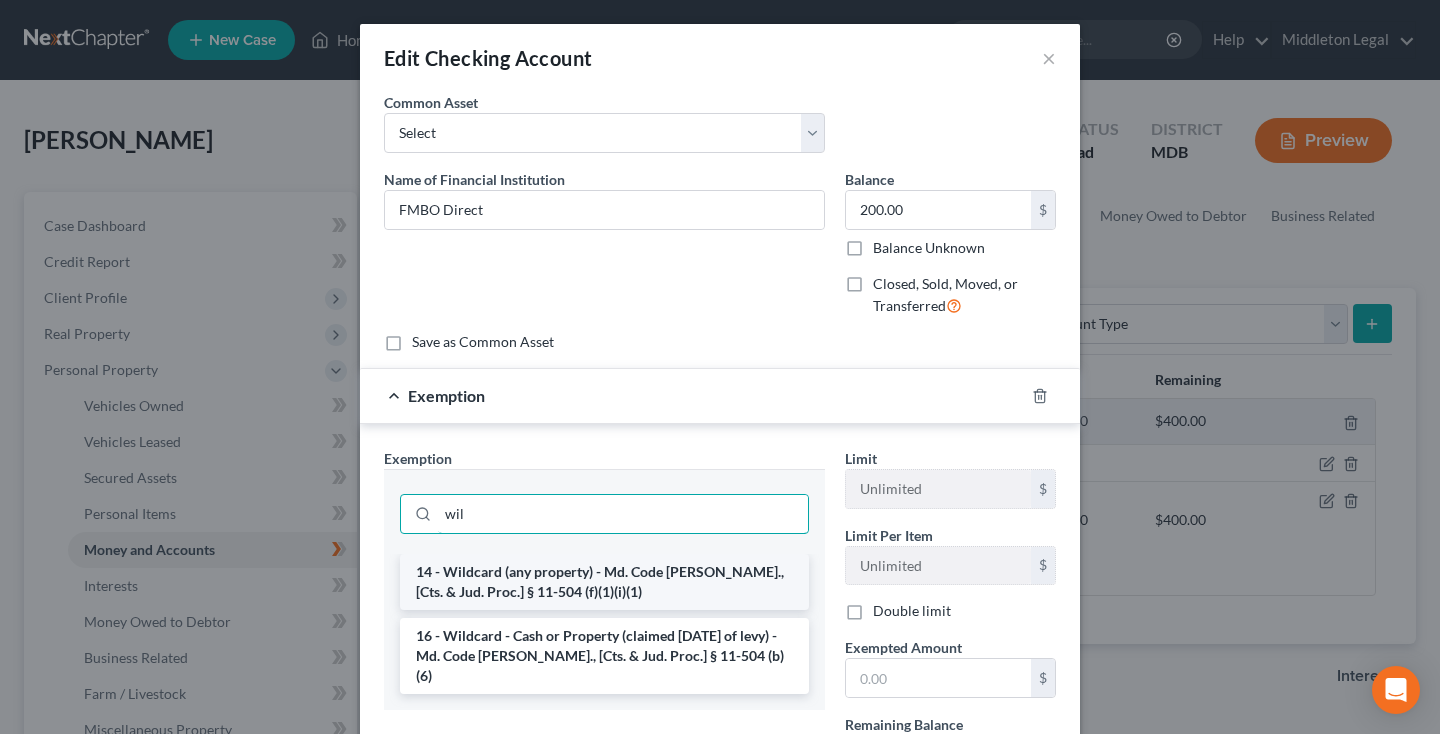type on "wil" 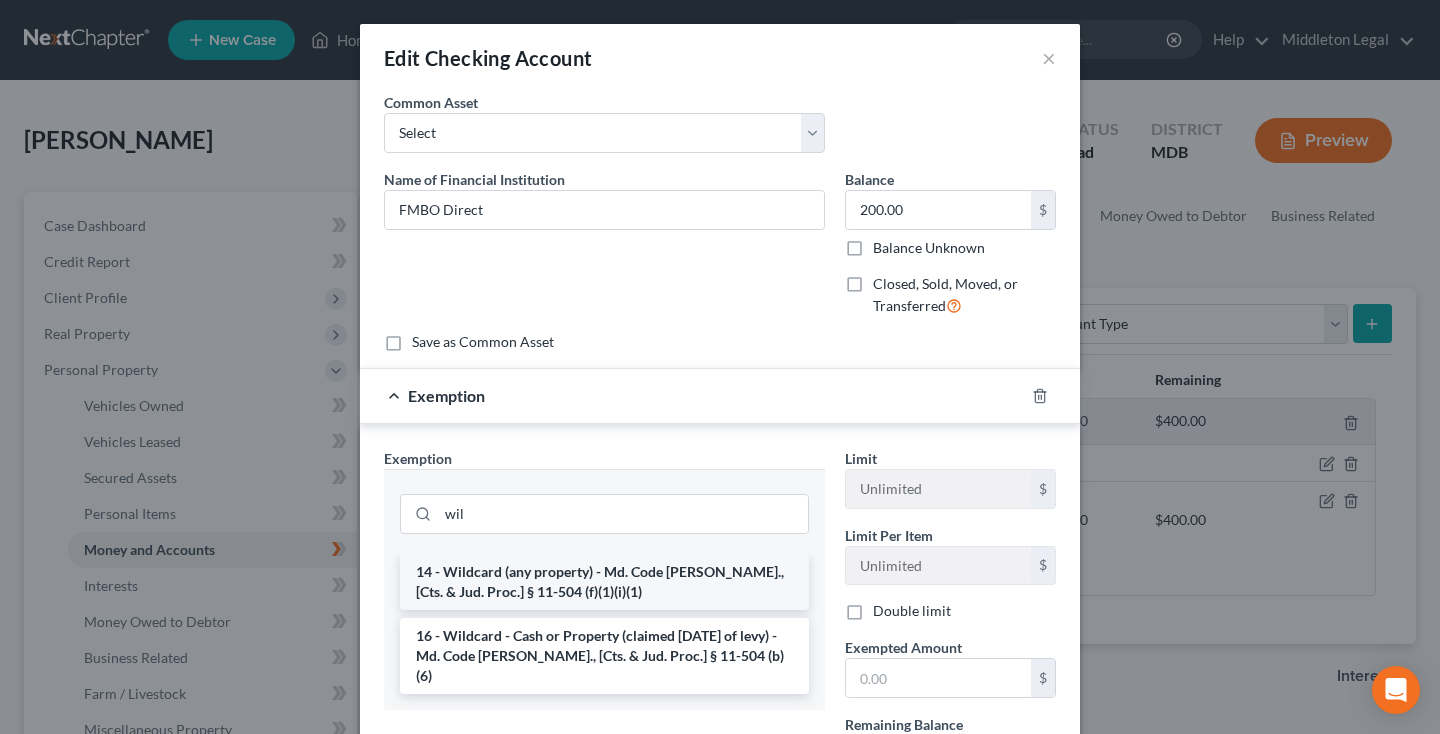click on "14 - Wildcard (any property) - Md. Code [PERSON_NAME]., [Cts. & Jud. Proc.] § 11-504 (f)(1)(i)(1)" at bounding box center [604, 582] 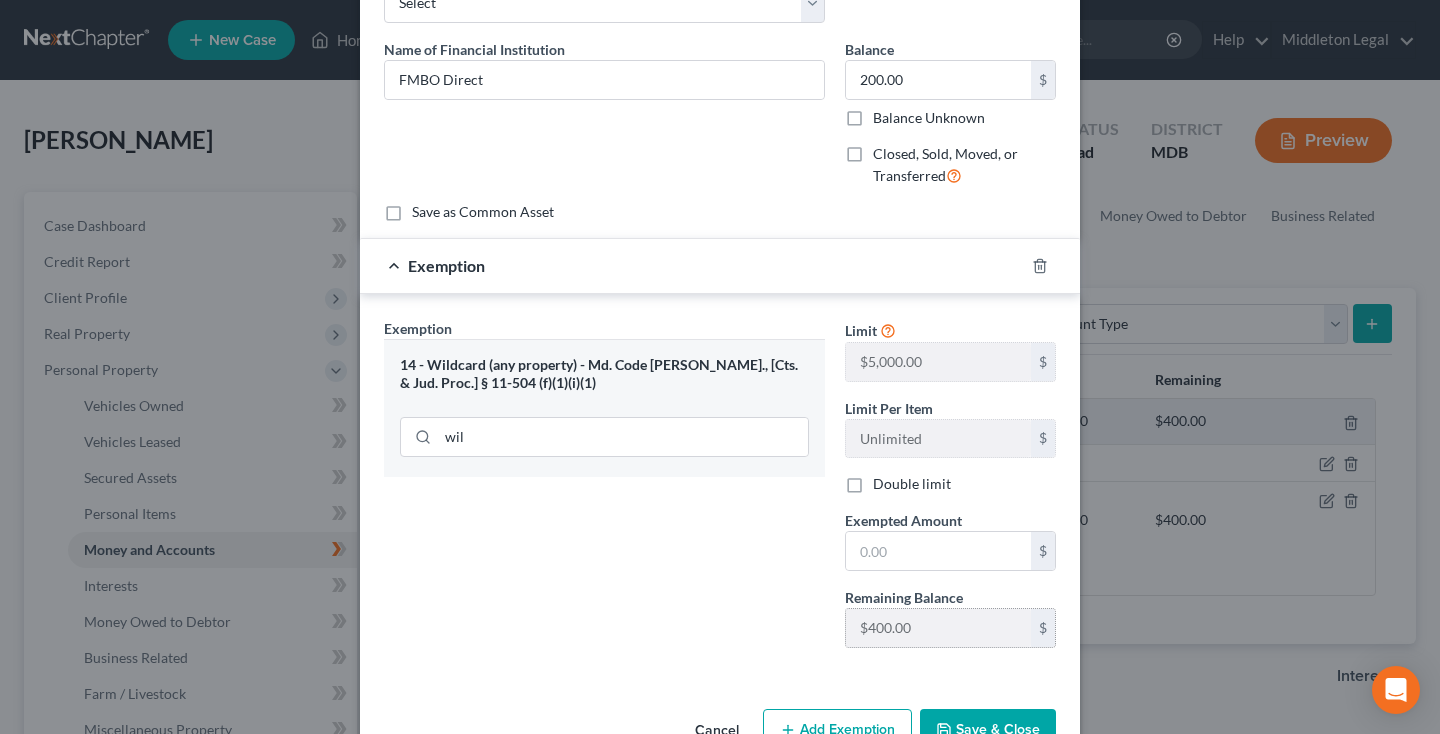 scroll, scrollTop: 153, scrollLeft: 0, axis: vertical 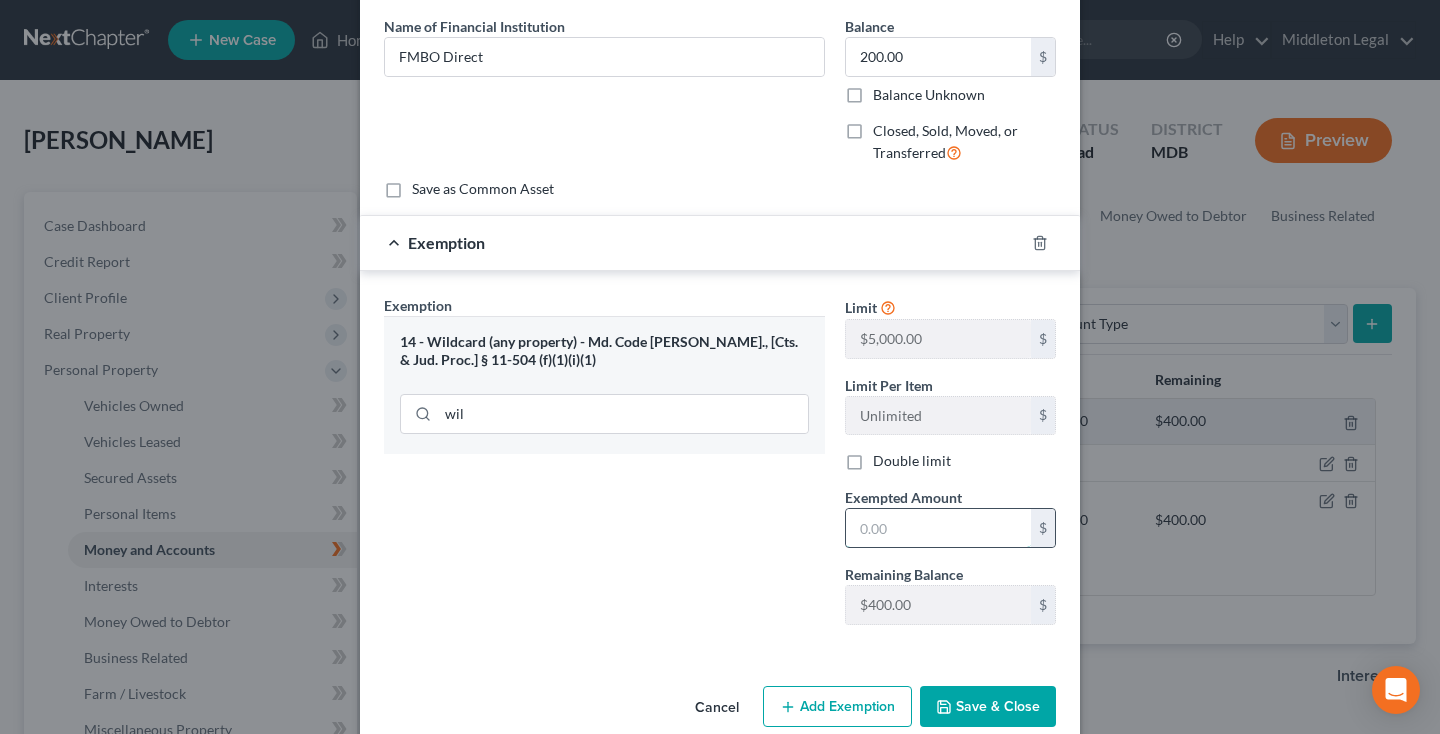 click at bounding box center (938, 528) 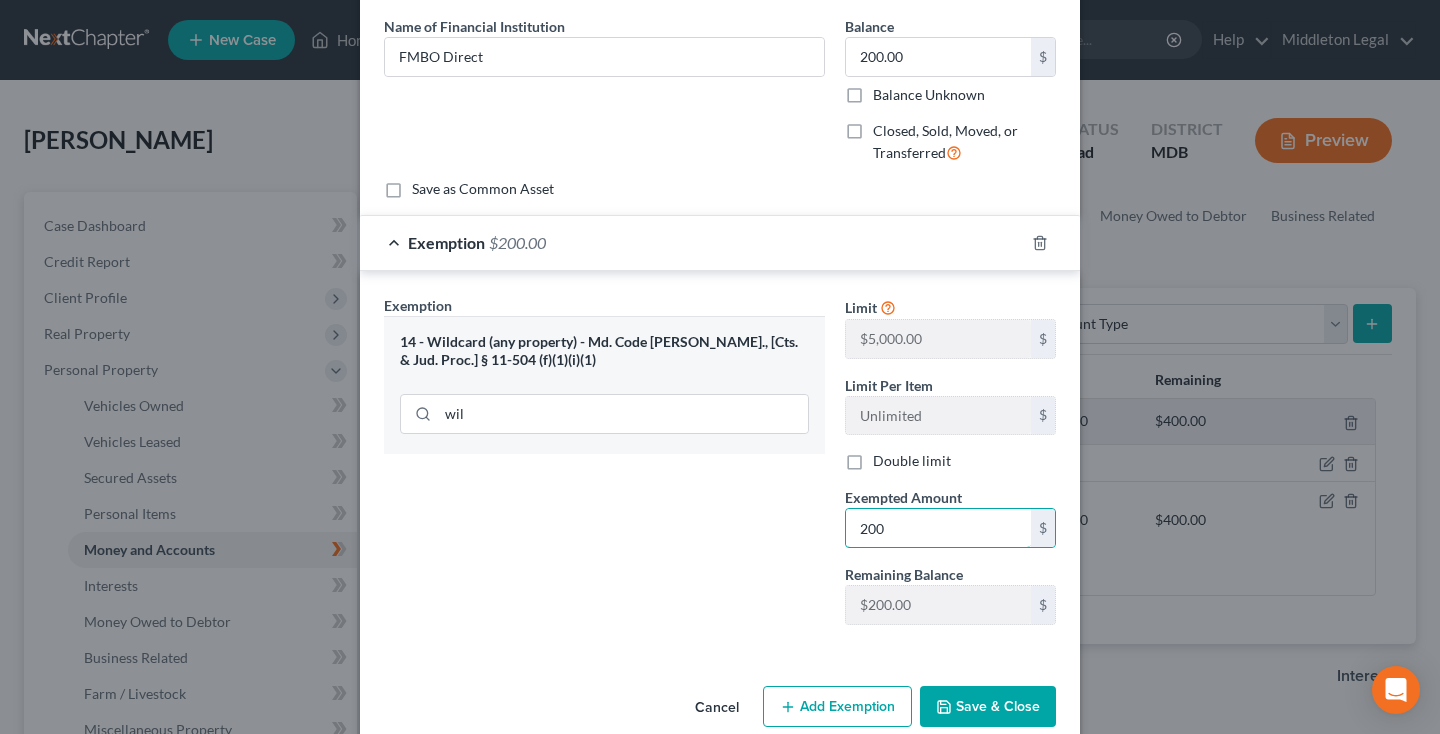 type on "200" 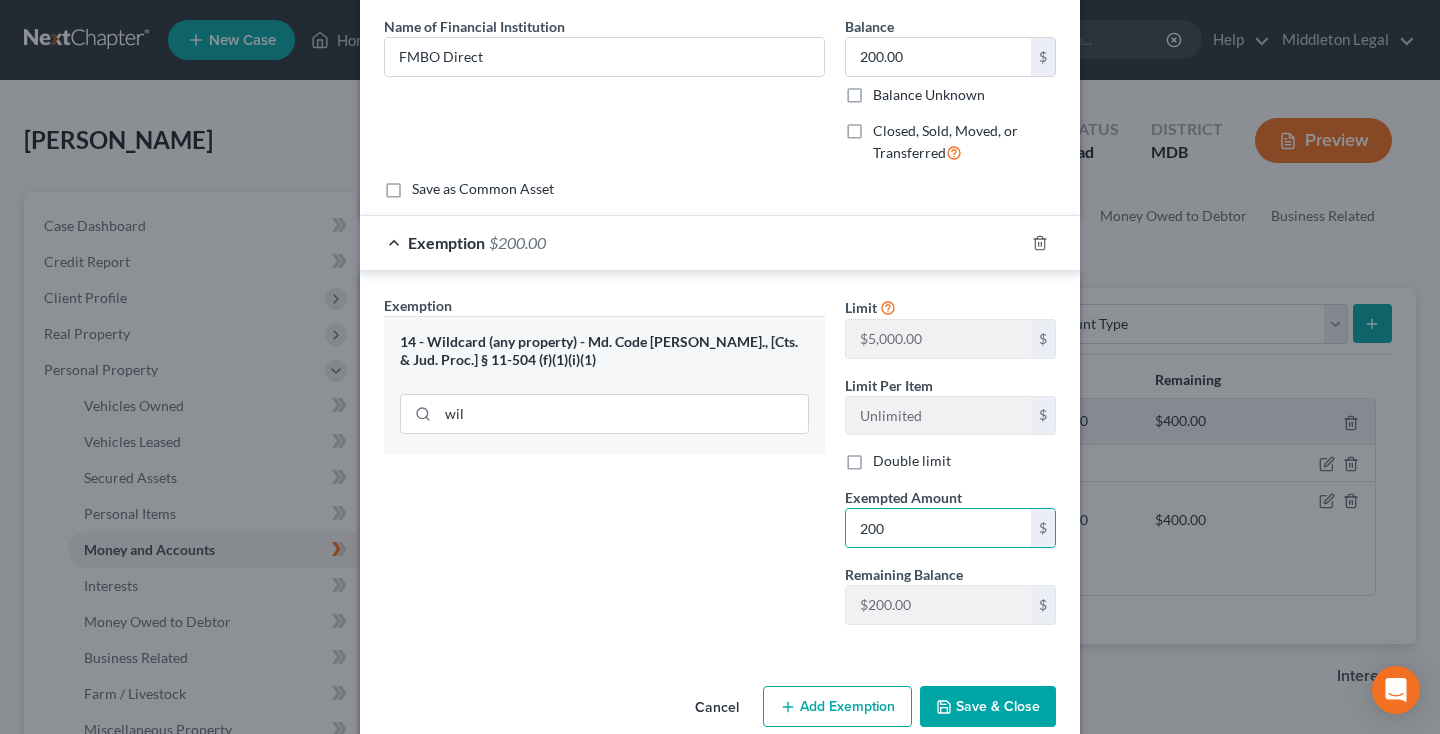 click on "Save & Close" at bounding box center [988, 707] 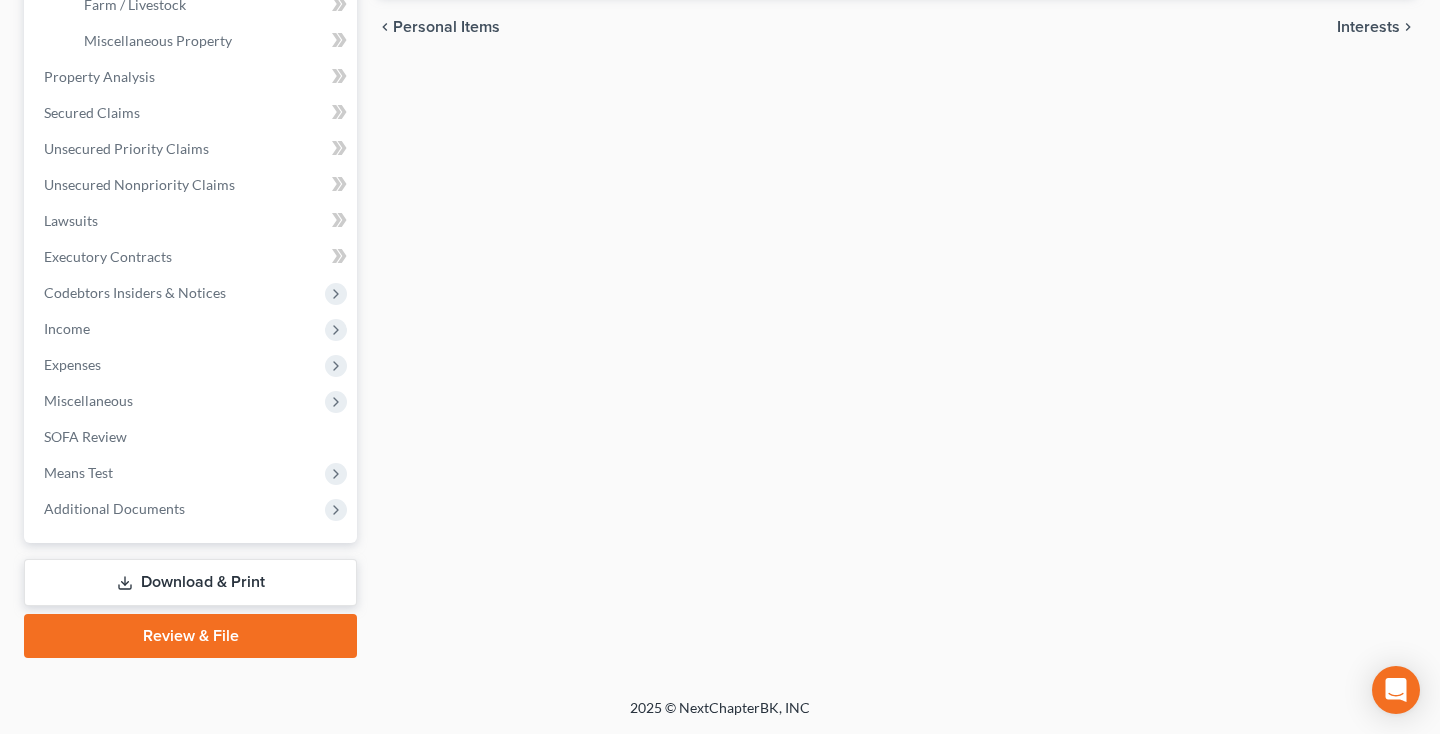 click on "Review & File" at bounding box center [190, 636] 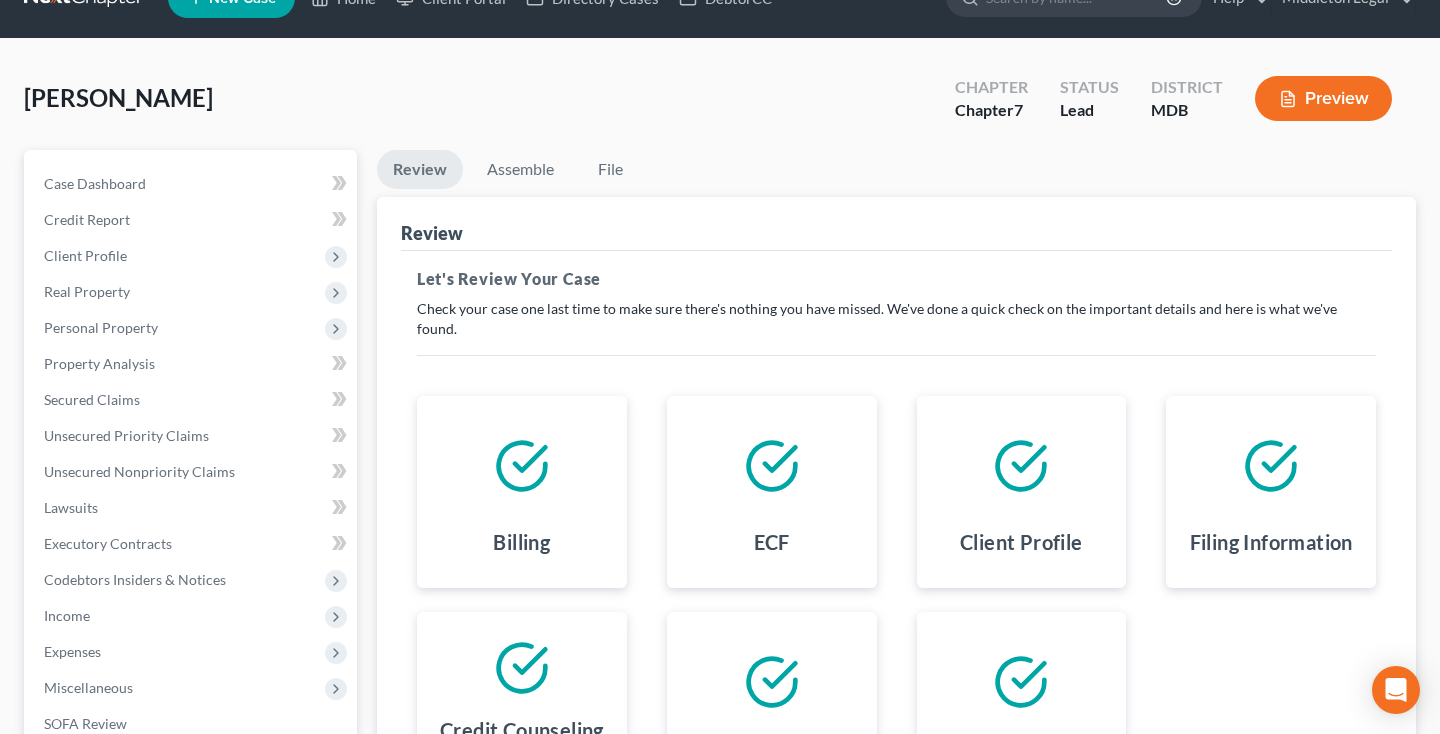 scroll, scrollTop: 0, scrollLeft: 0, axis: both 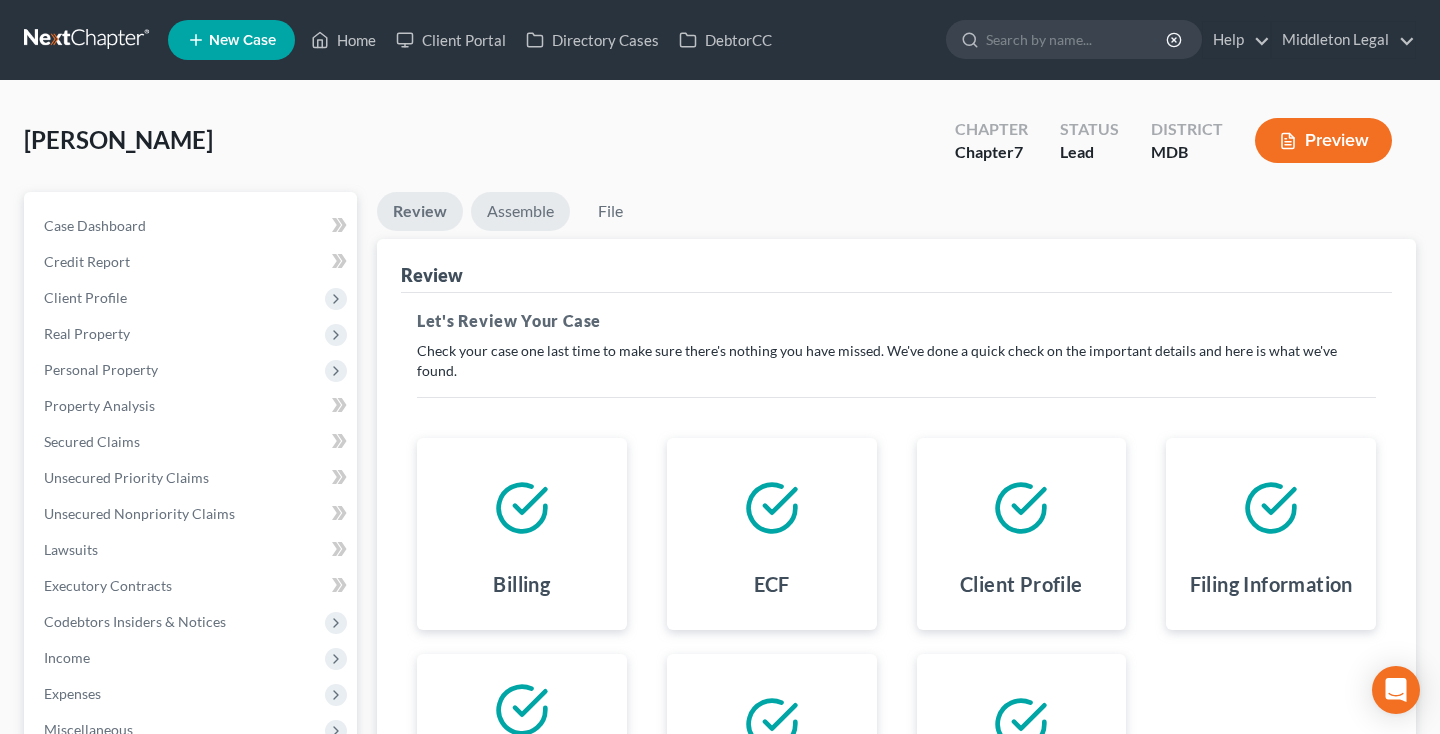 click on "Assemble" at bounding box center [520, 211] 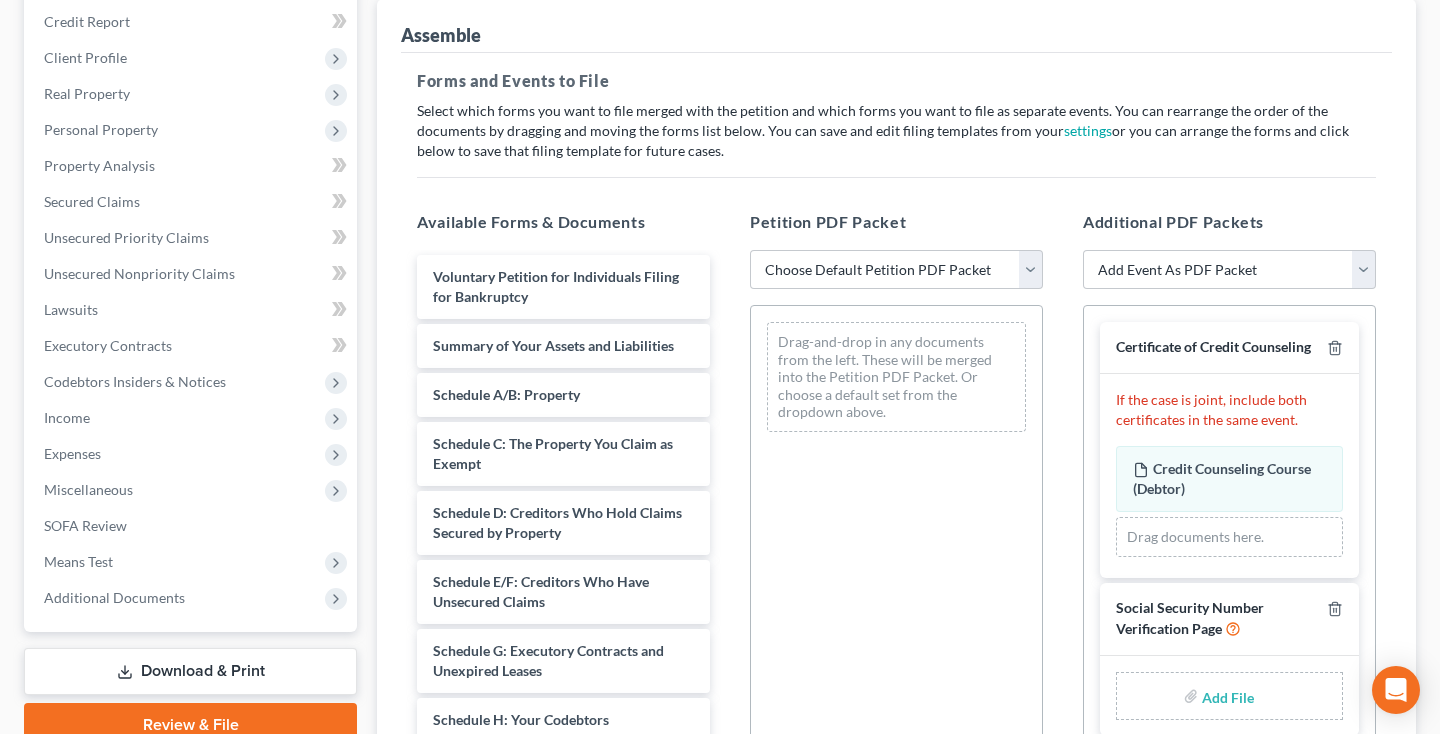 scroll, scrollTop: 249, scrollLeft: 0, axis: vertical 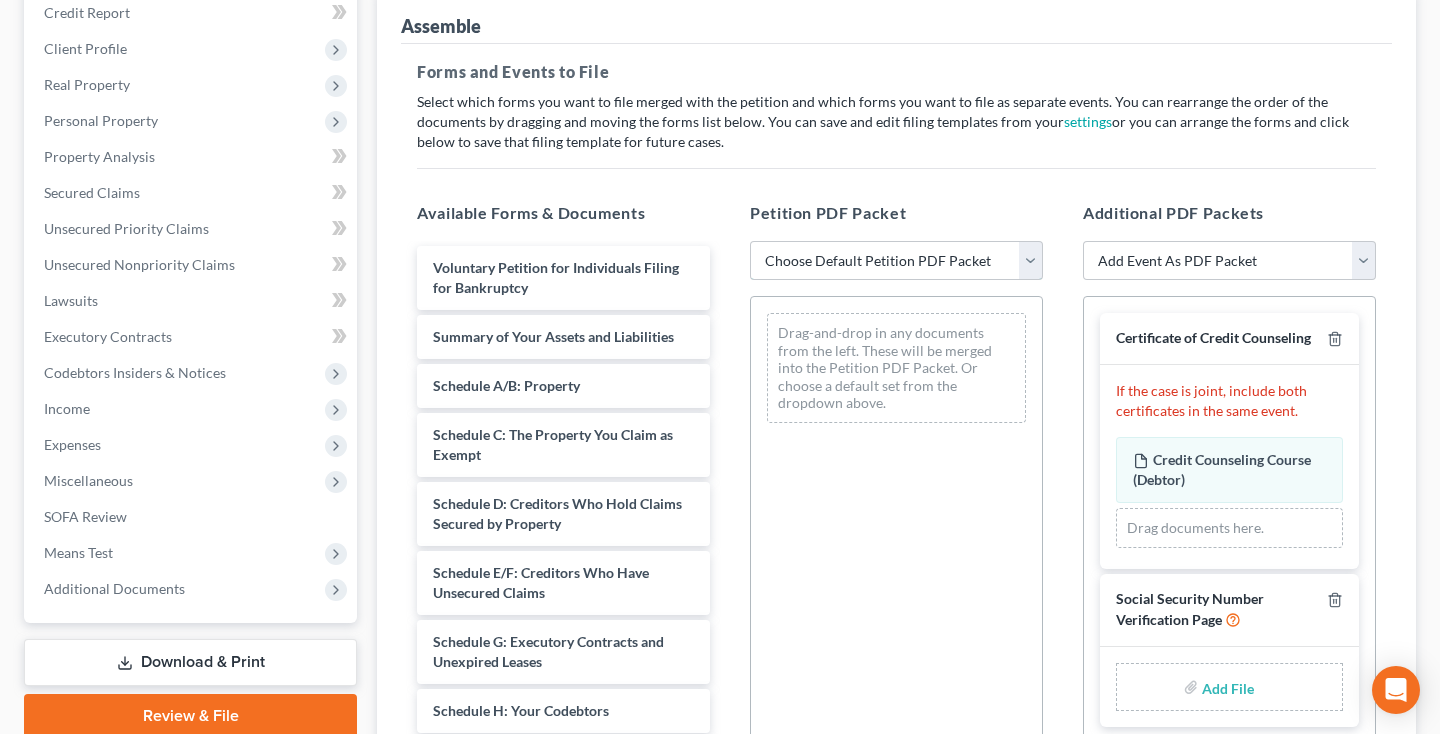 select on "1" 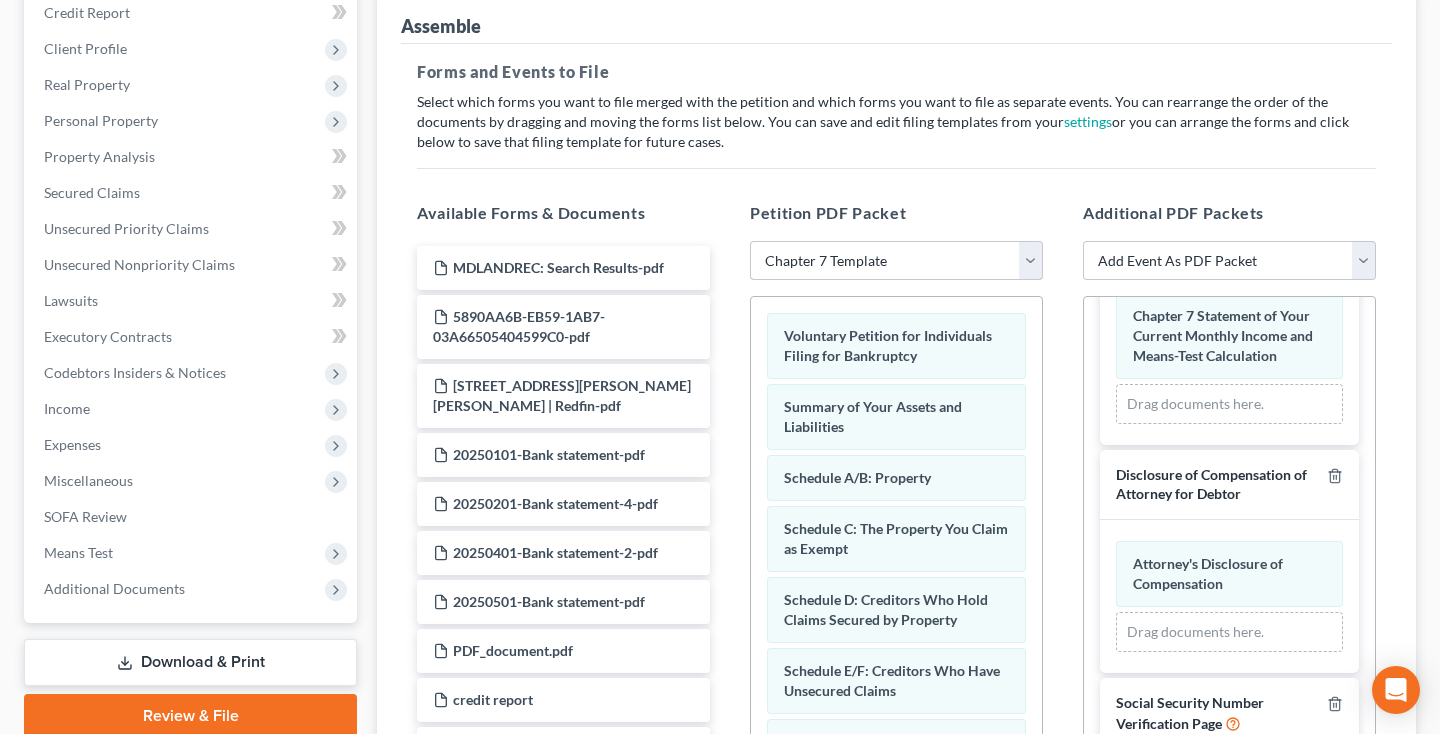 scroll, scrollTop: 631, scrollLeft: 0, axis: vertical 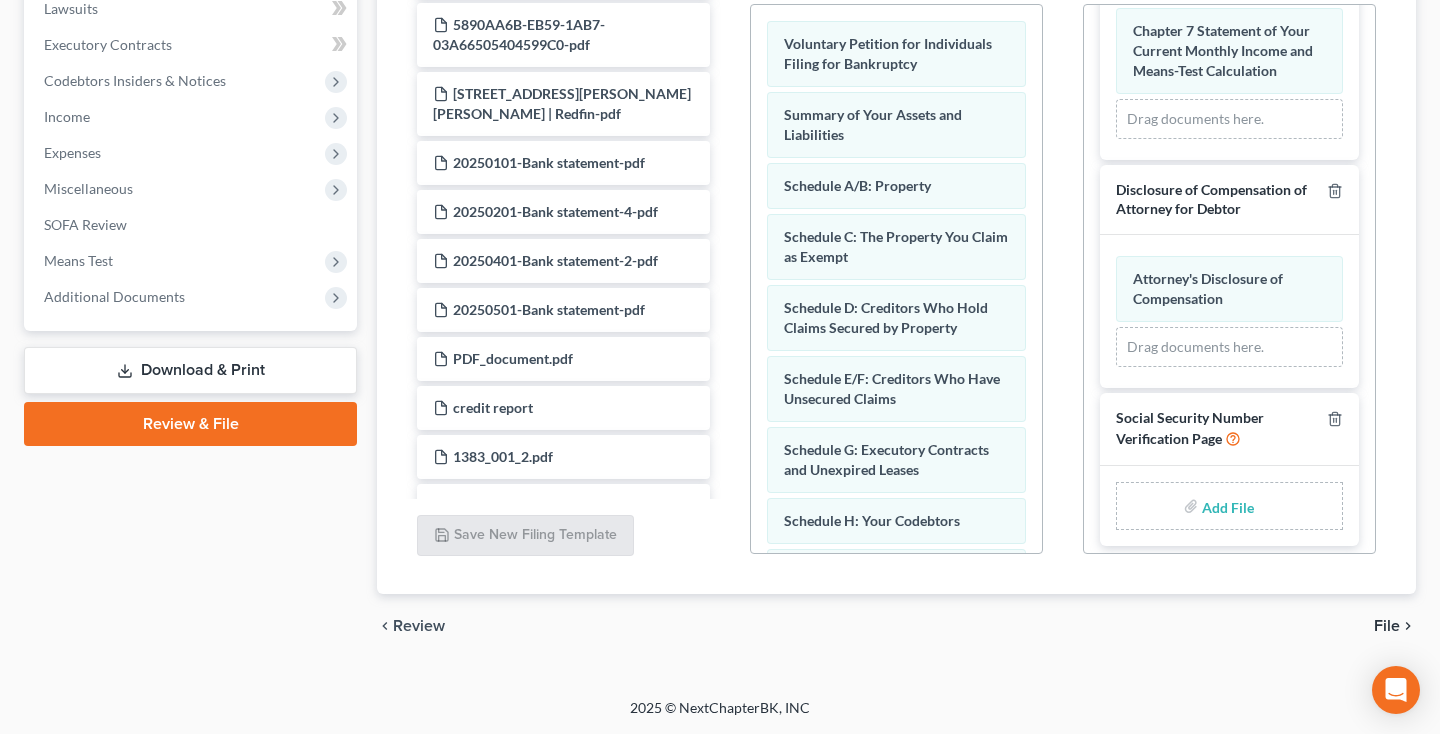 click at bounding box center (1226, 506) 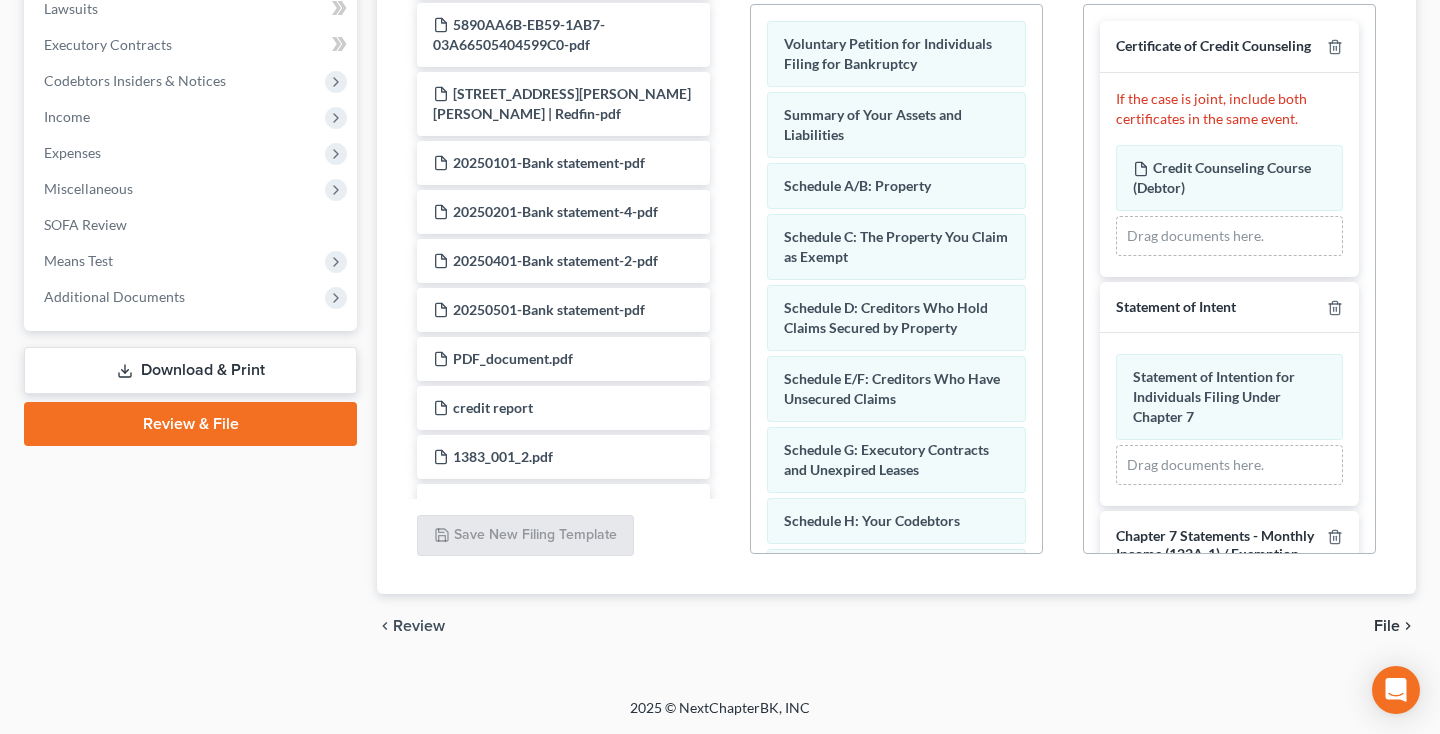 scroll, scrollTop: -4, scrollLeft: 0, axis: vertical 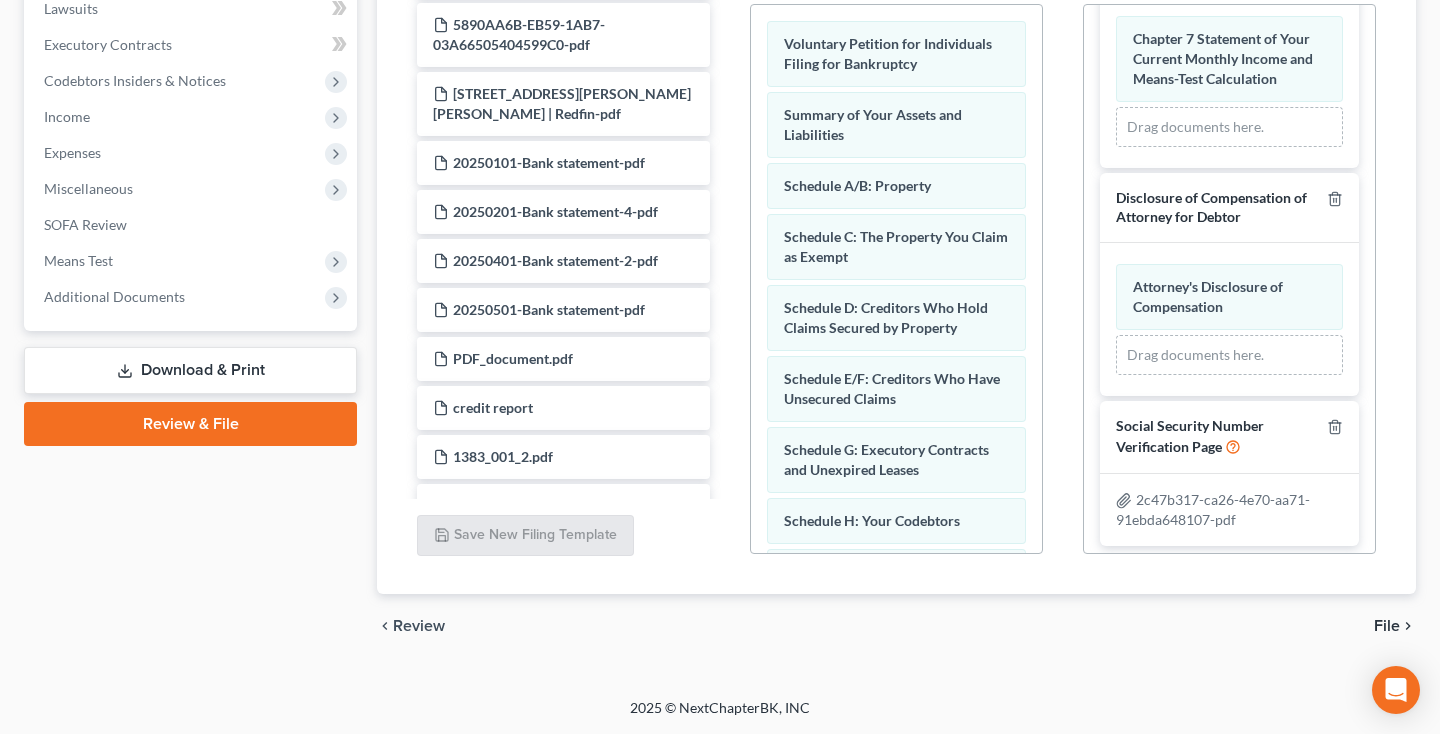 click on "File" at bounding box center [1387, 626] 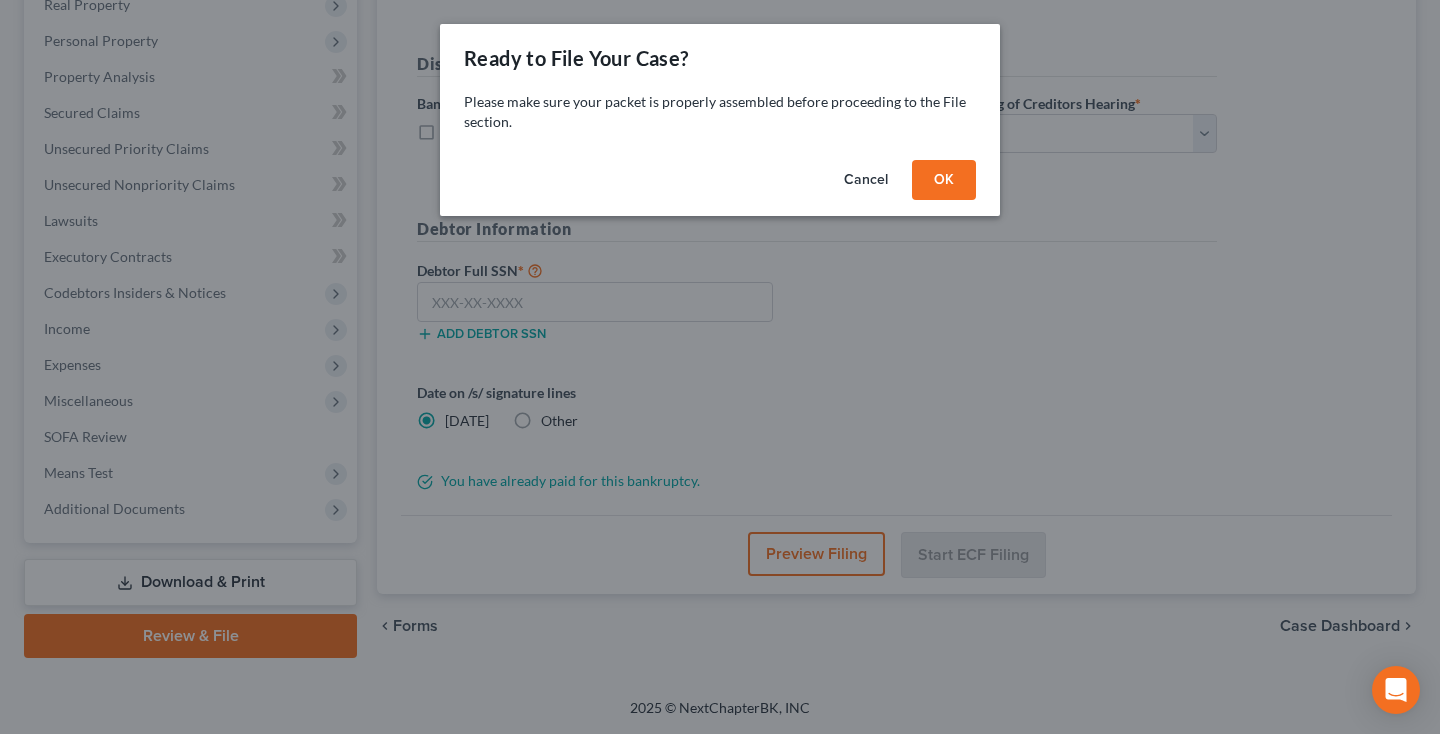 scroll, scrollTop: 329, scrollLeft: 0, axis: vertical 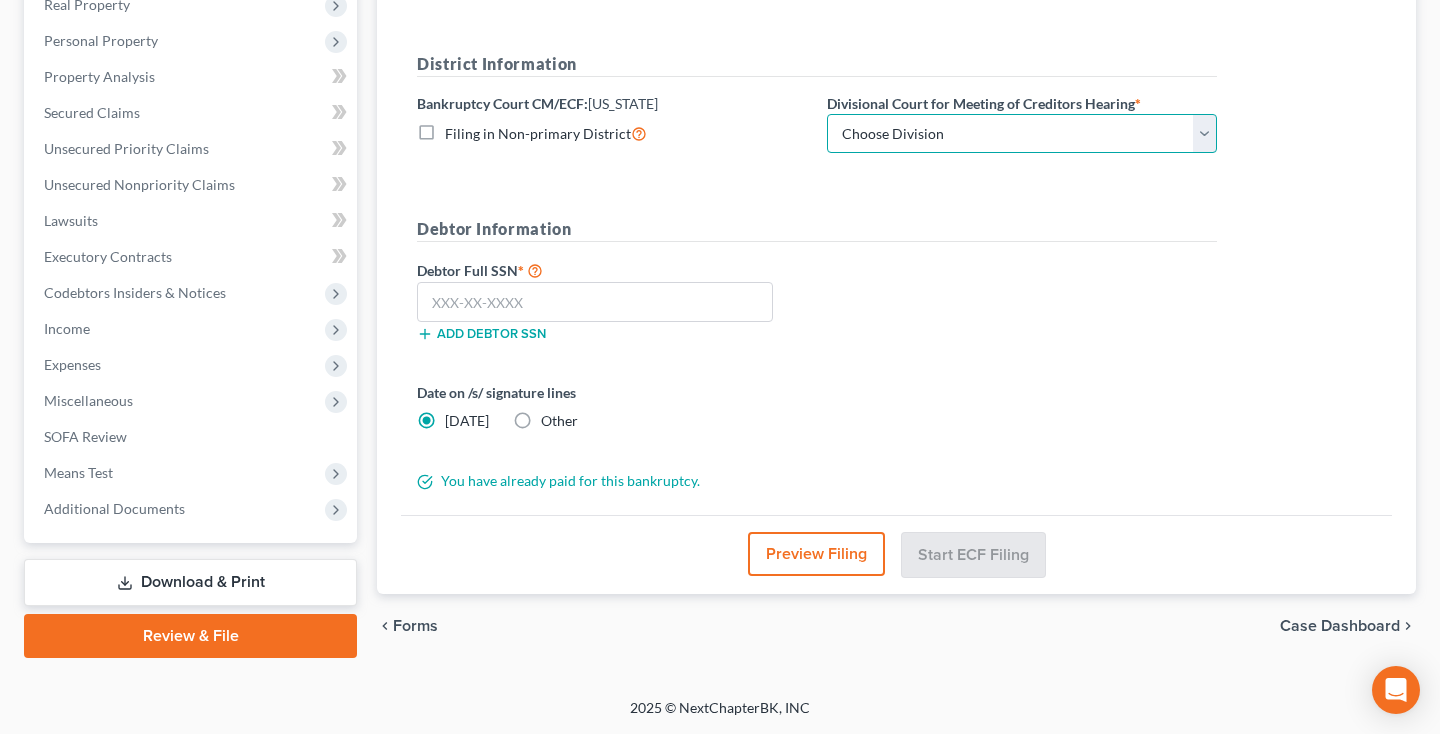 select on "1" 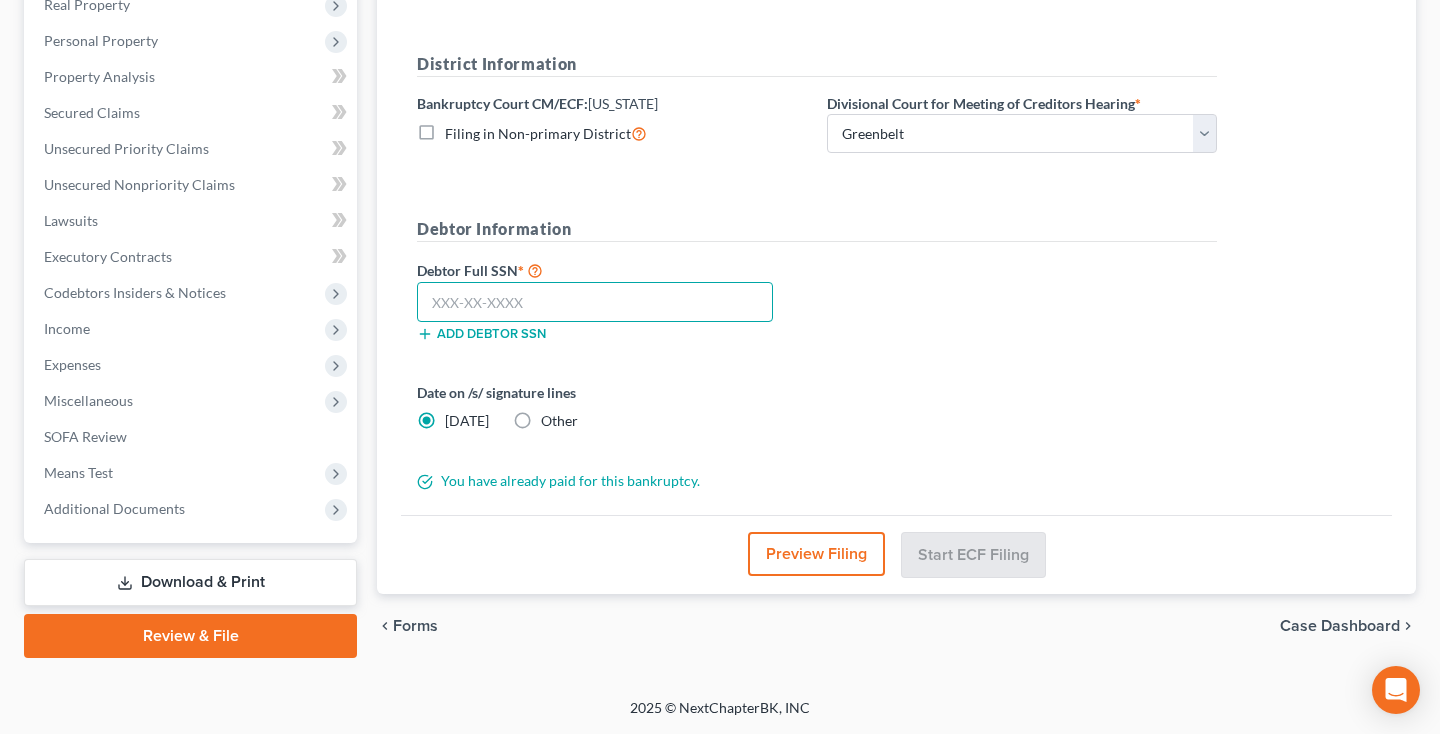 click at bounding box center [595, 302] 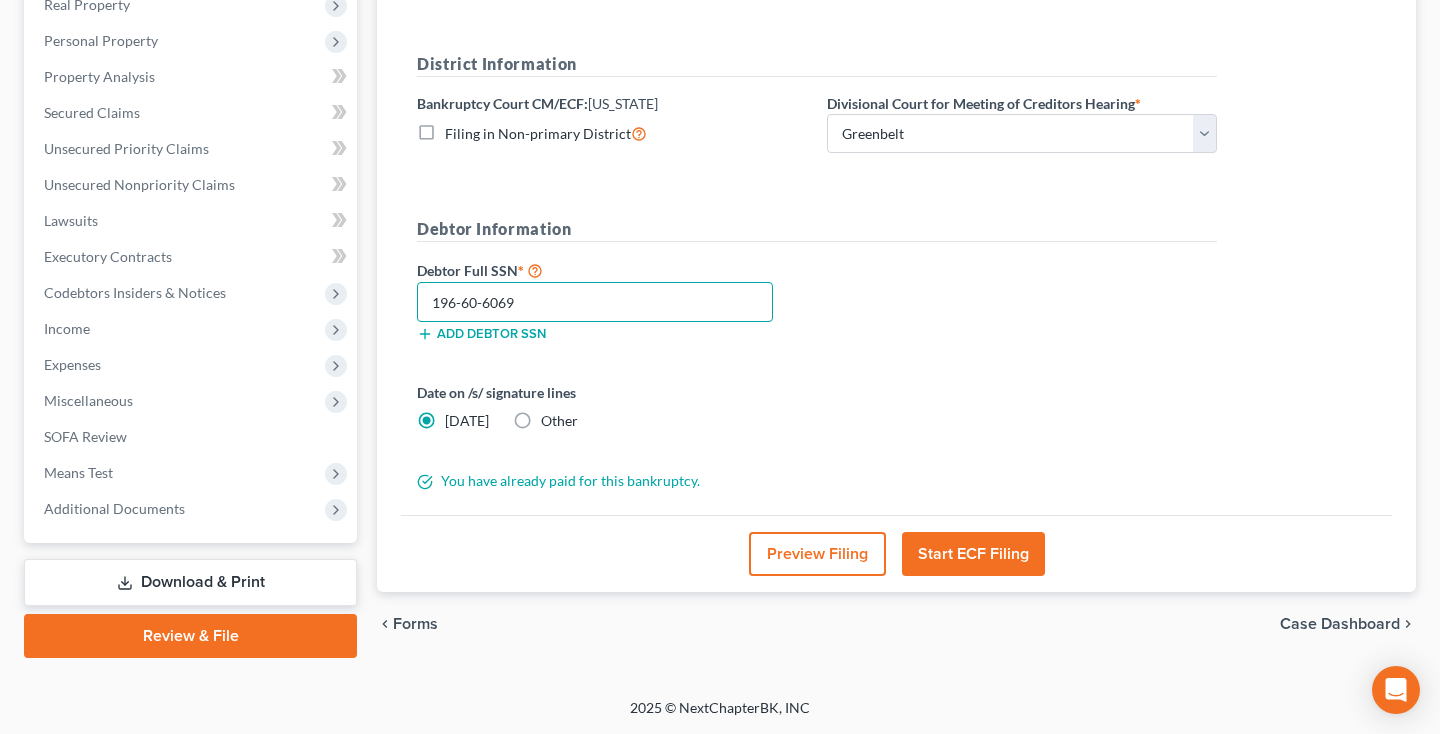 type on "196-60-6069" 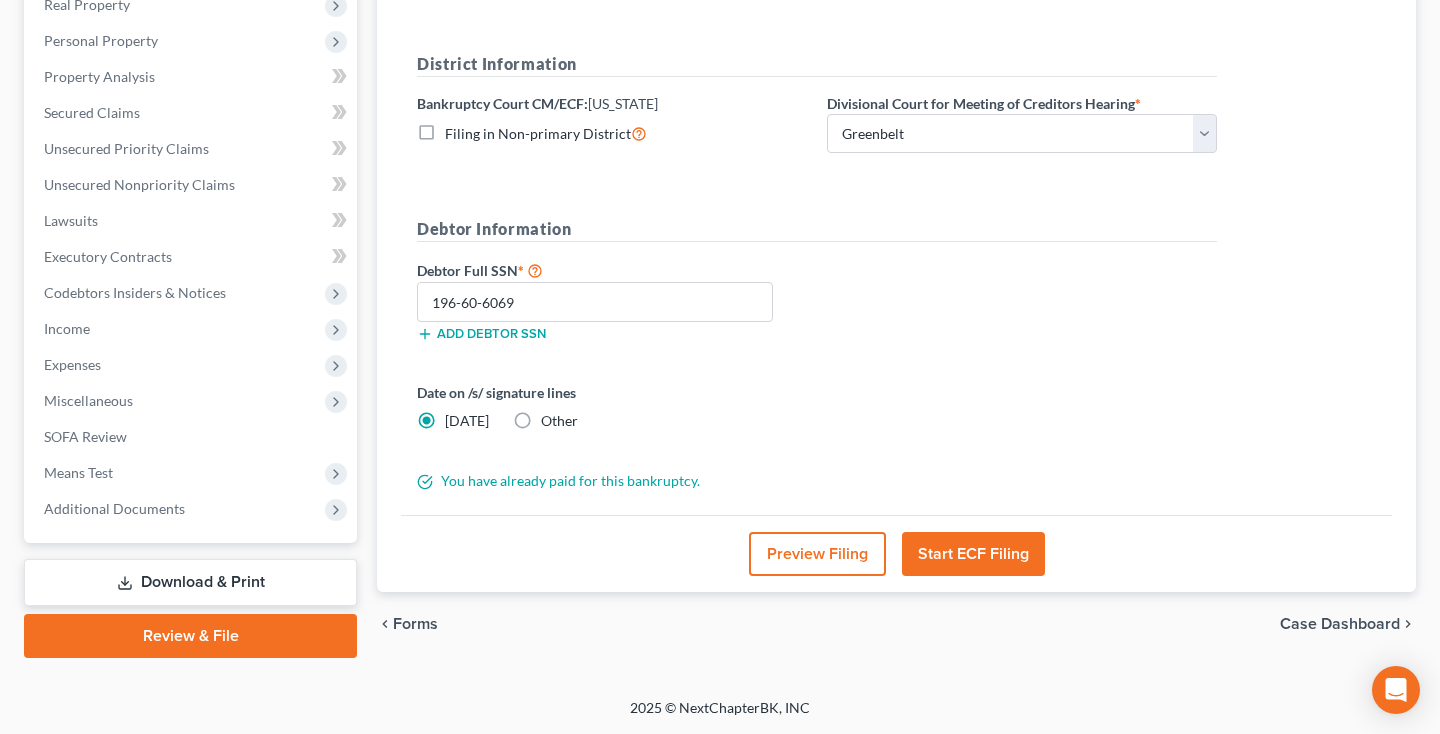 click on "Preview Filing" at bounding box center (817, 554) 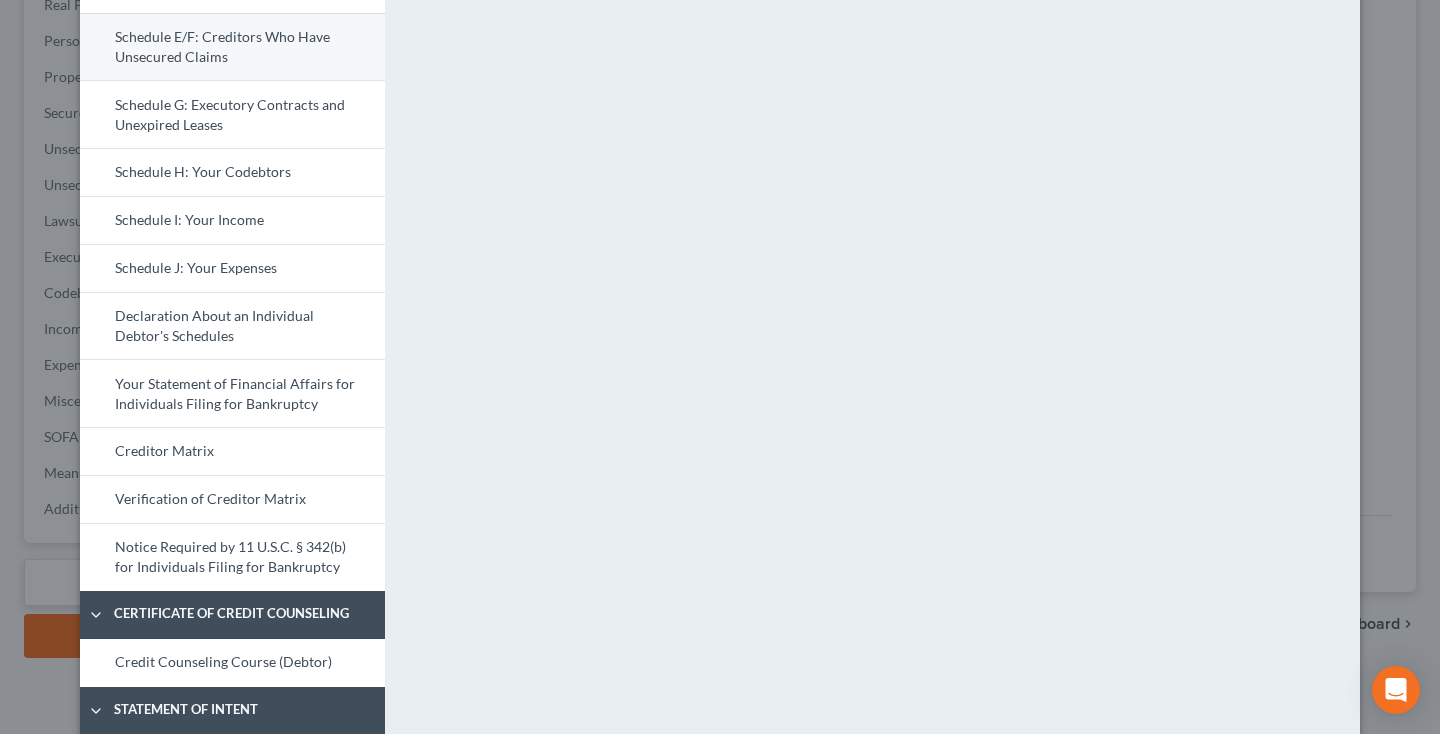 scroll, scrollTop: 449, scrollLeft: 0, axis: vertical 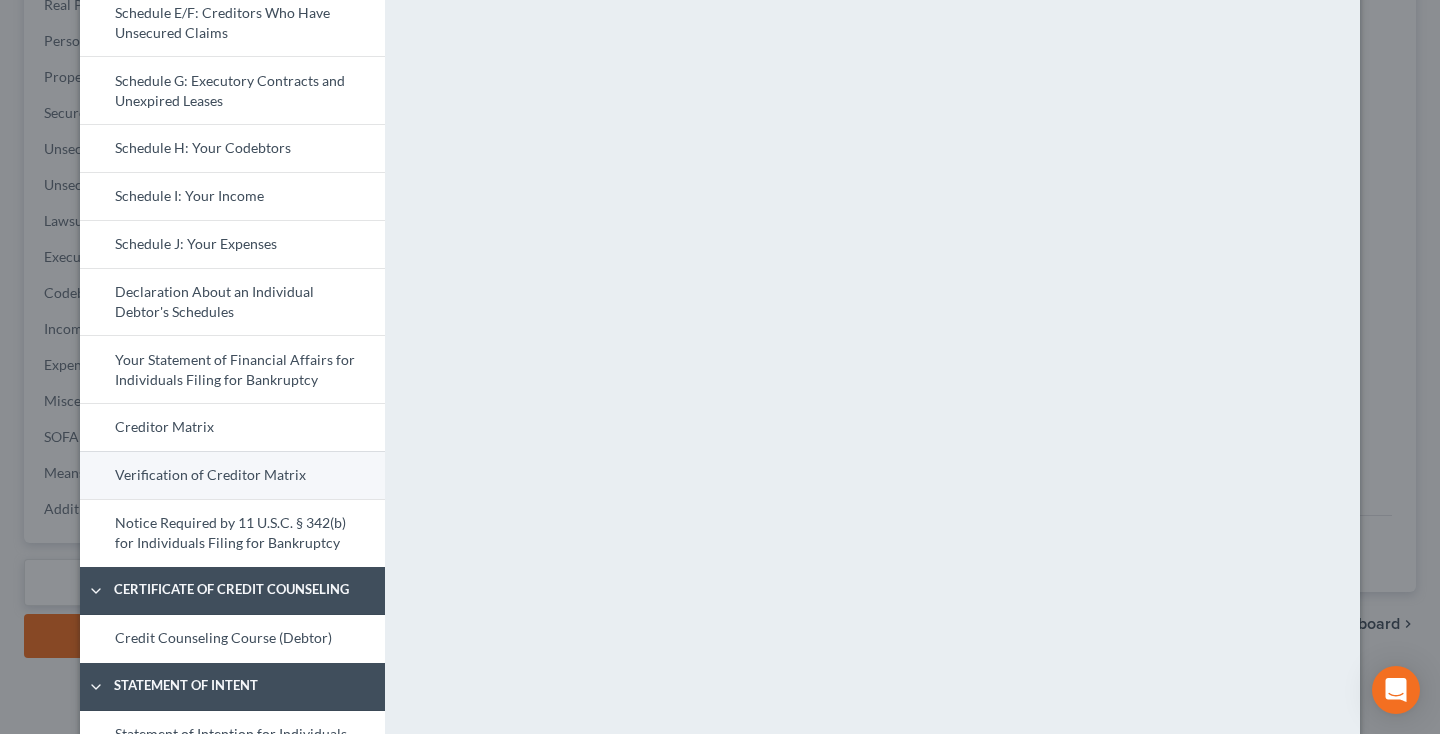 click on "Verification of Creditor Matrix" at bounding box center (232, 475) 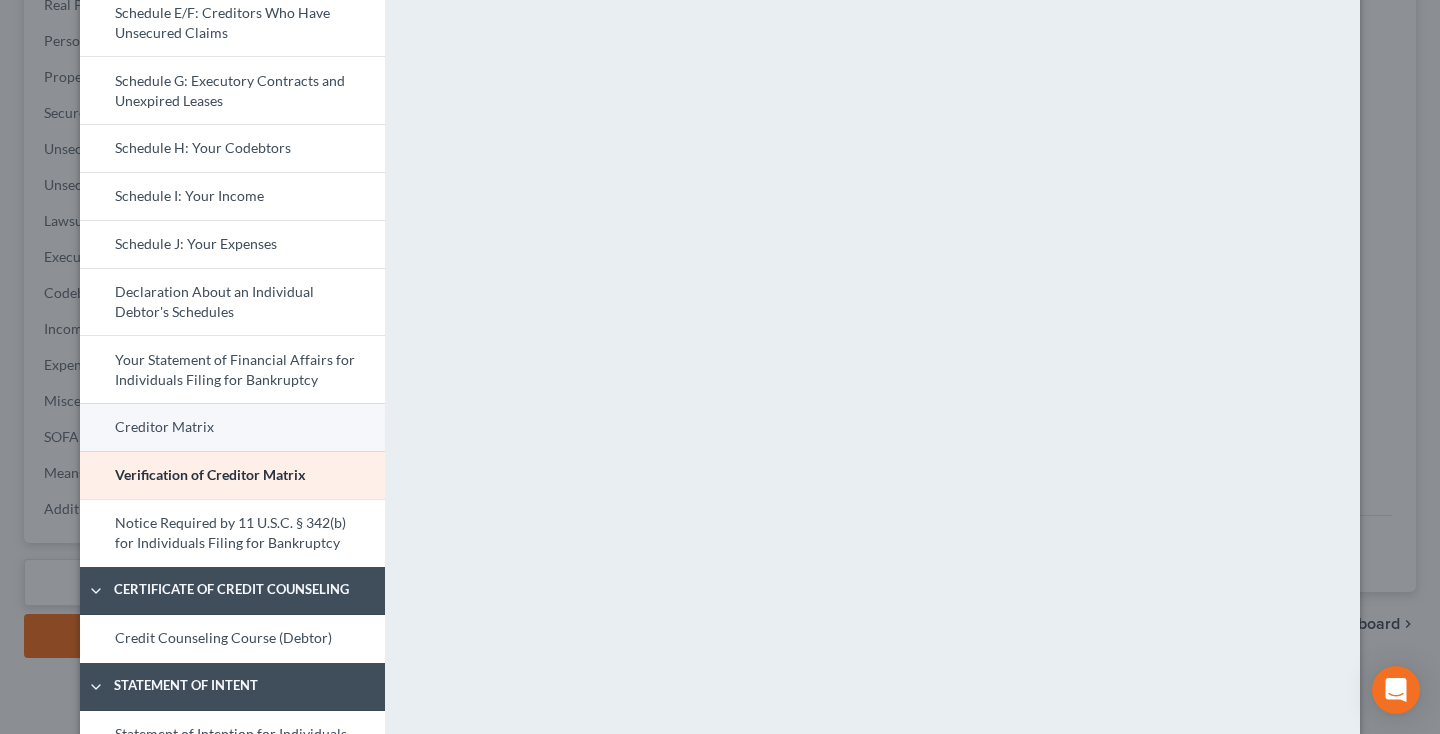 click on "Creditor Matrix" at bounding box center [232, 427] 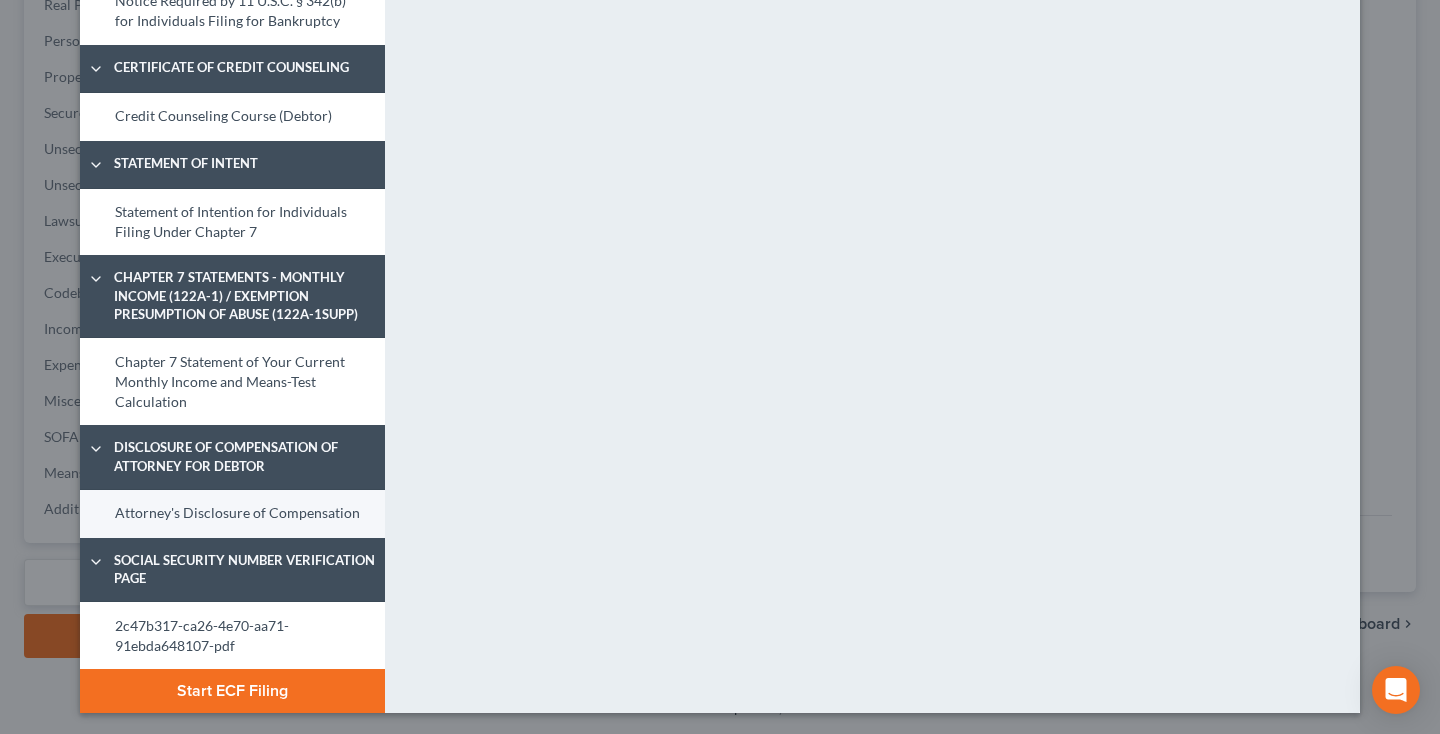 scroll, scrollTop: 970, scrollLeft: 0, axis: vertical 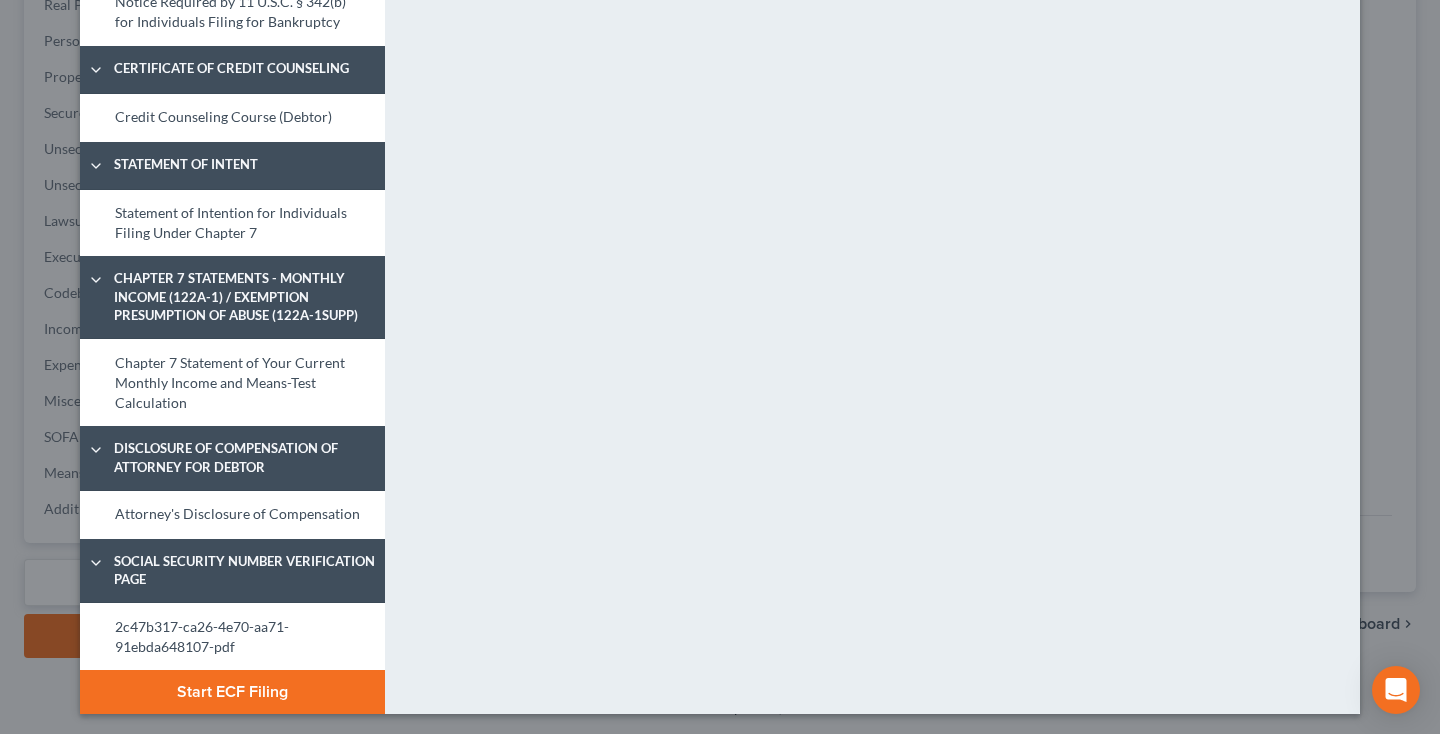 click on "Start ECF Filing" at bounding box center (232, 692) 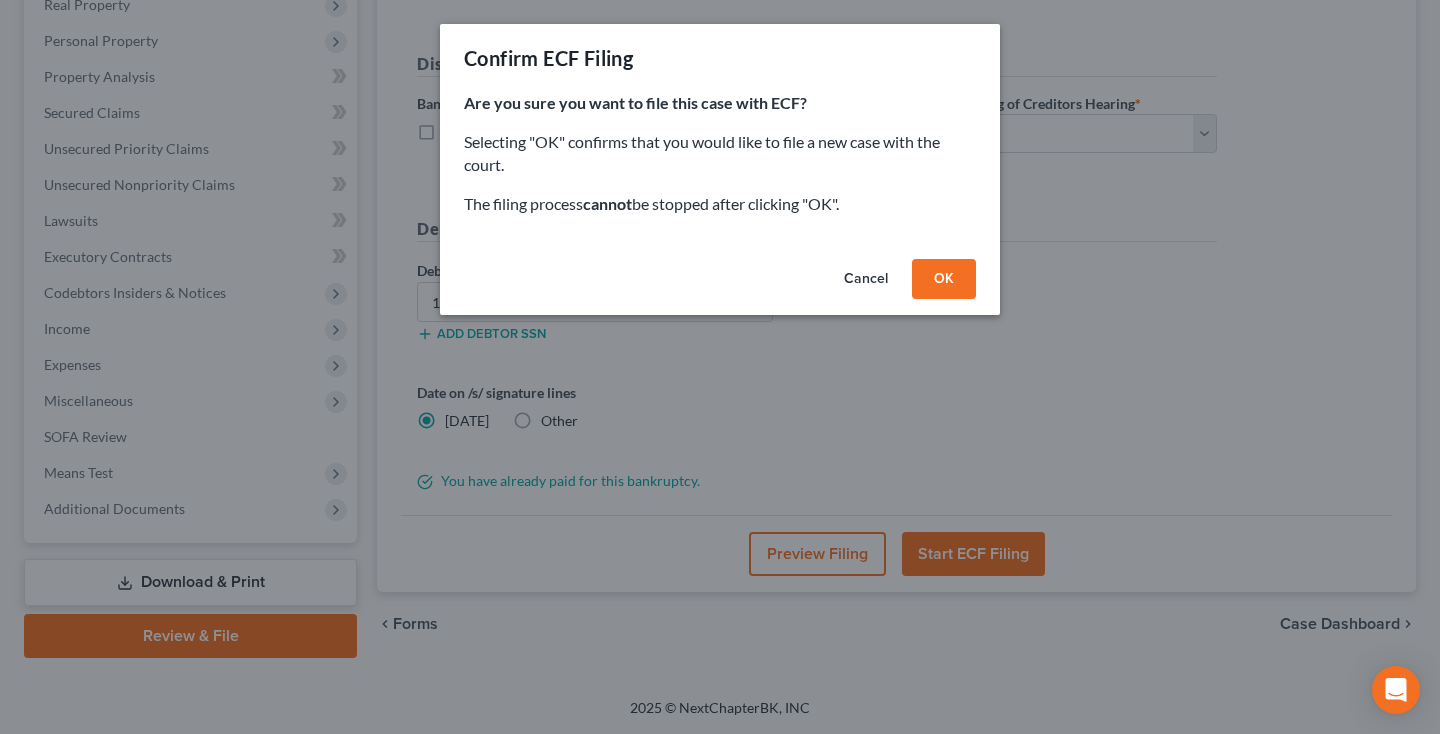 click on "OK" at bounding box center (944, 279) 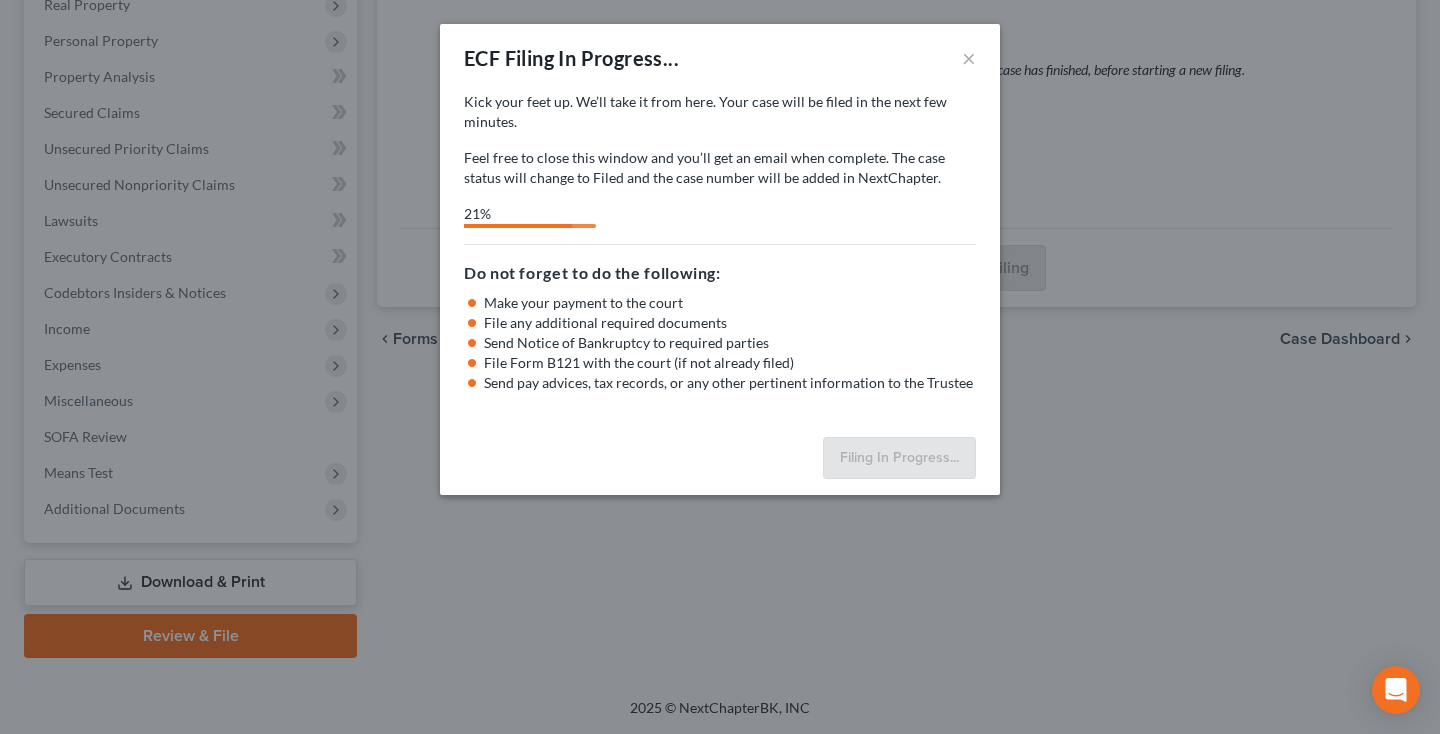 select on "1" 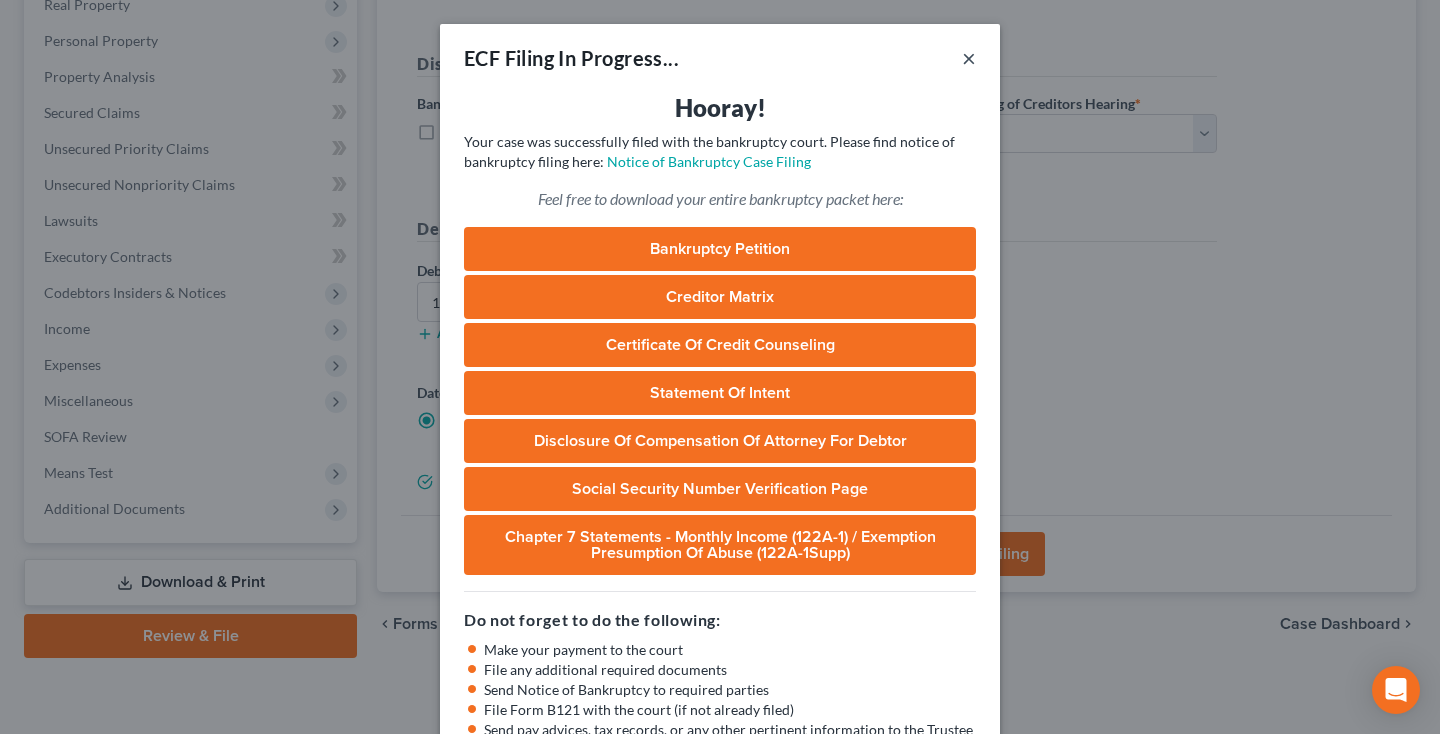 click on "×" at bounding box center [969, 58] 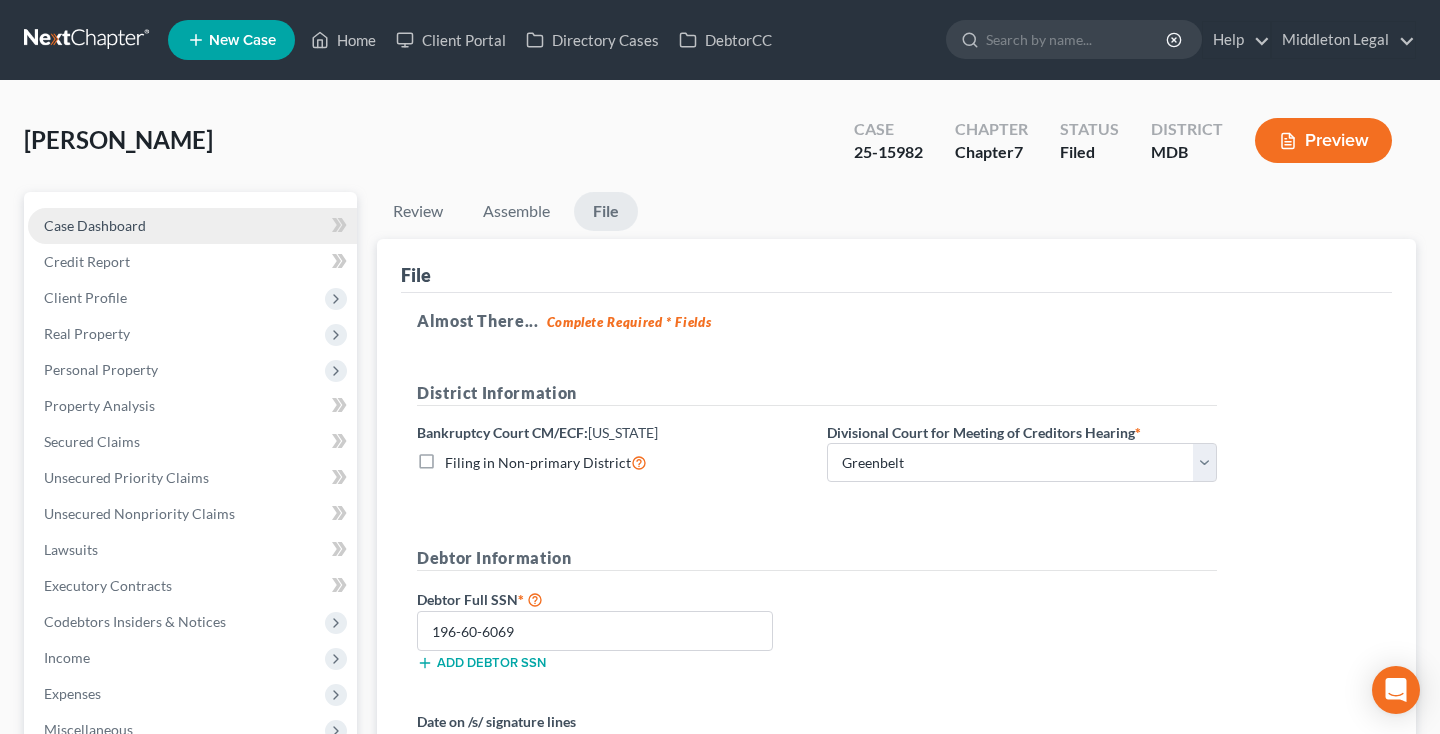 scroll, scrollTop: -1, scrollLeft: 0, axis: vertical 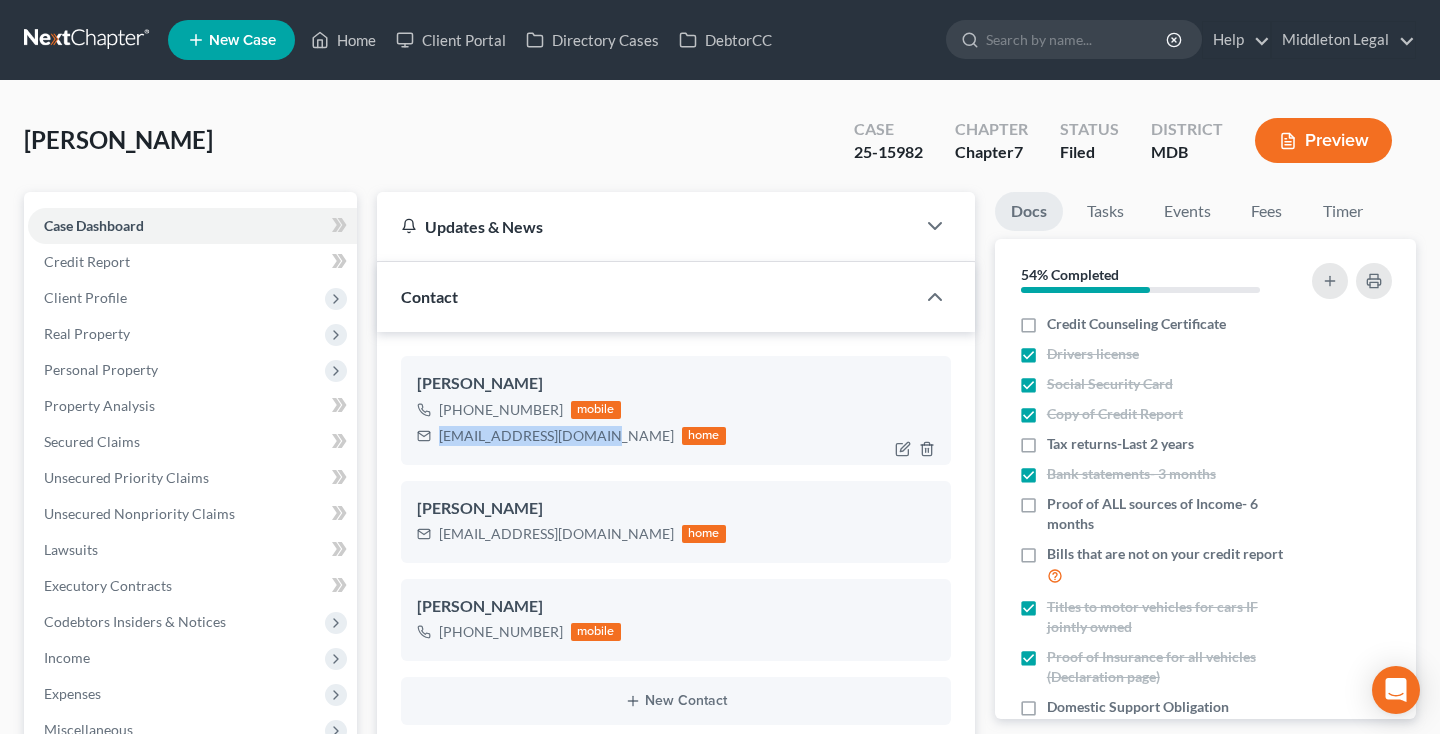 drag, startPoint x: 439, startPoint y: 432, endPoint x: 602, endPoint y: 435, distance: 163.0276 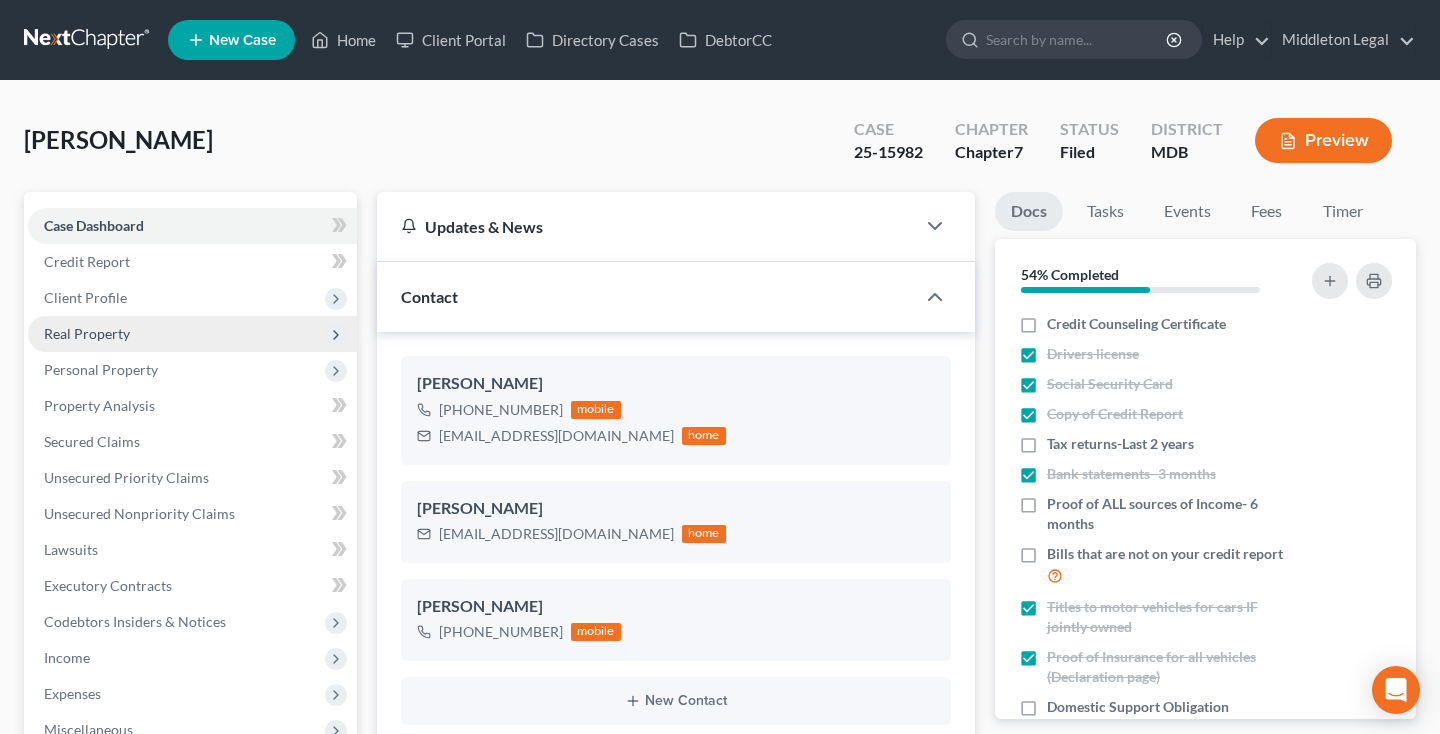 click on "Real Property" at bounding box center [192, 334] 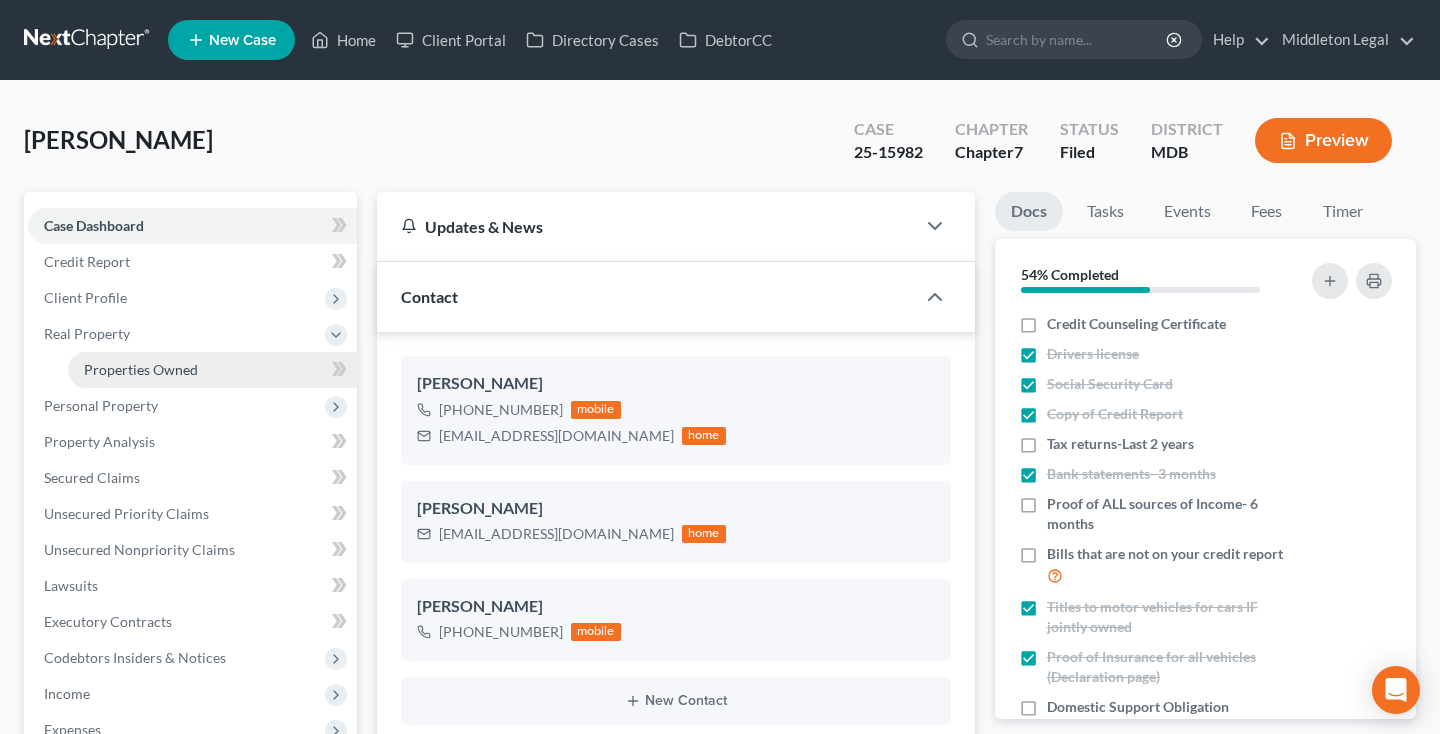 click on "Properties Owned" at bounding box center [141, 369] 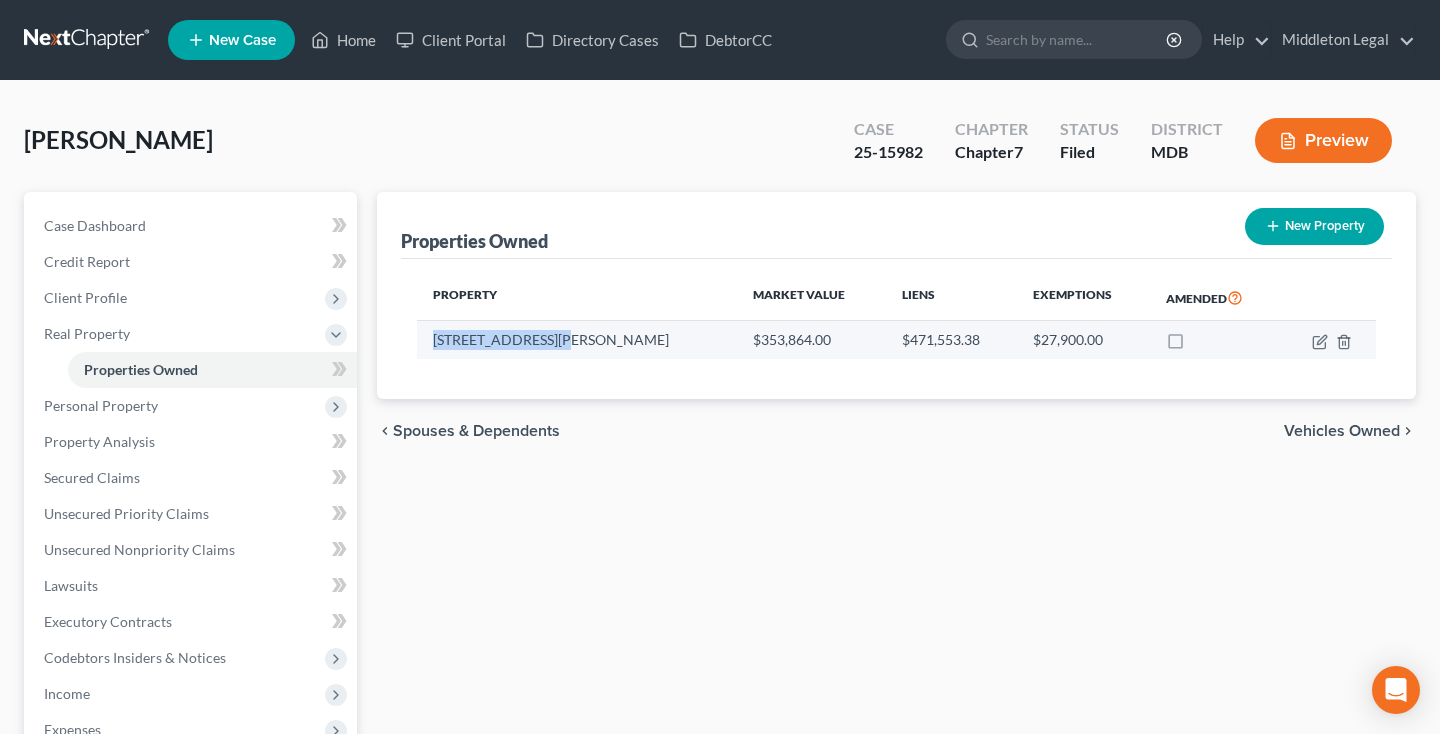 drag, startPoint x: 434, startPoint y: 342, endPoint x: 569, endPoint y: 341, distance: 135.00371 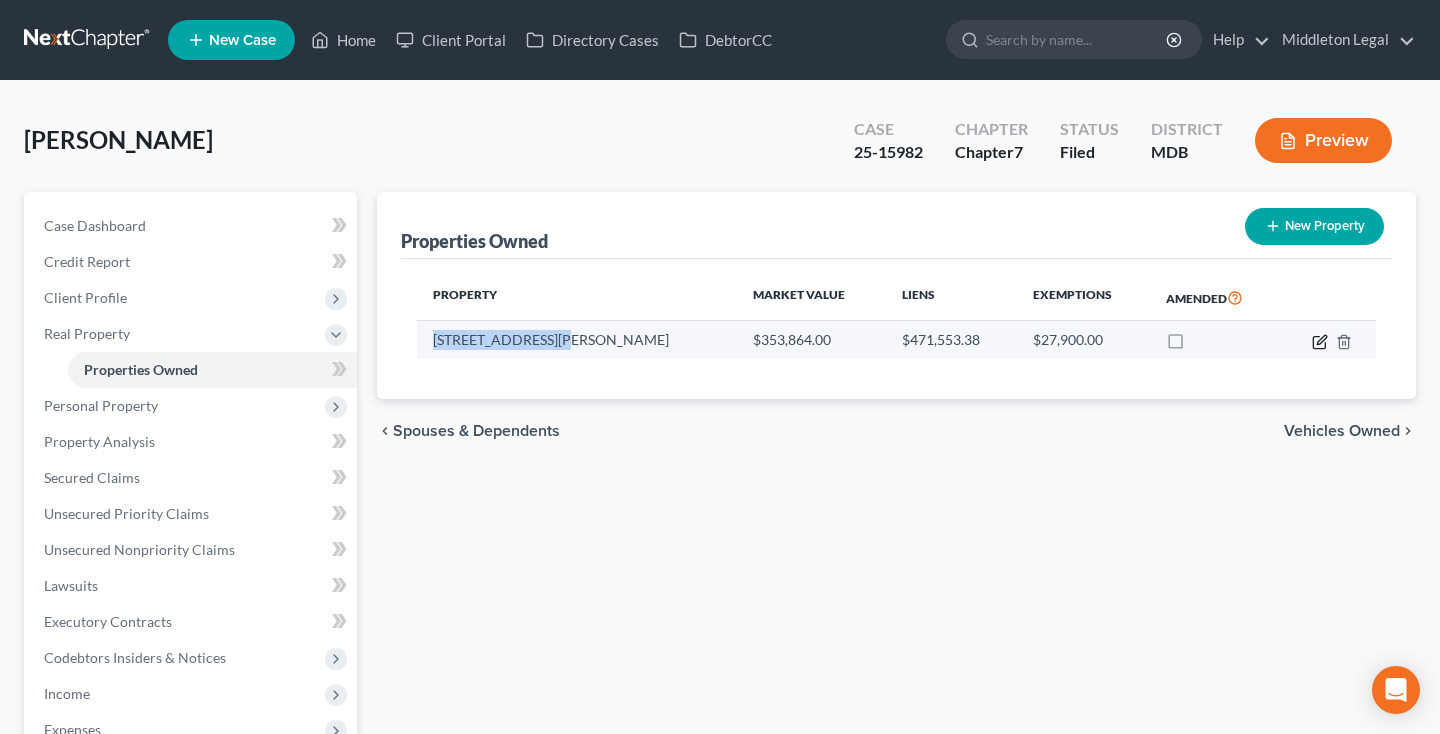 click 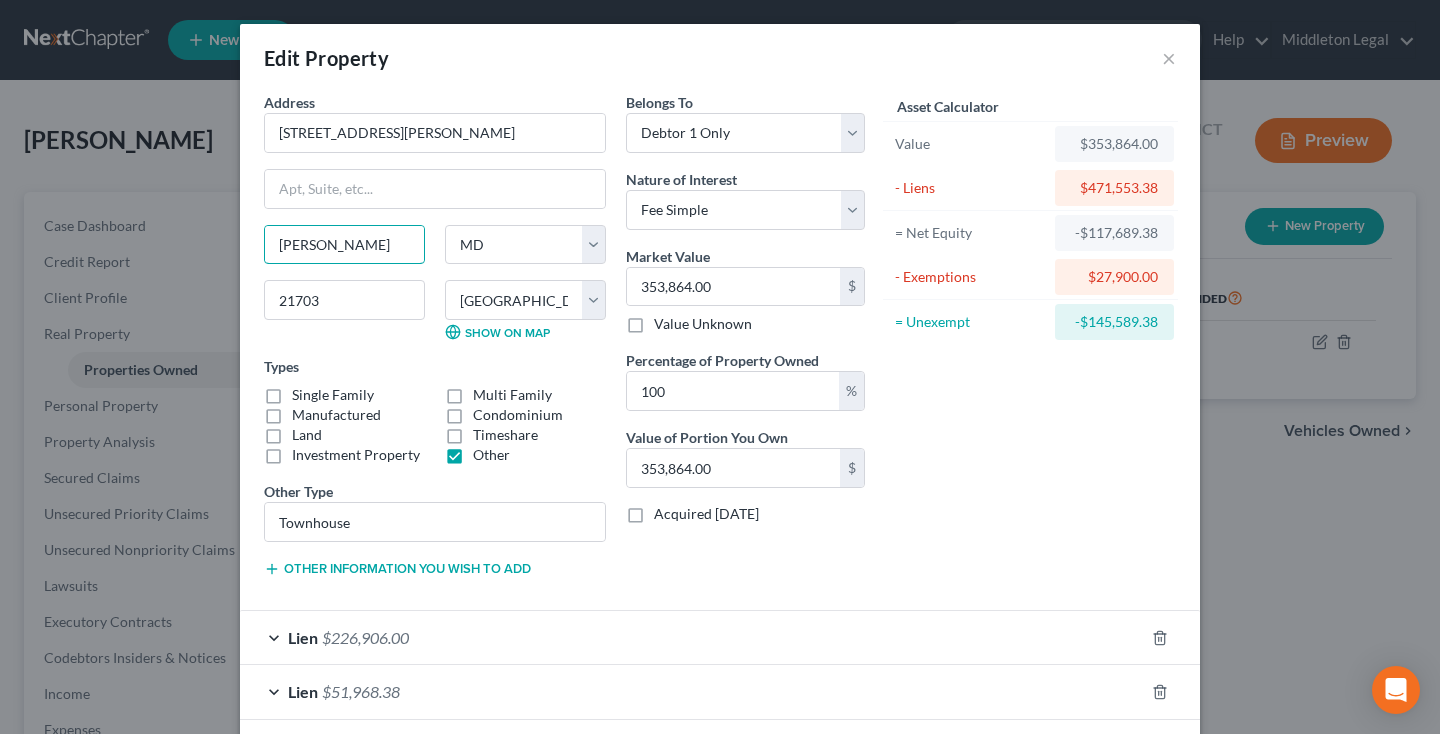drag, startPoint x: 348, startPoint y: 243, endPoint x: 246, endPoint y: 247, distance: 102.0784 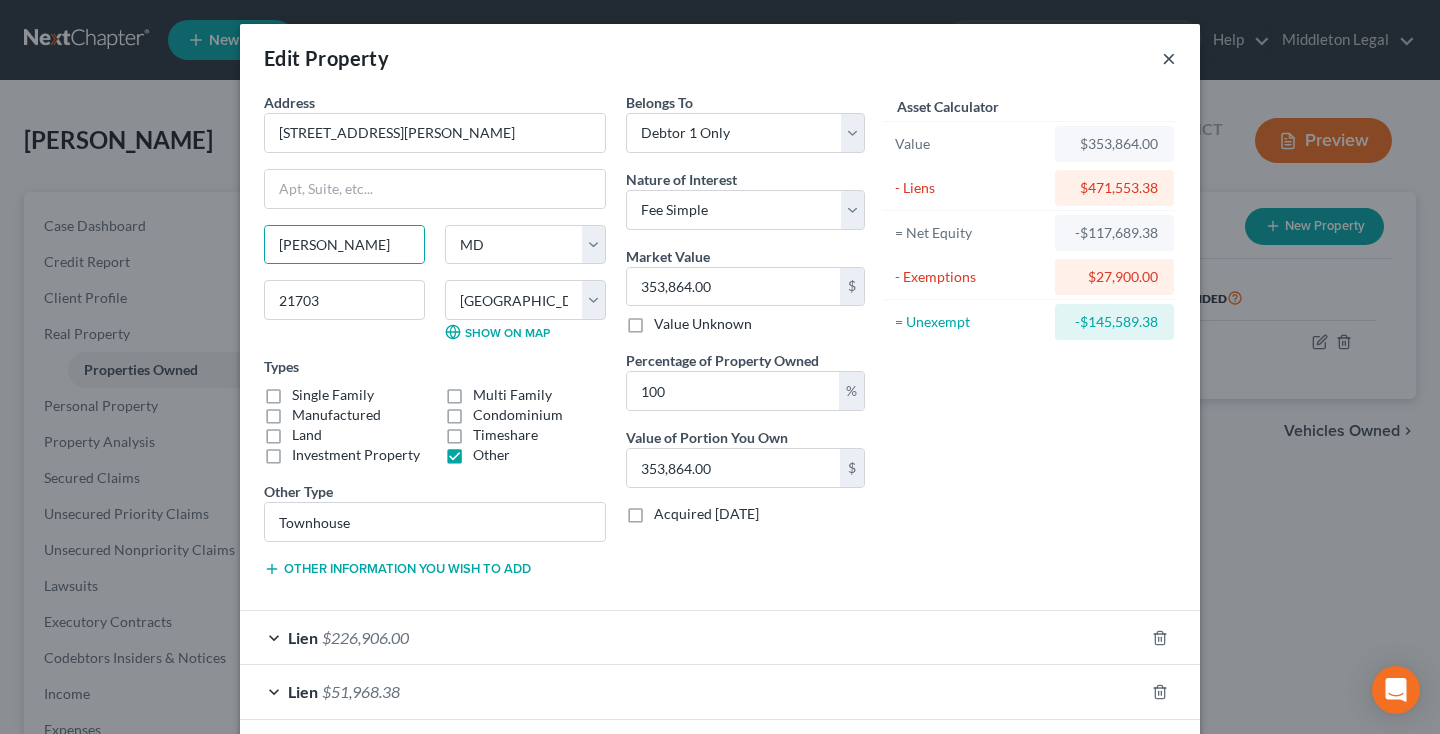 click on "×" at bounding box center [1169, 58] 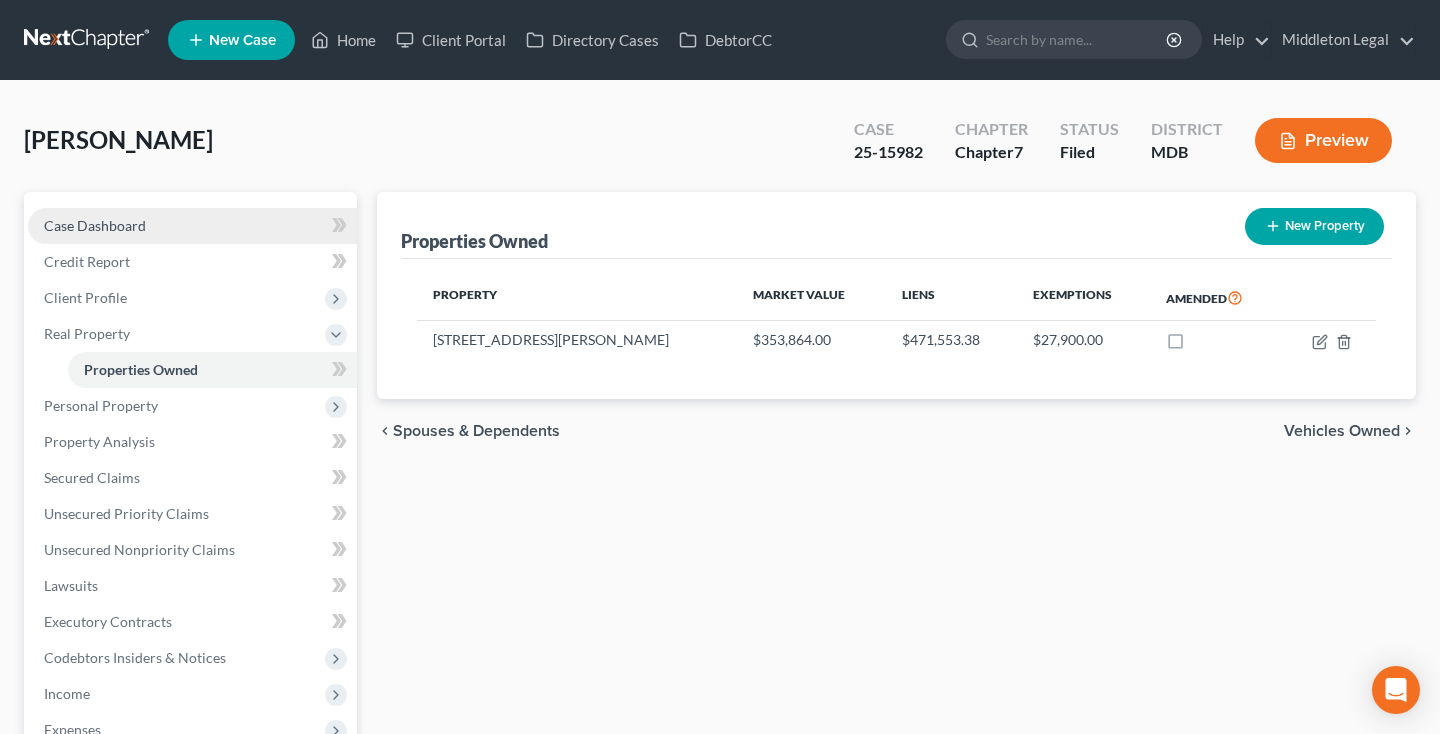 click on "Case Dashboard" at bounding box center [192, 226] 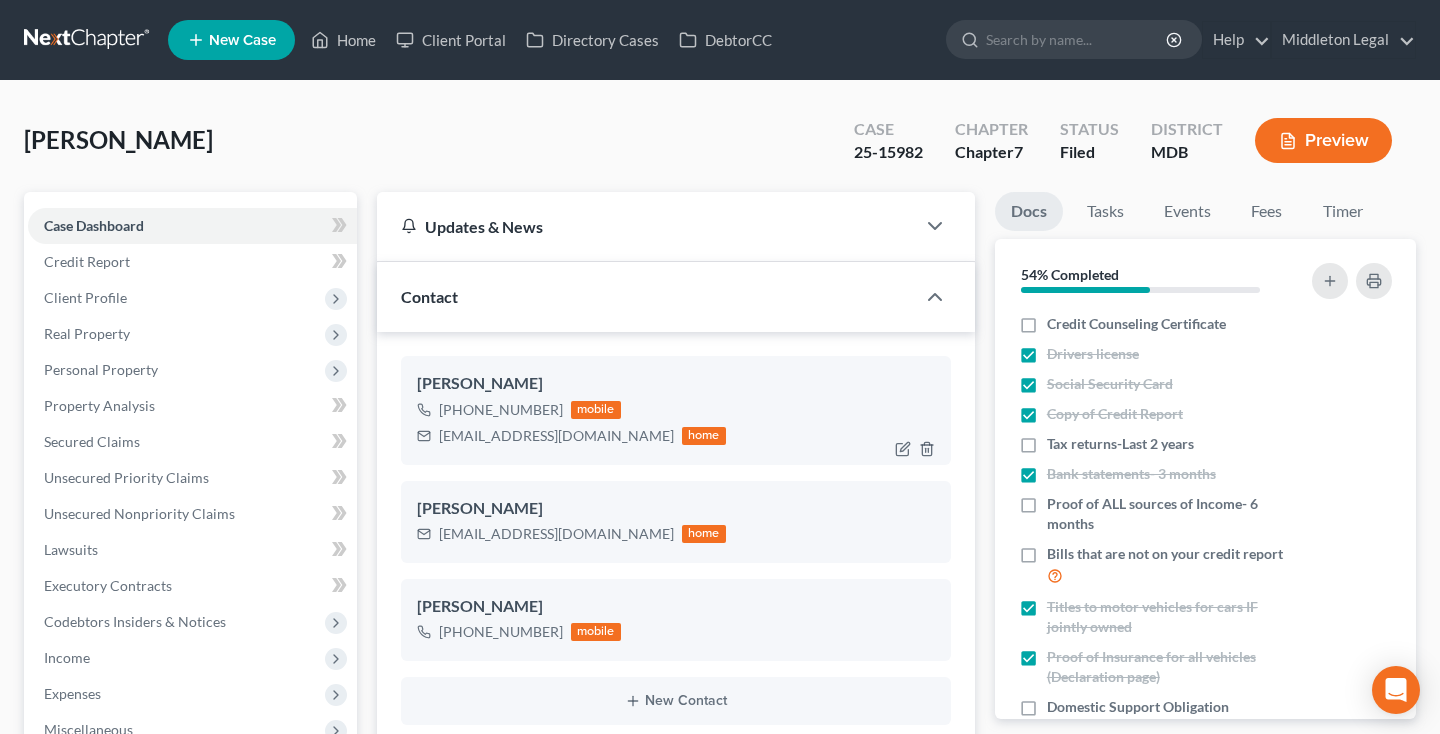 scroll, scrollTop: 504, scrollLeft: 0, axis: vertical 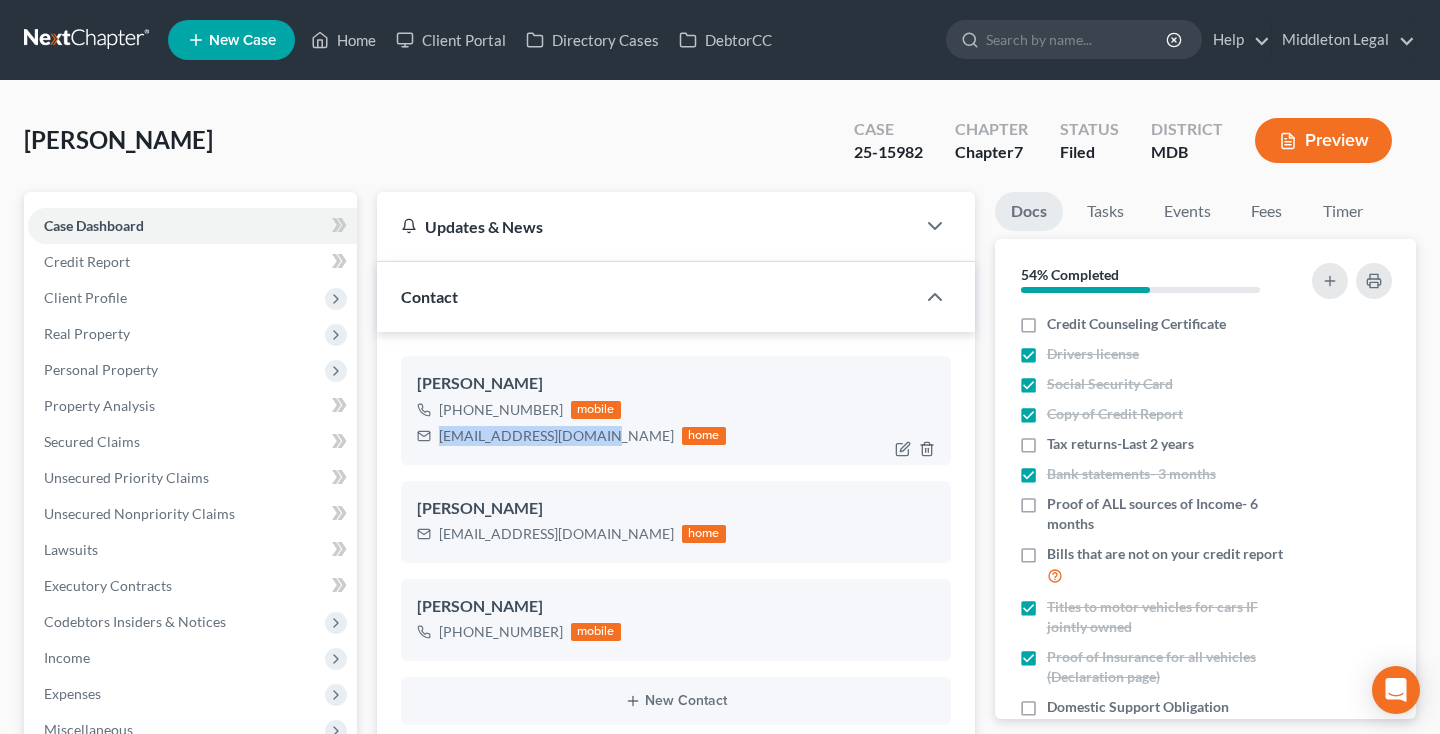 drag, startPoint x: 438, startPoint y: 435, endPoint x: 600, endPoint y: 436, distance: 162.00308 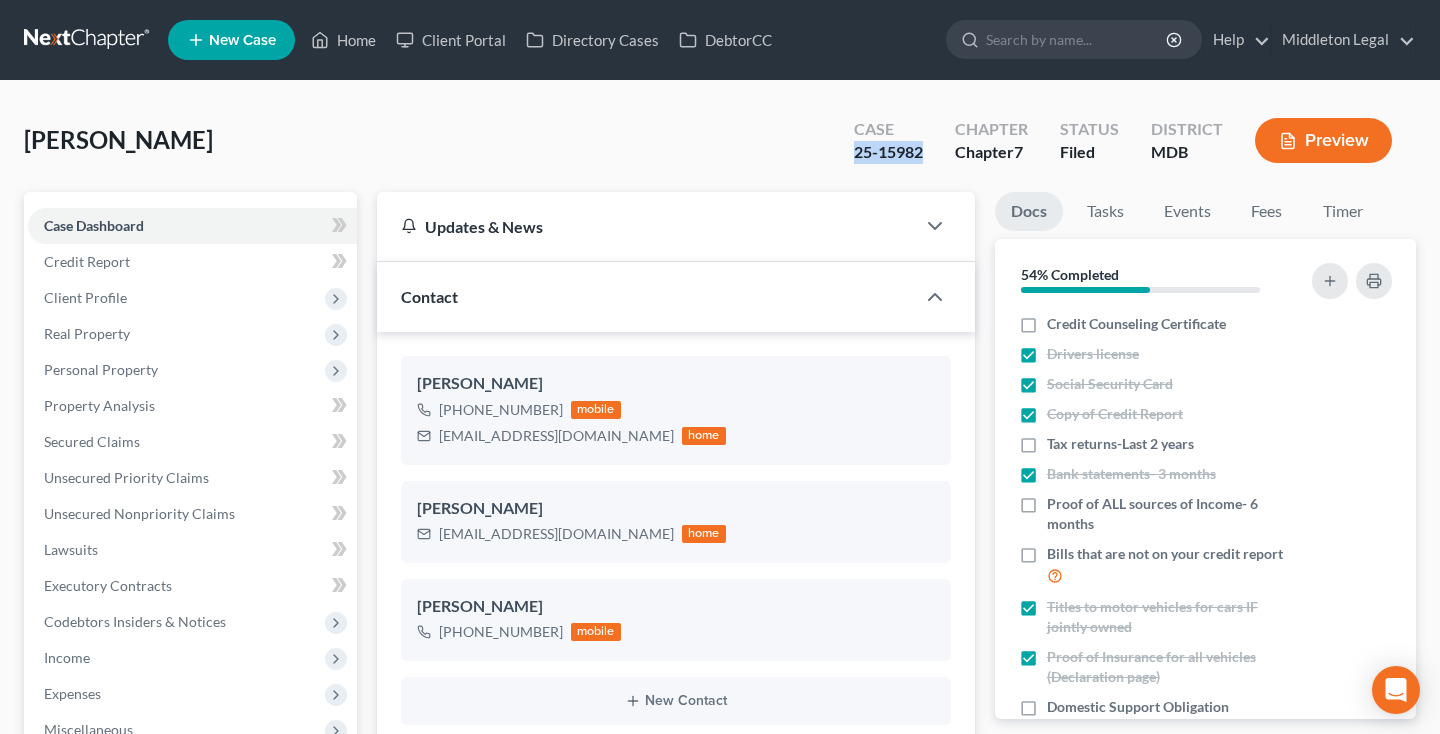 drag, startPoint x: 857, startPoint y: 153, endPoint x: 934, endPoint y: 150, distance: 77.05842 